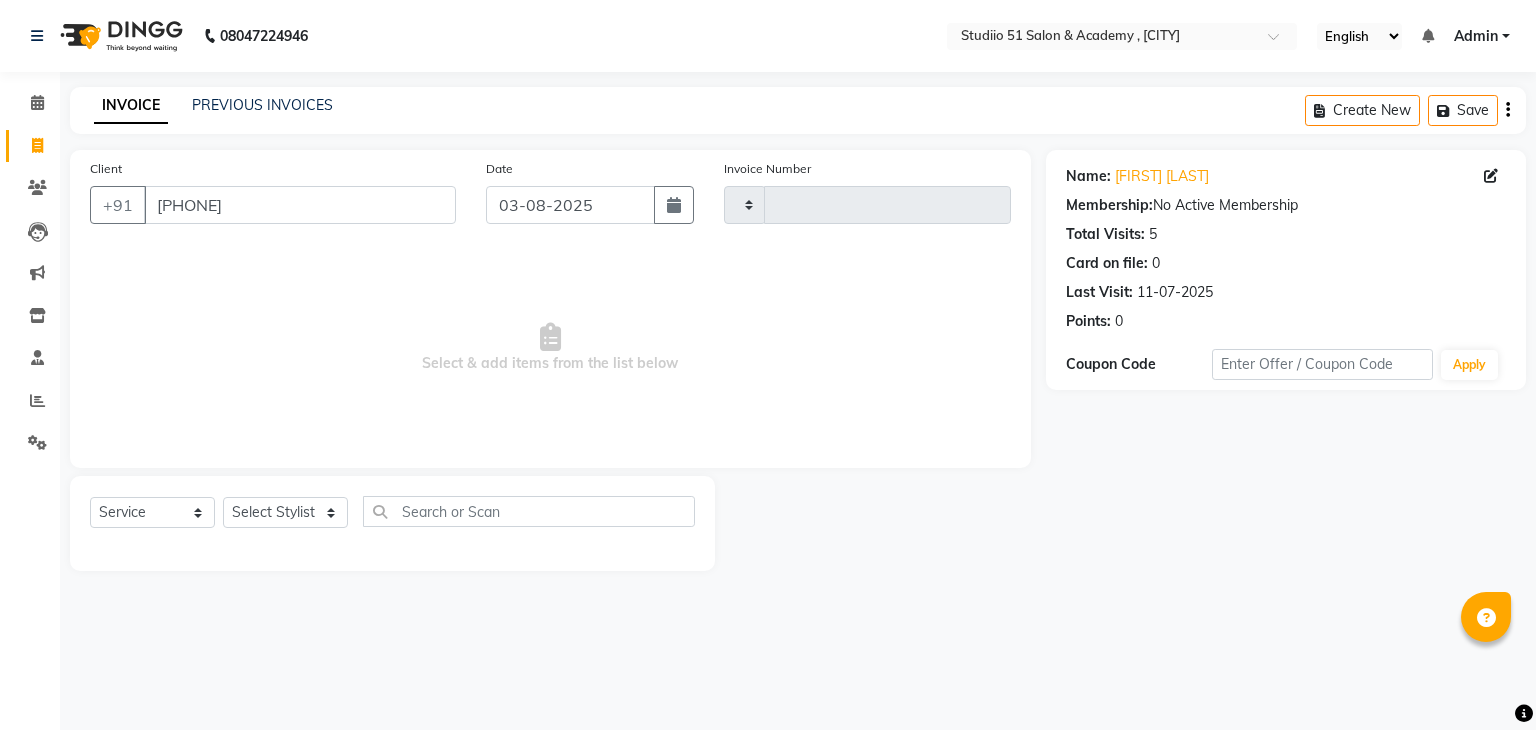 select on "service" 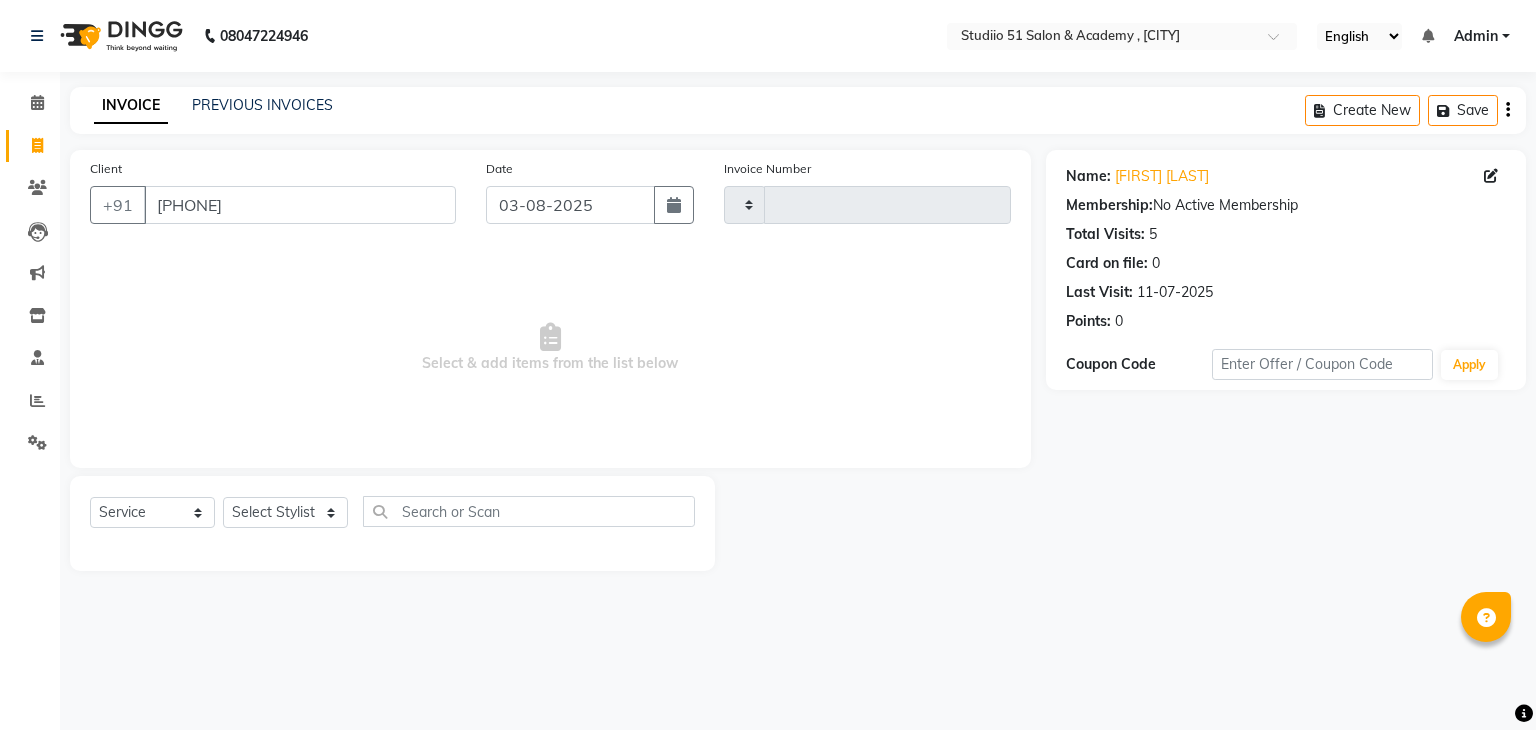 click on "Select Stylist" 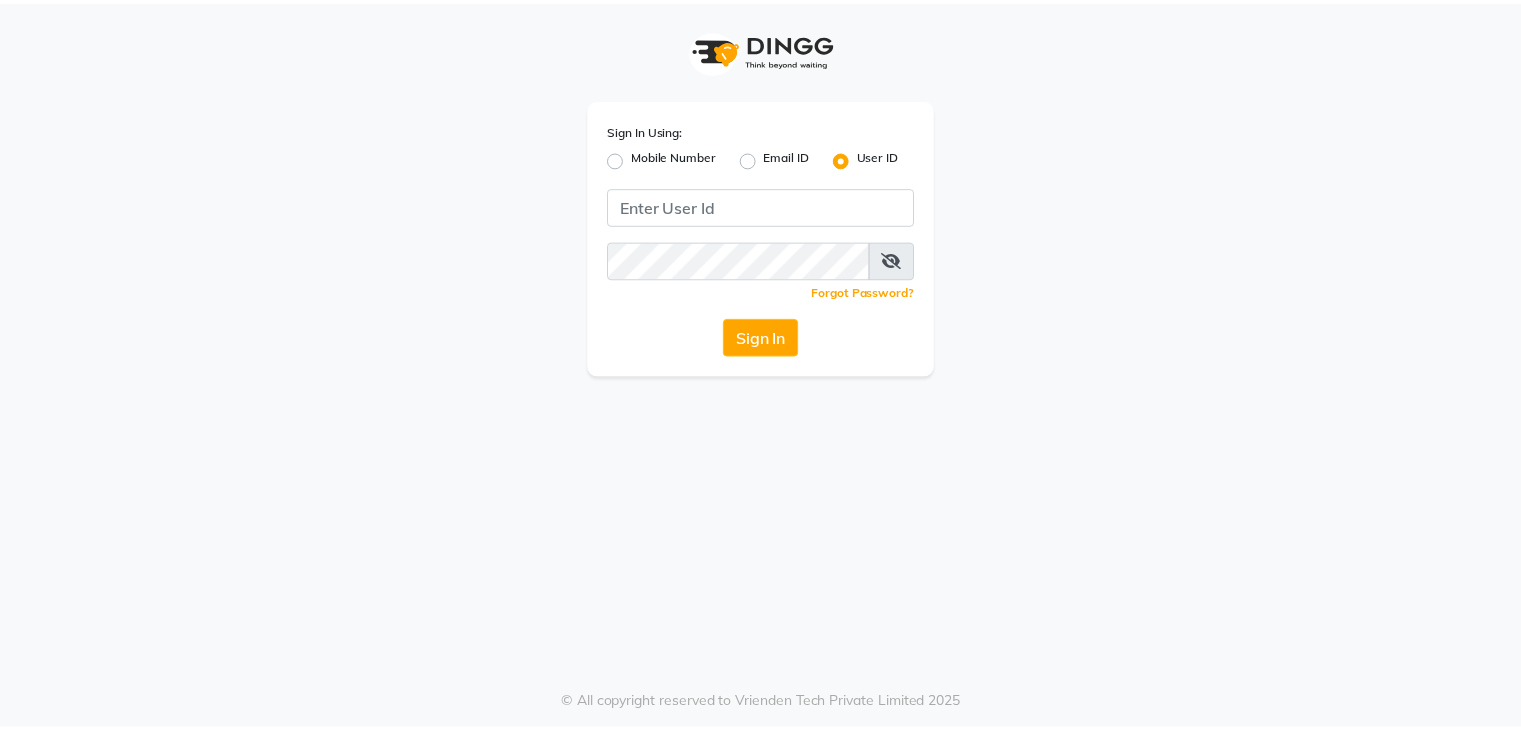 scroll, scrollTop: 0, scrollLeft: 0, axis: both 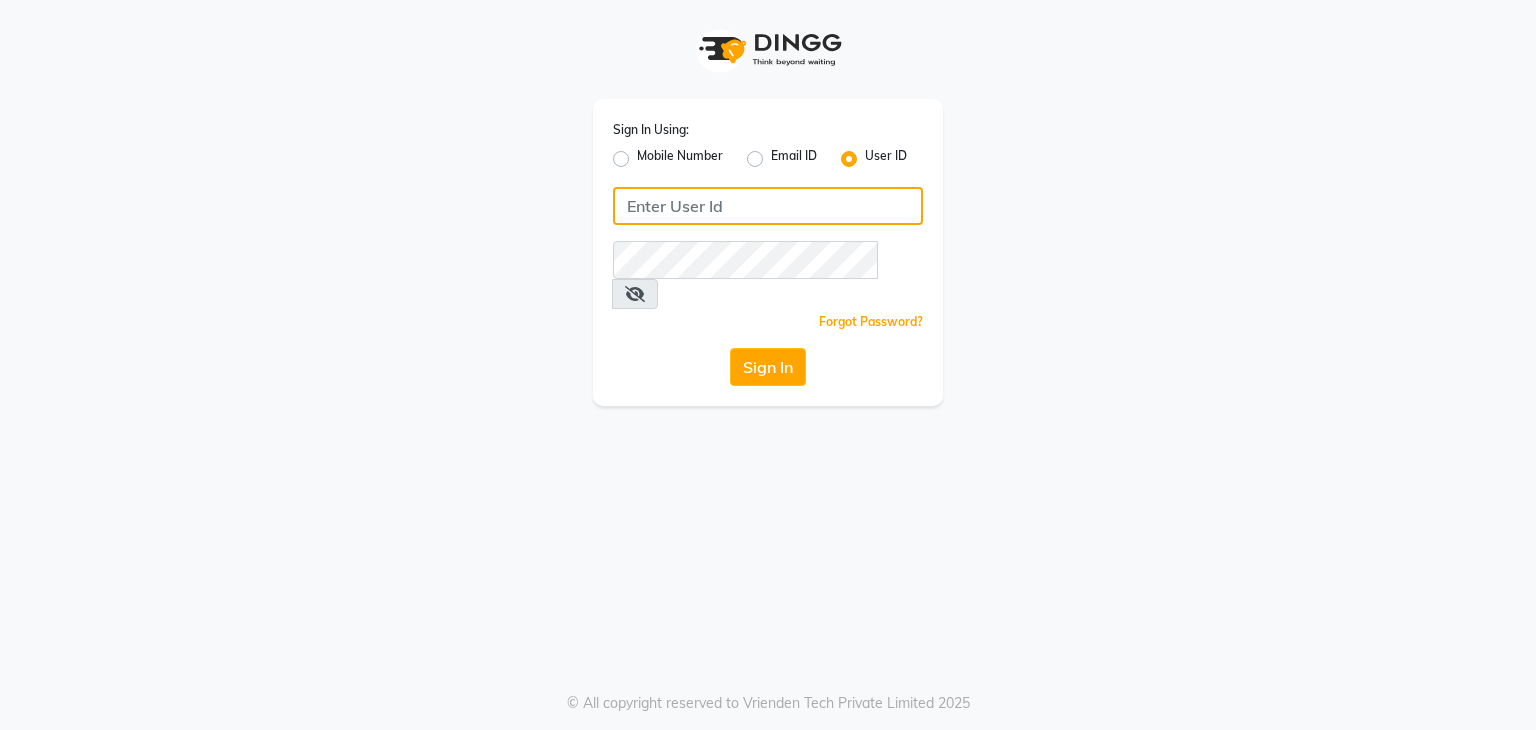 click 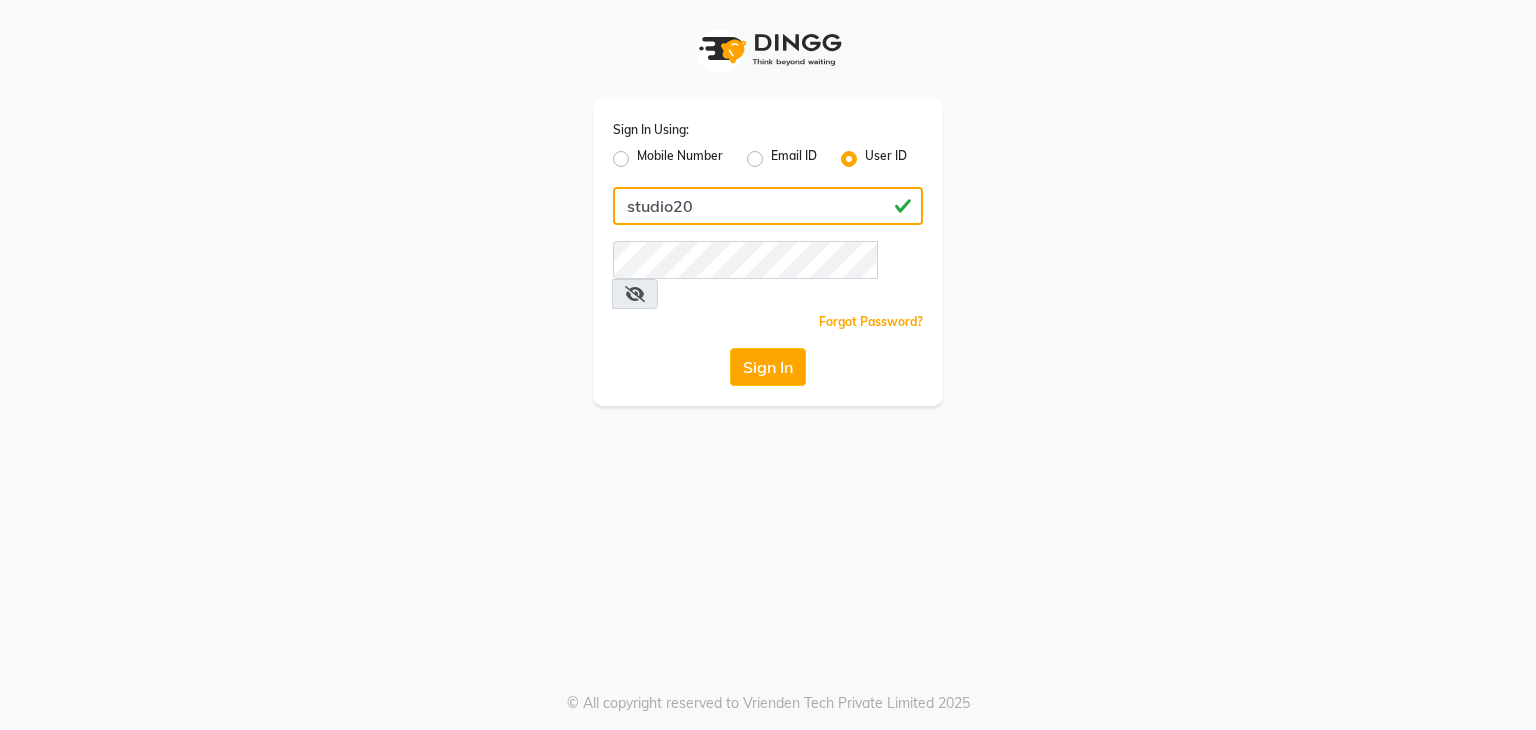 type on "studio20" 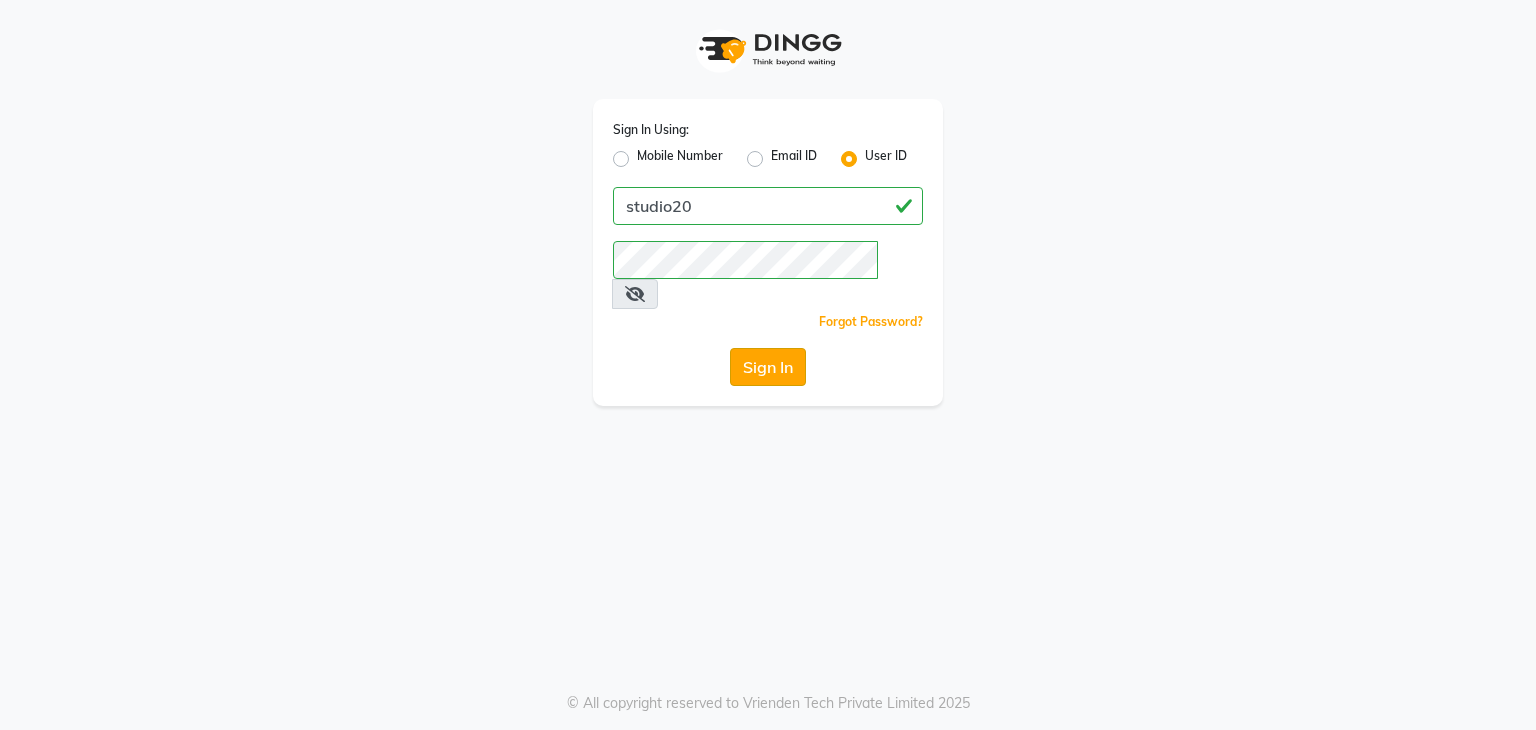 click on "Sign In" 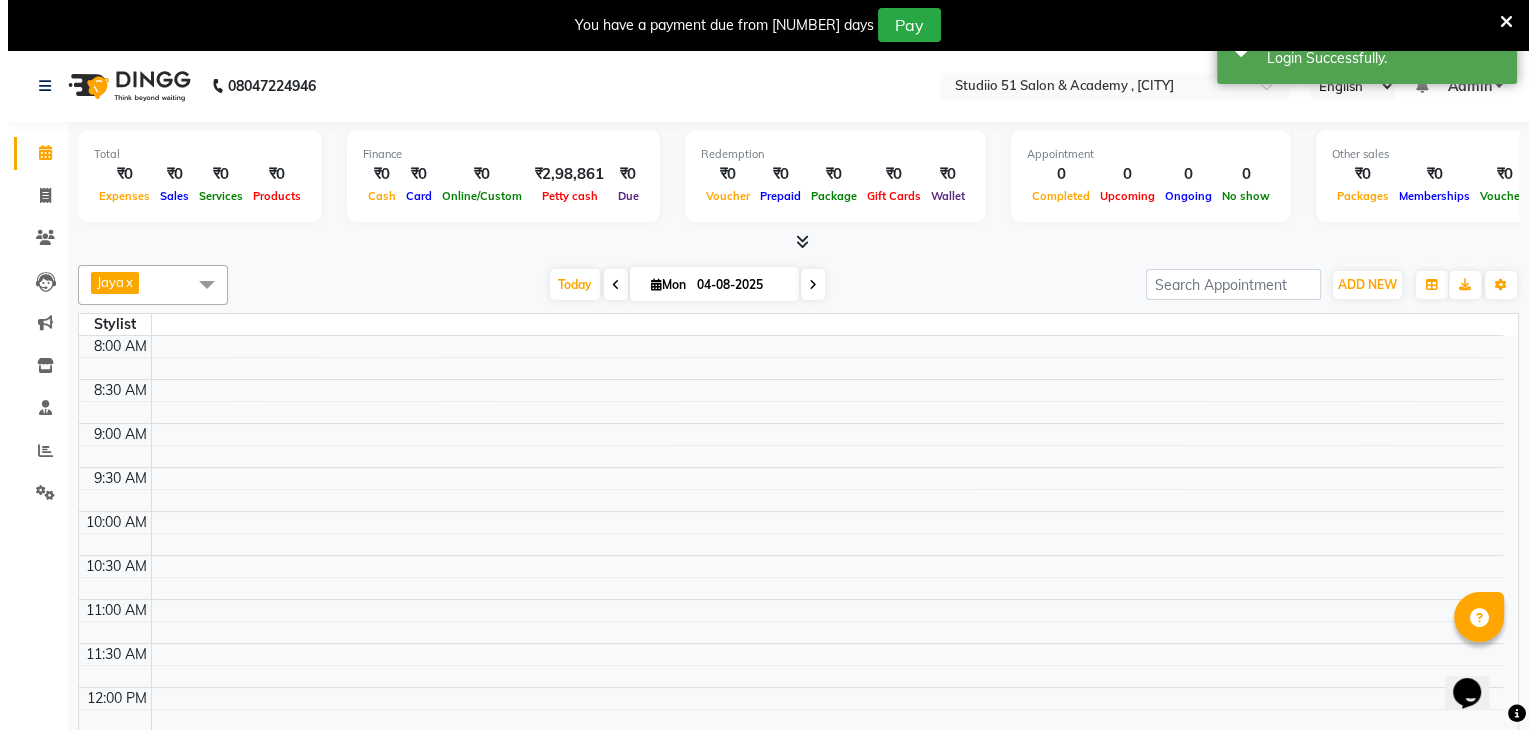 scroll, scrollTop: 0, scrollLeft: 0, axis: both 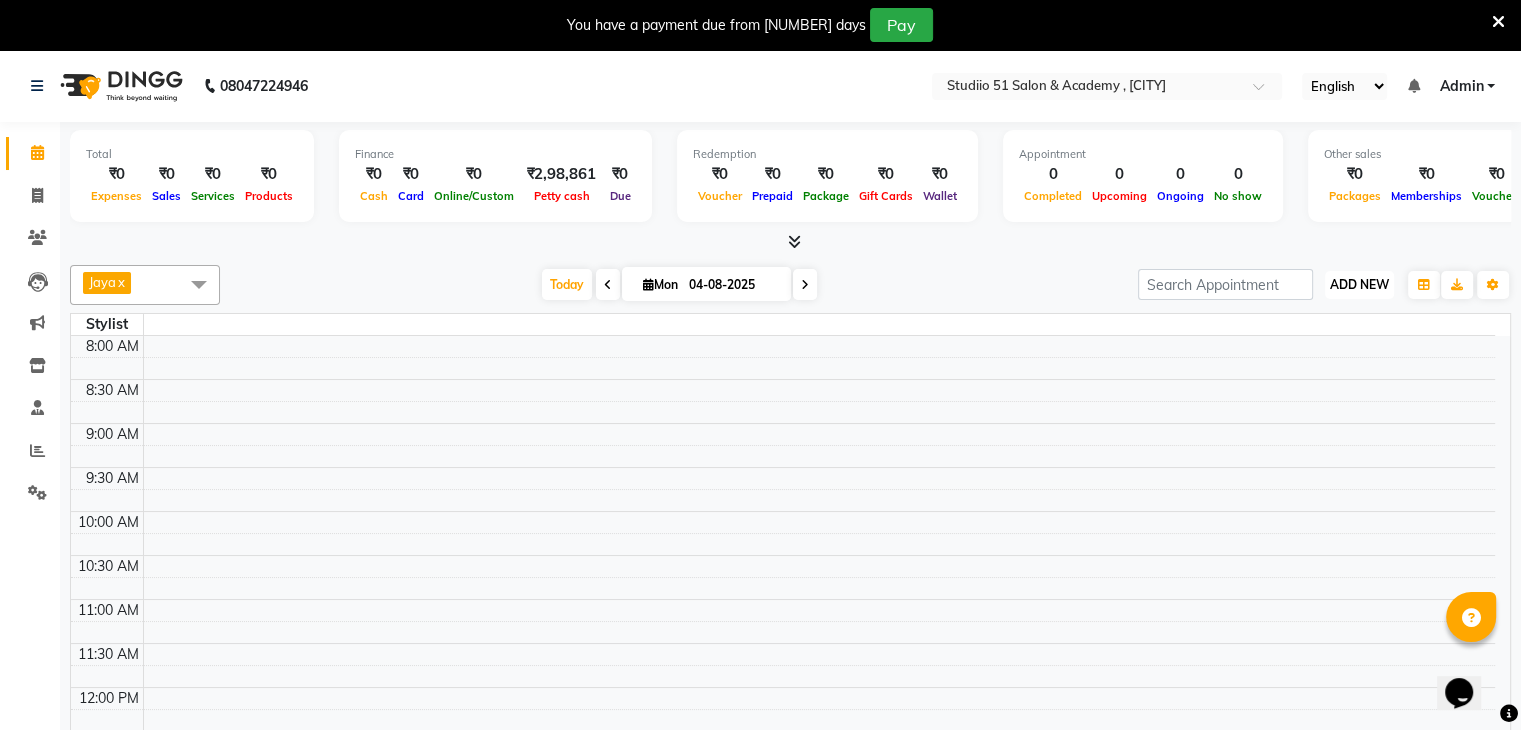 click on "ADD NEW" at bounding box center [1359, 284] 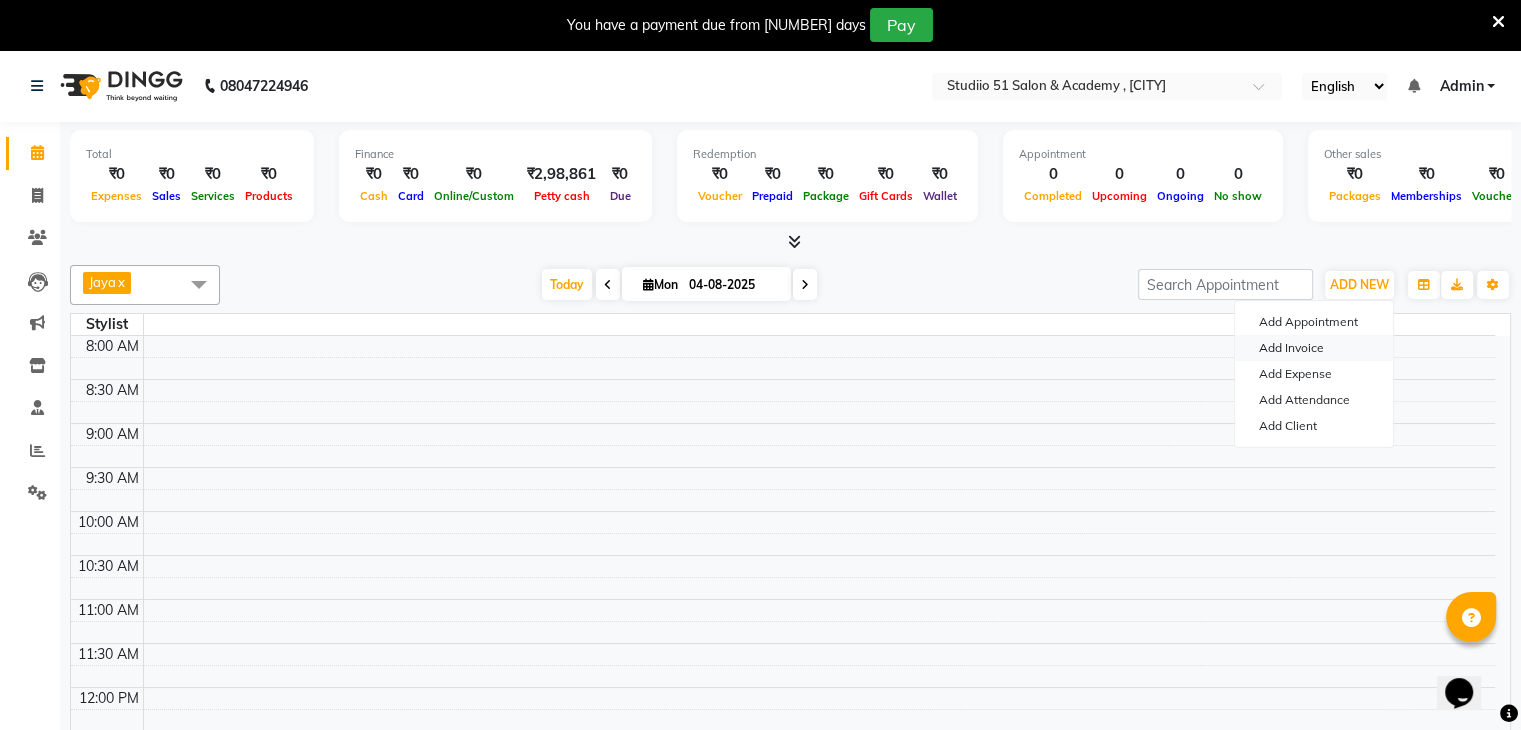 click on "Add Invoice" at bounding box center (1314, 348) 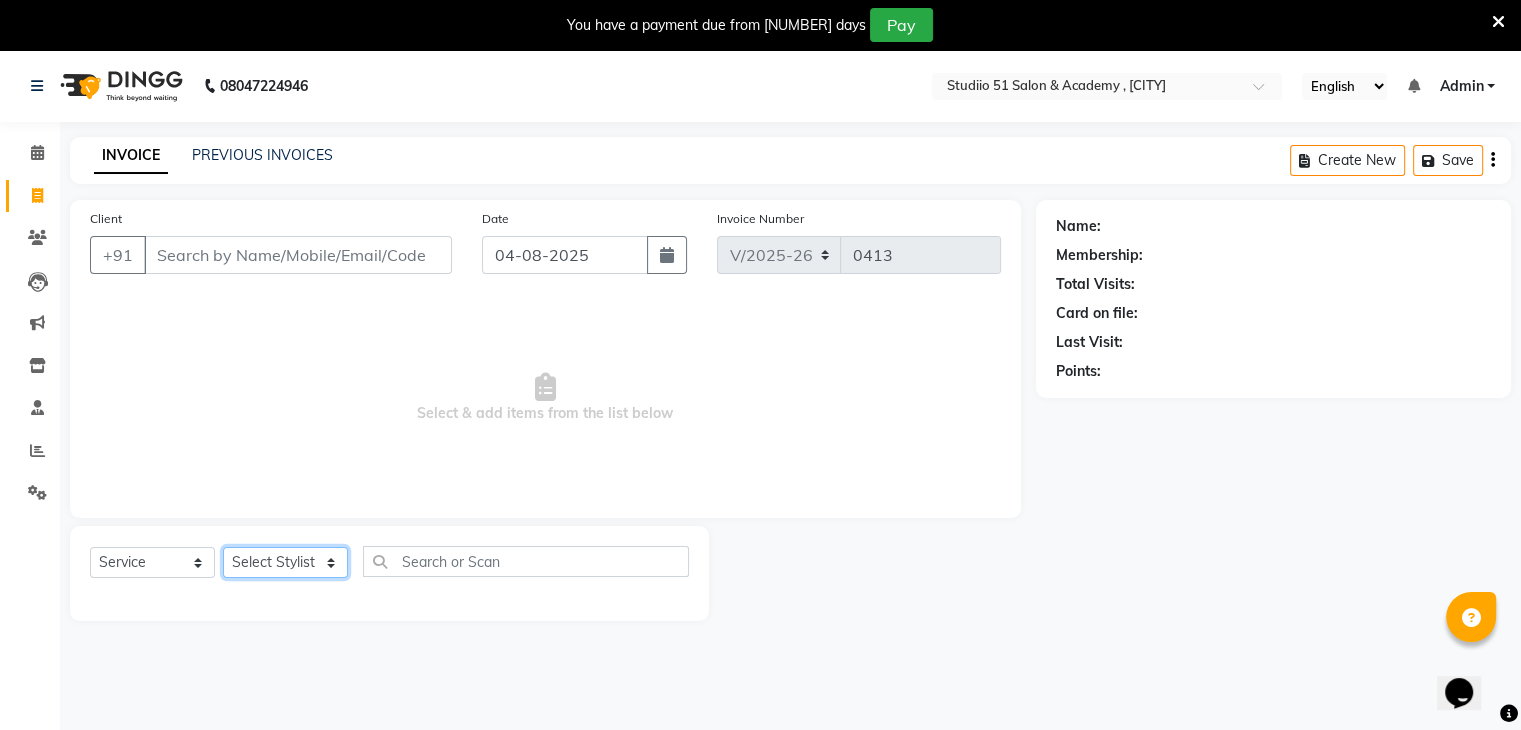 click on "Select Stylist Chaitrali Darshana Dipali Jaya Komal Shital Mam Students" 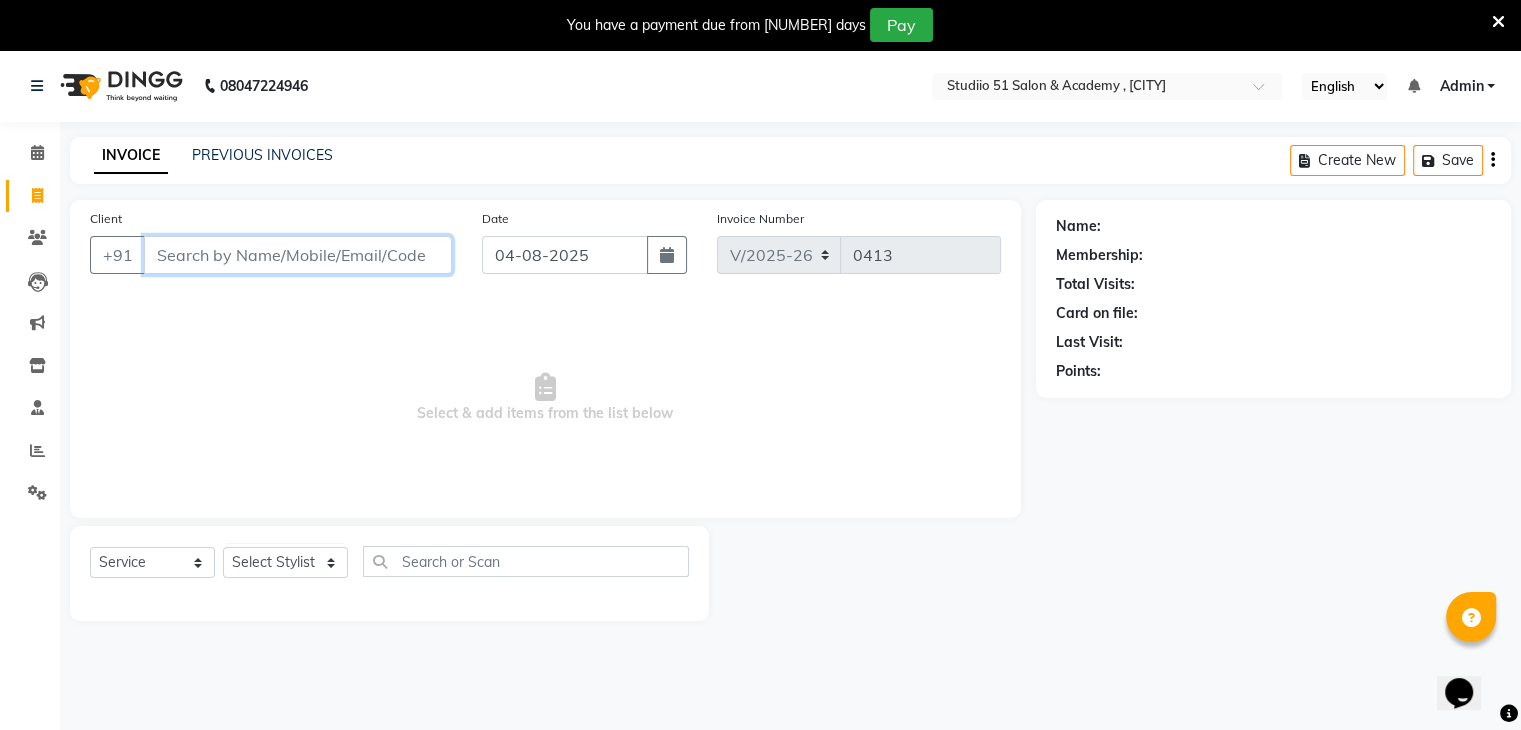 click on "Client" at bounding box center (298, 255) 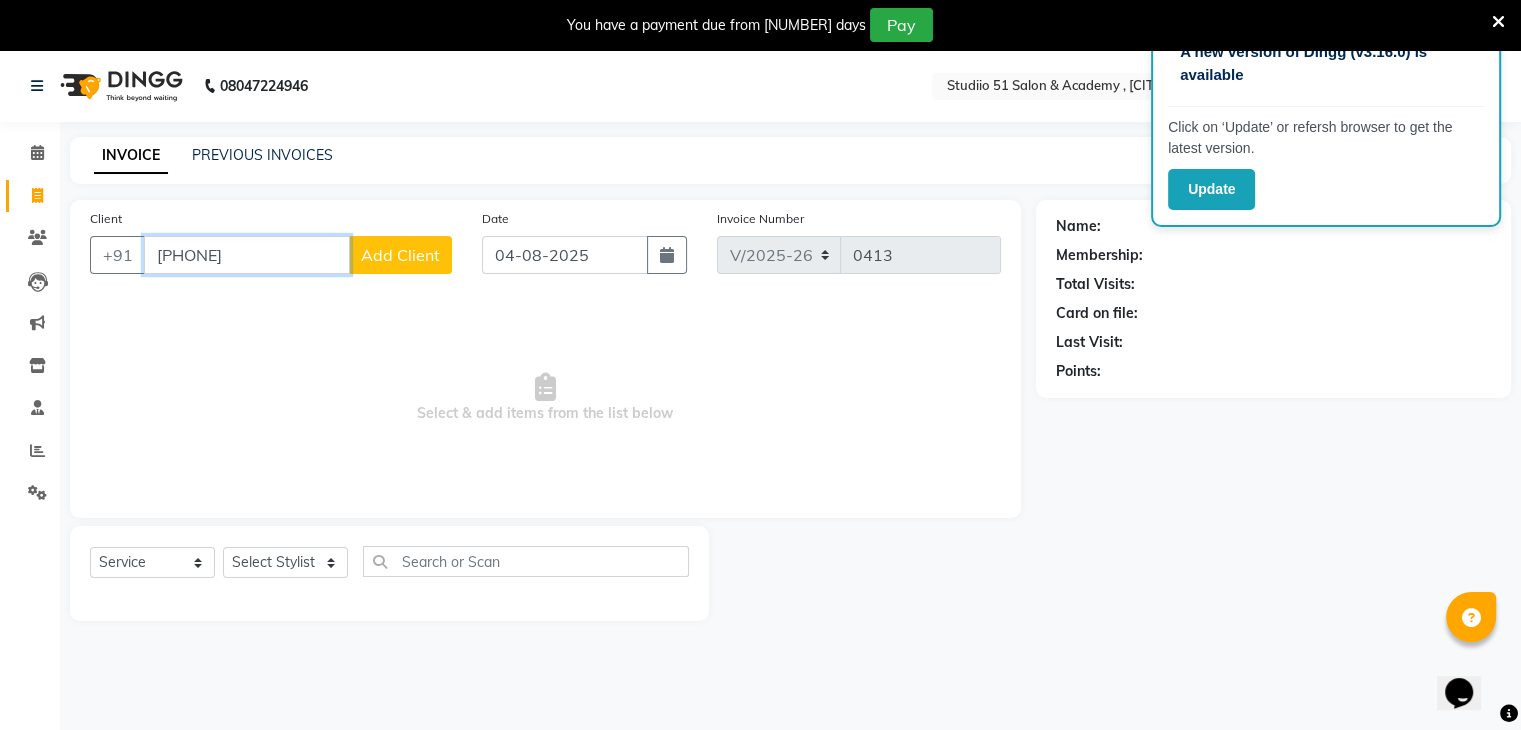 type on "9172054973" 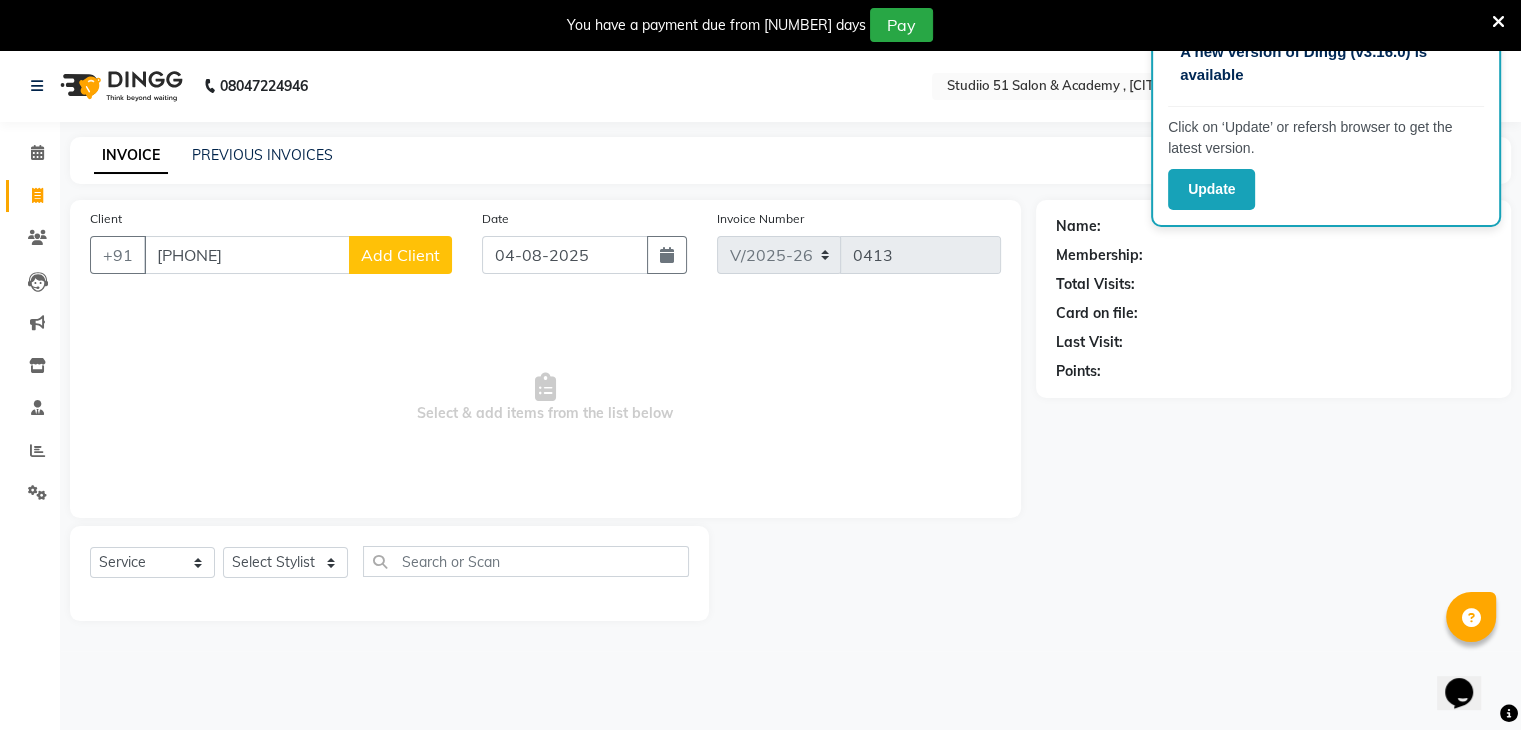click on "Add Client" 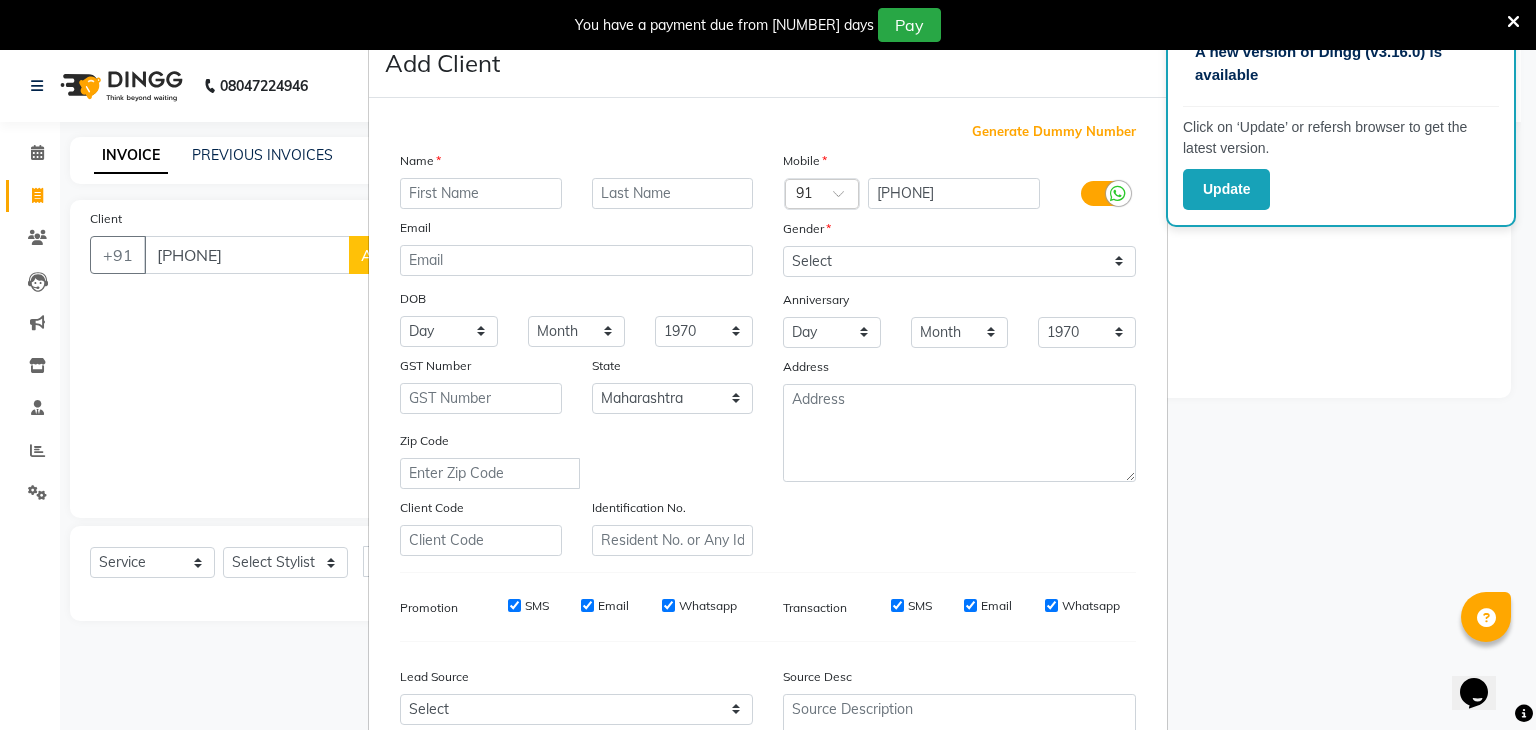 click at bounding box center [481, 193] 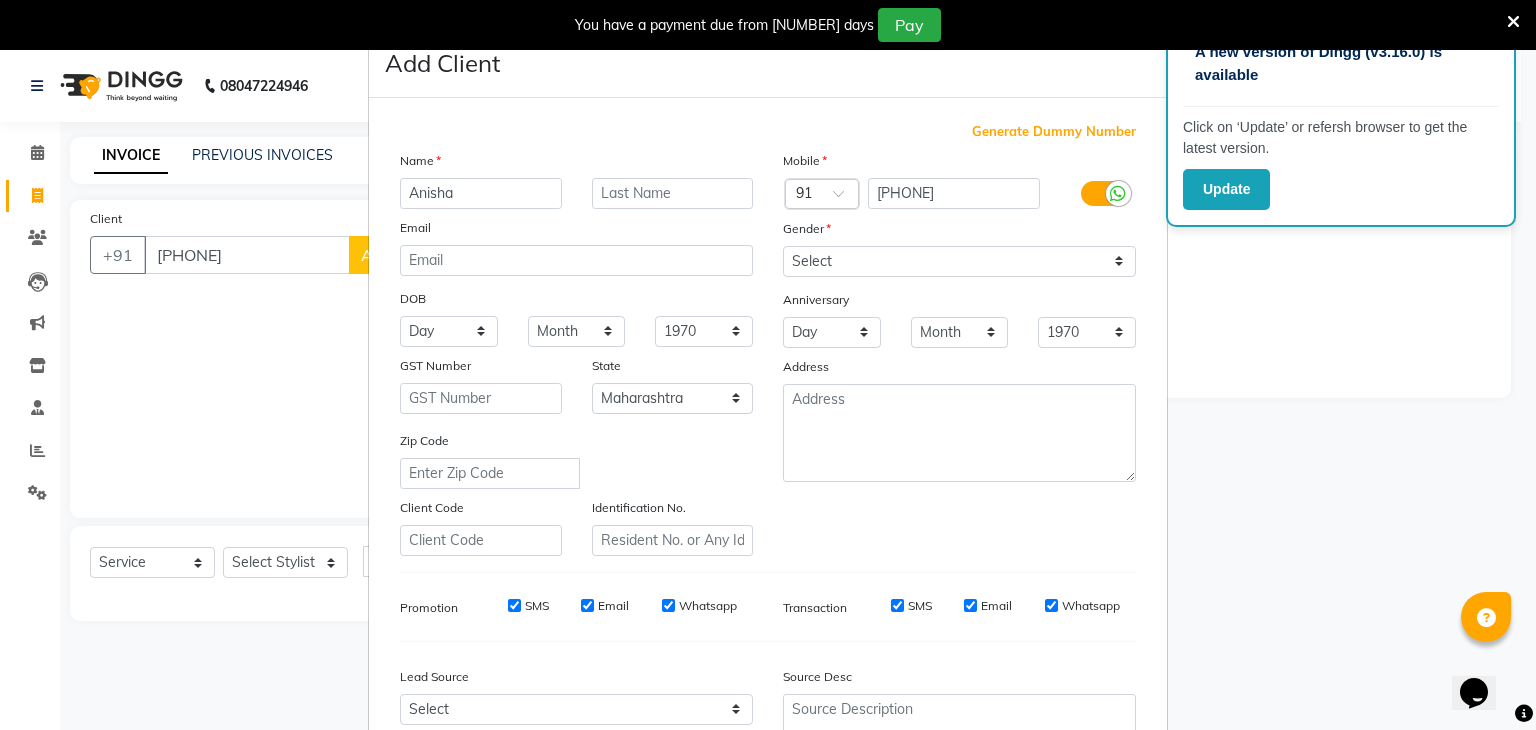 type on "Anisha" 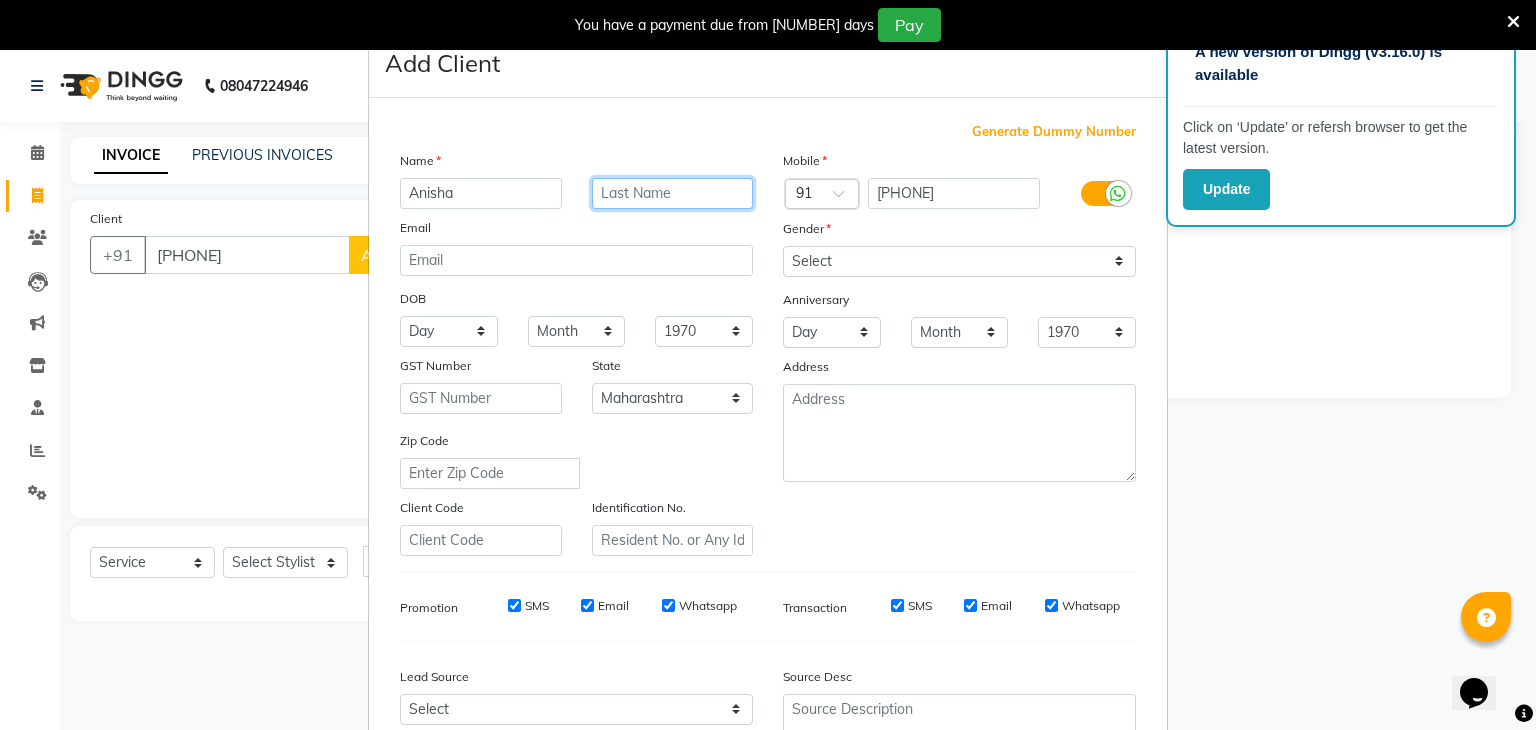 click at bounding box center (673, 193) 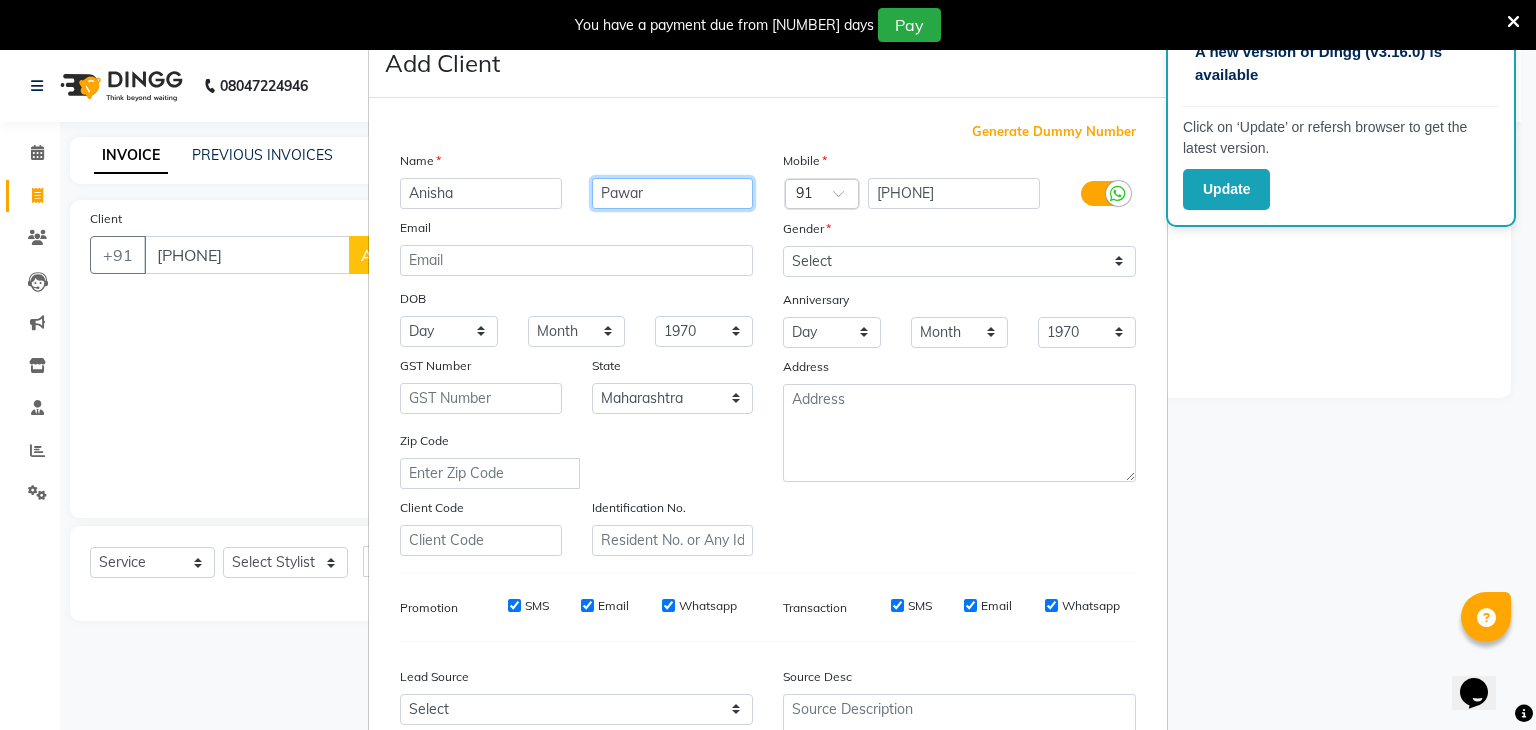 type on "Pawar" 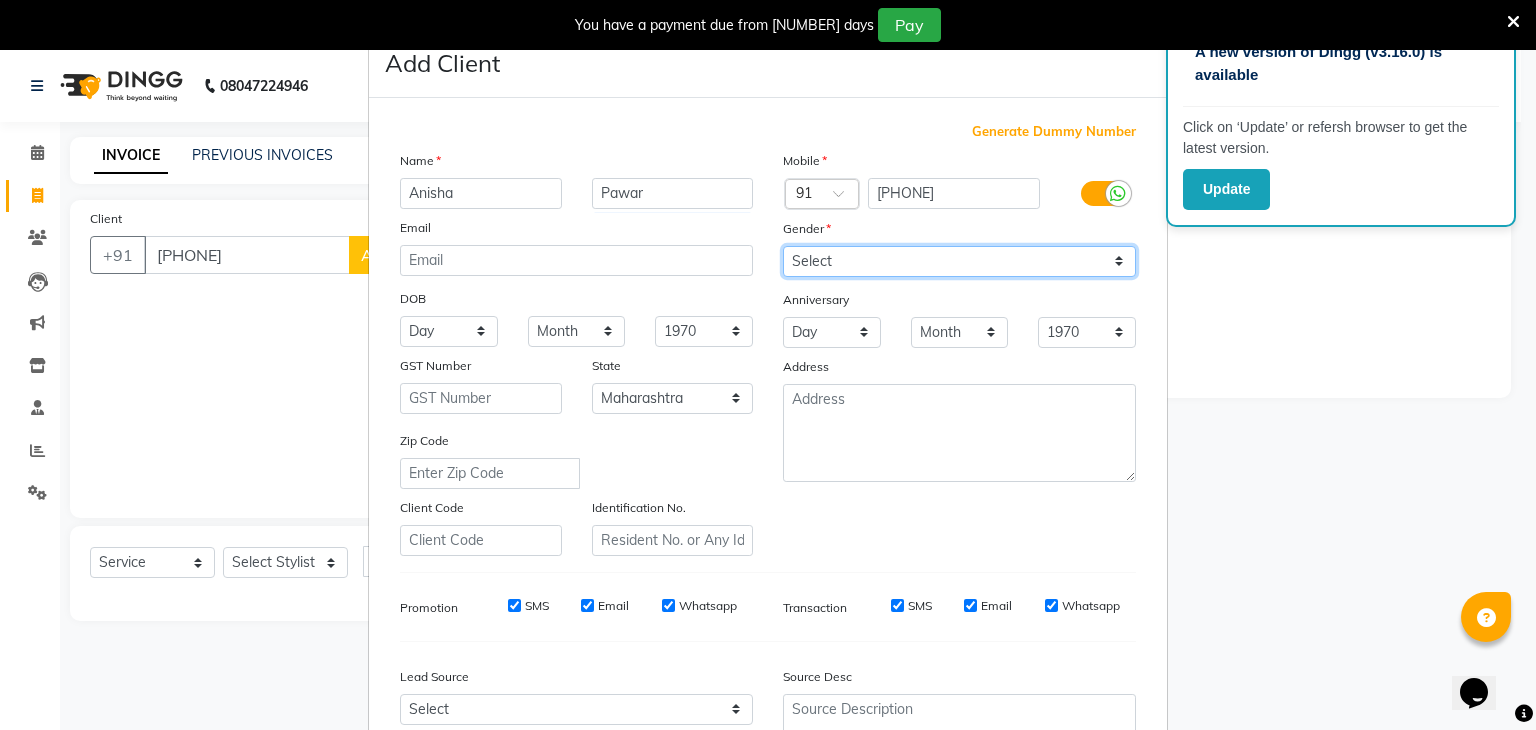 click on "Select Male Female Other Prefer Not To Say" at bounding box center (959, 261) 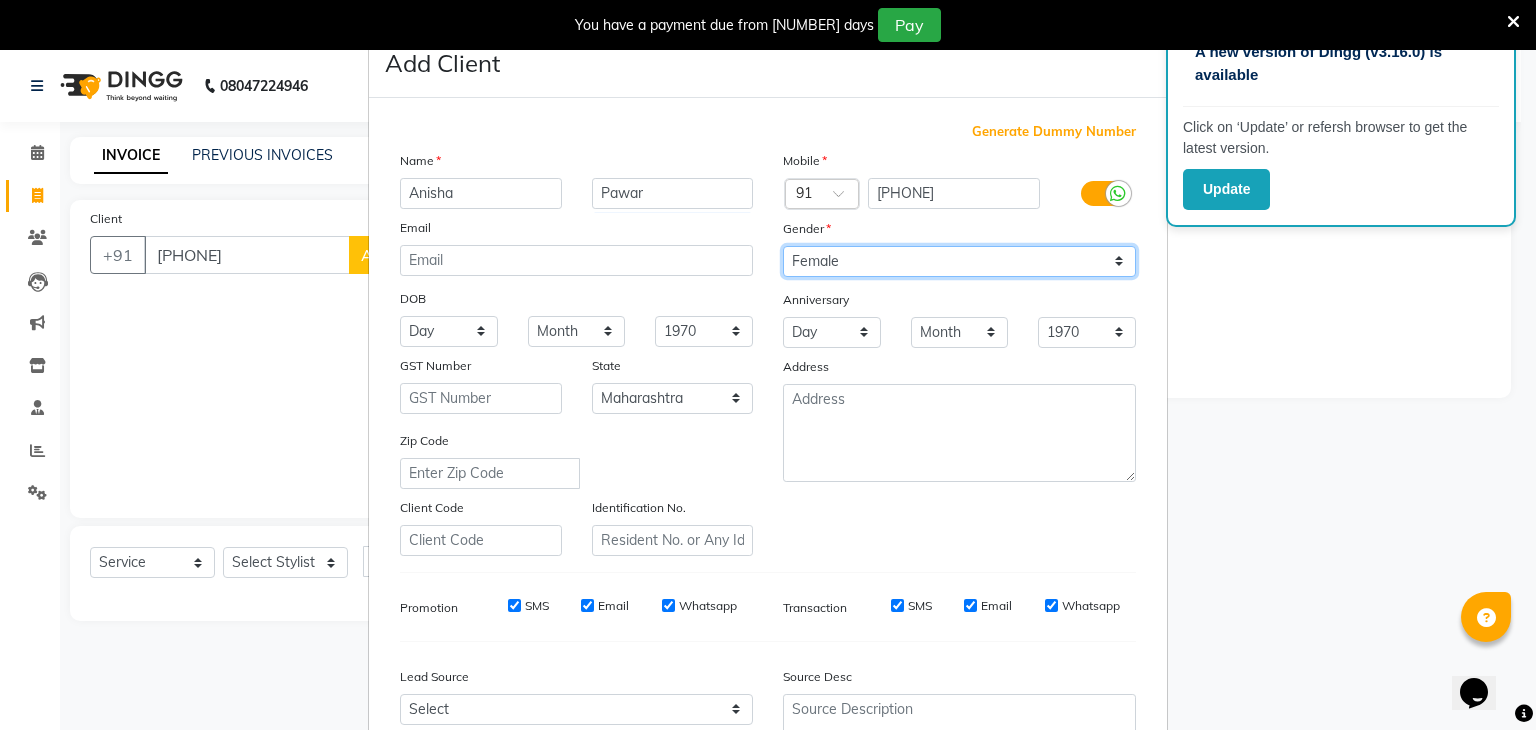 click on "Select Male Female Other Prefer Not To Say" at bounding box center [959, 261] 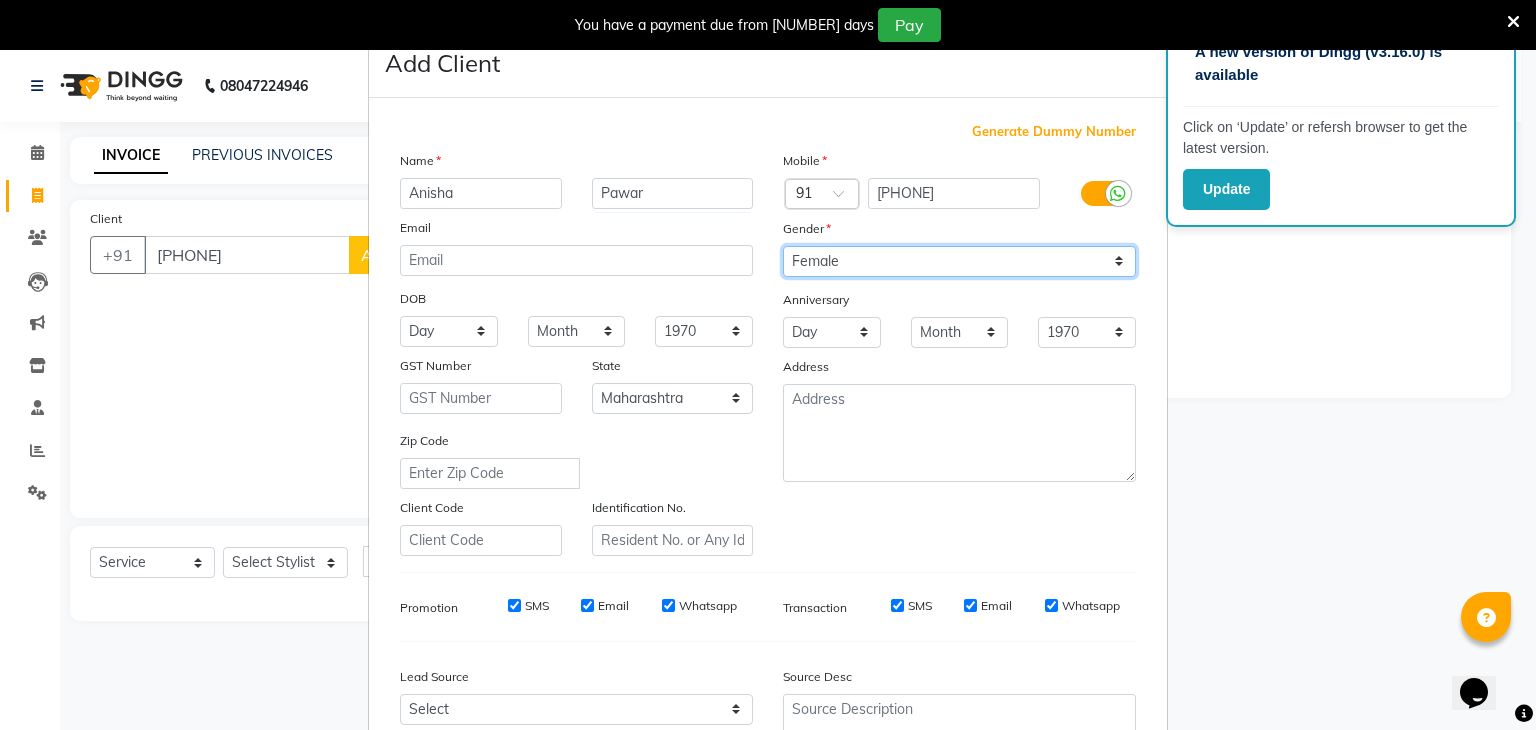 scroll, scrollTop: 203, scrollLeft: 0, axis: vertical 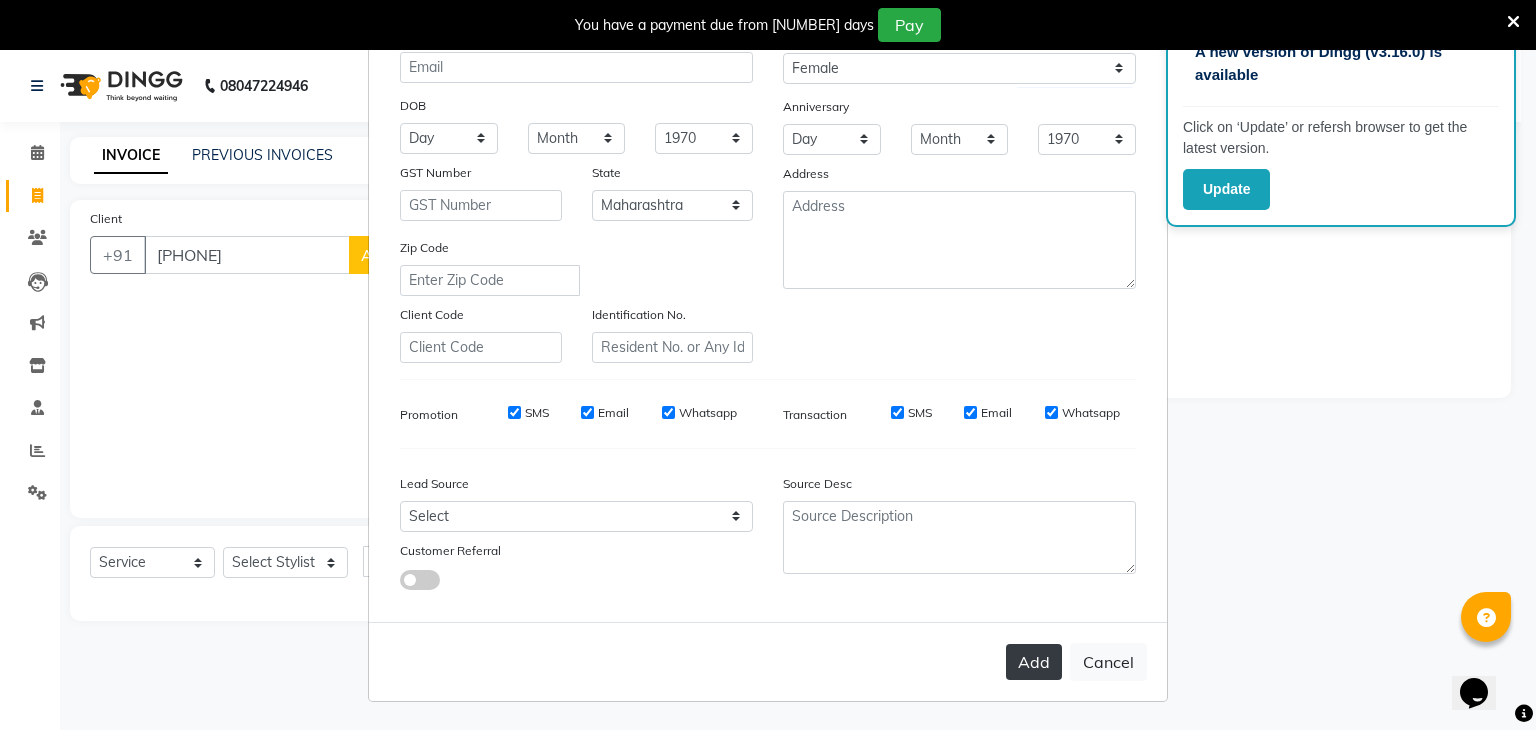 click on "Add" at bounding box center [1034, 662] 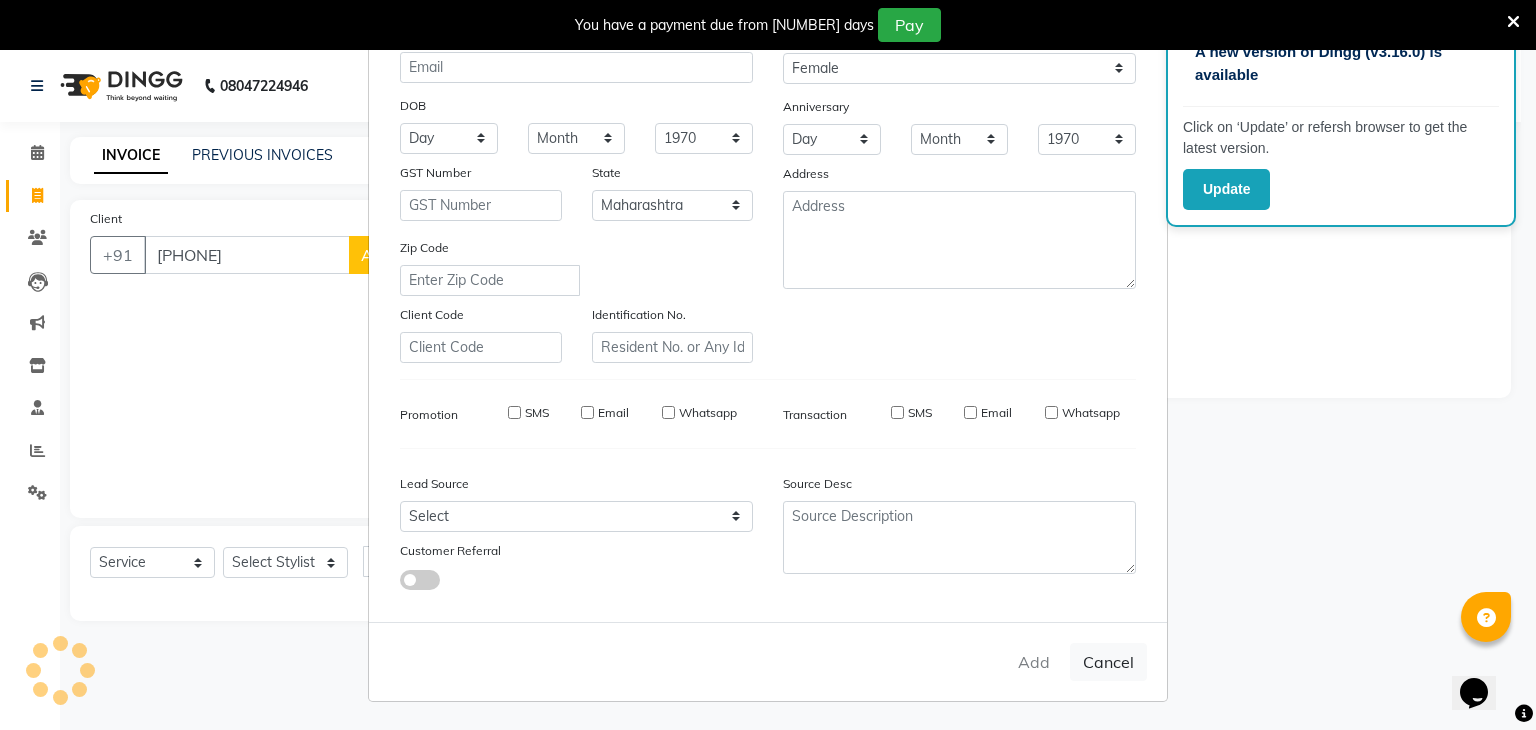 type 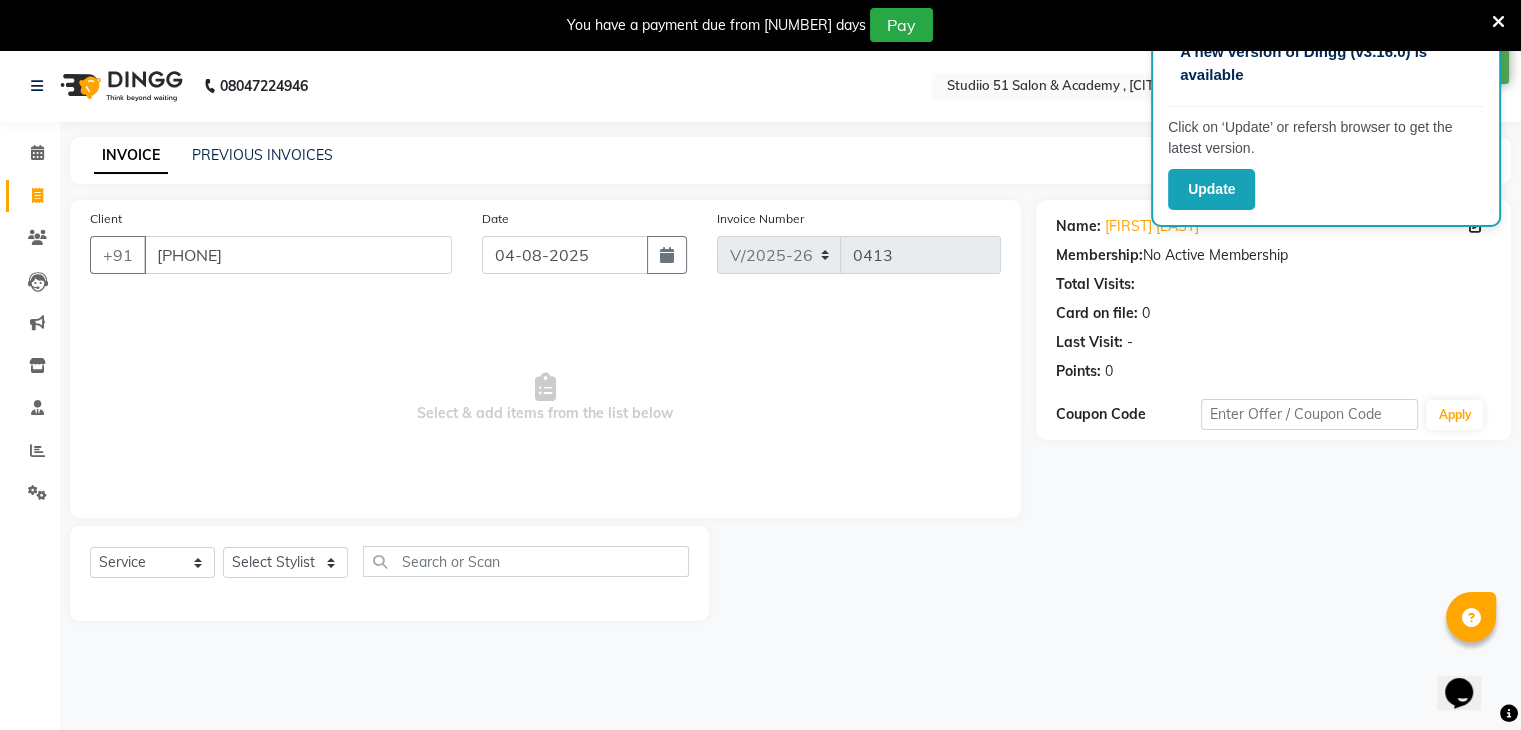 click at bounding box center [1498, 22] 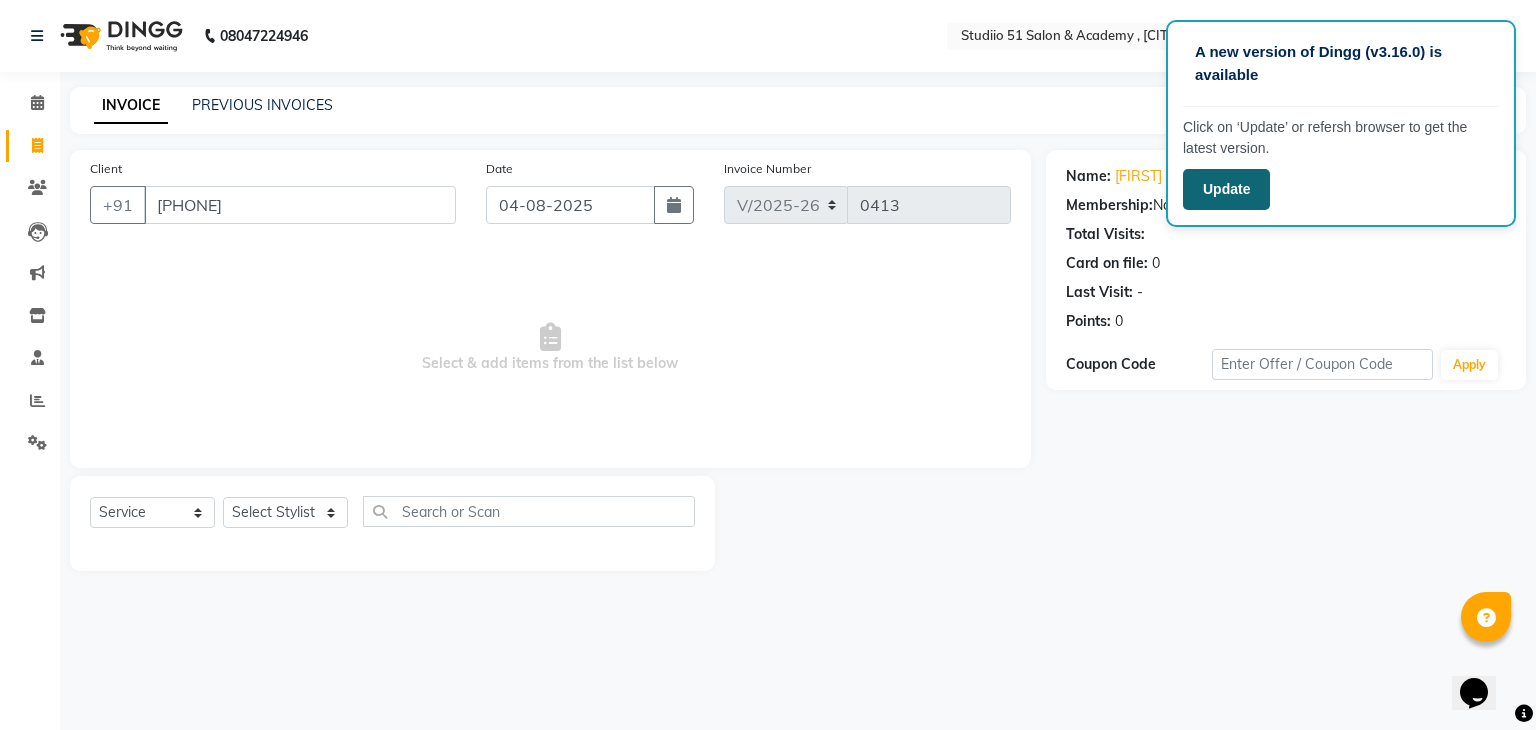 click on "Update" 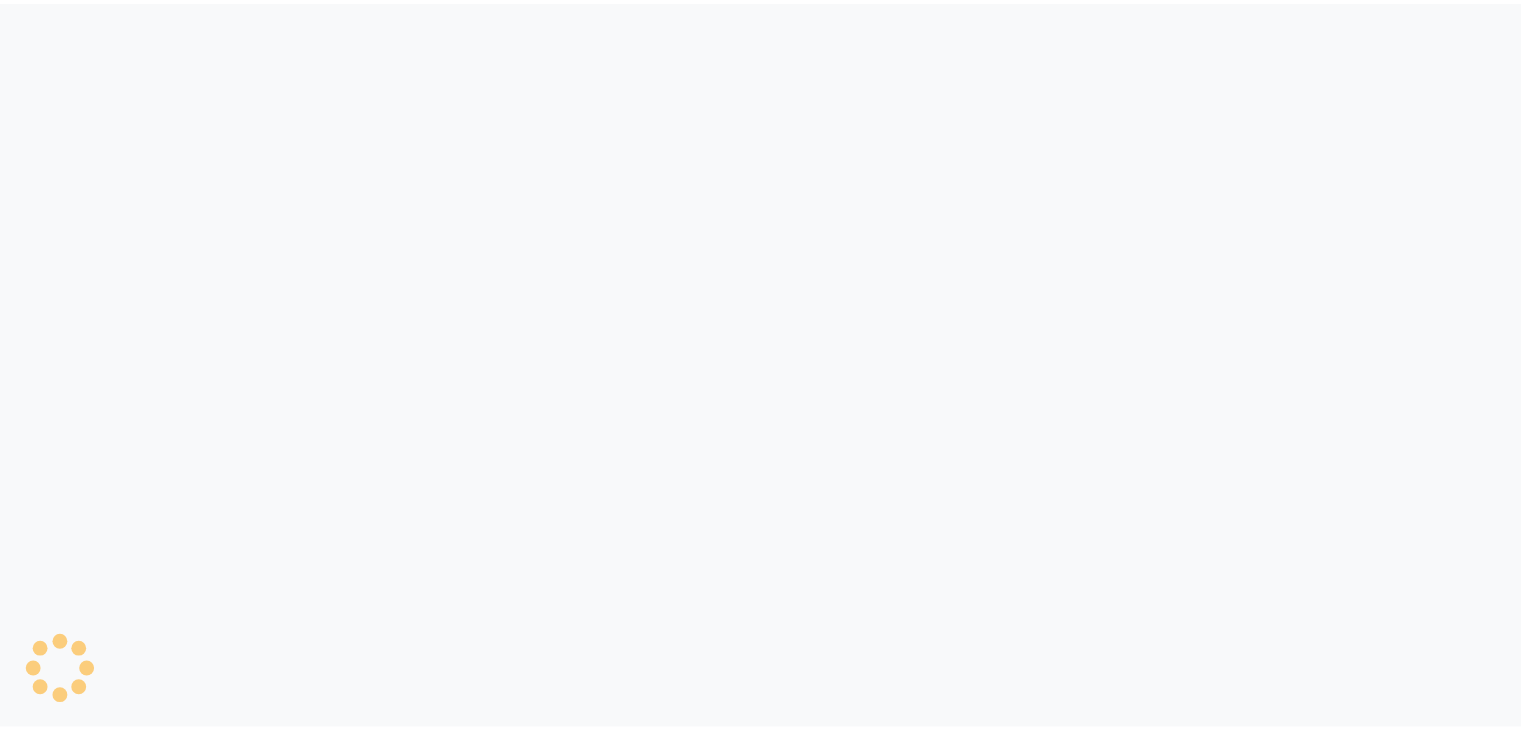 scroll, scrollTop: 0, scrollLeft: 0, axis: both 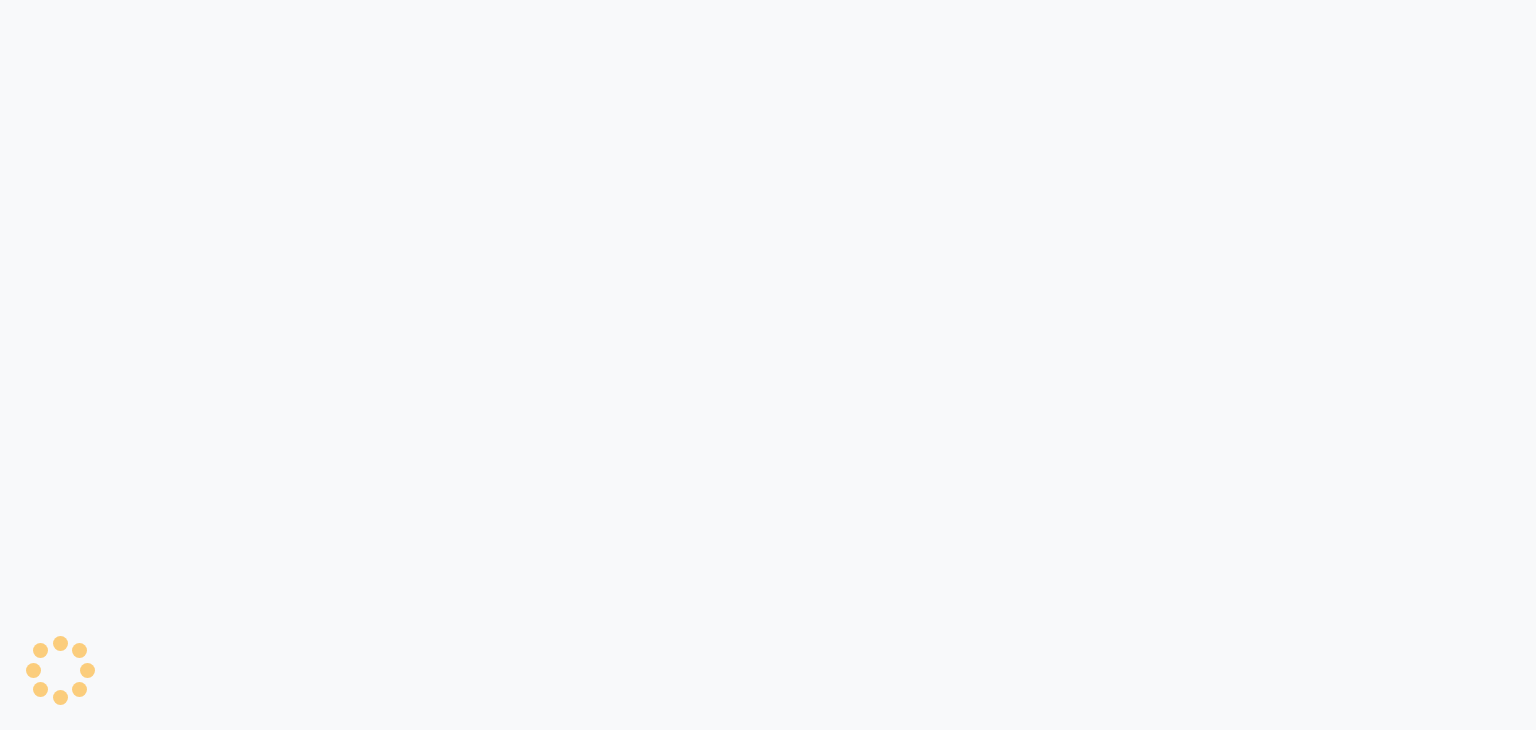 select on "638" 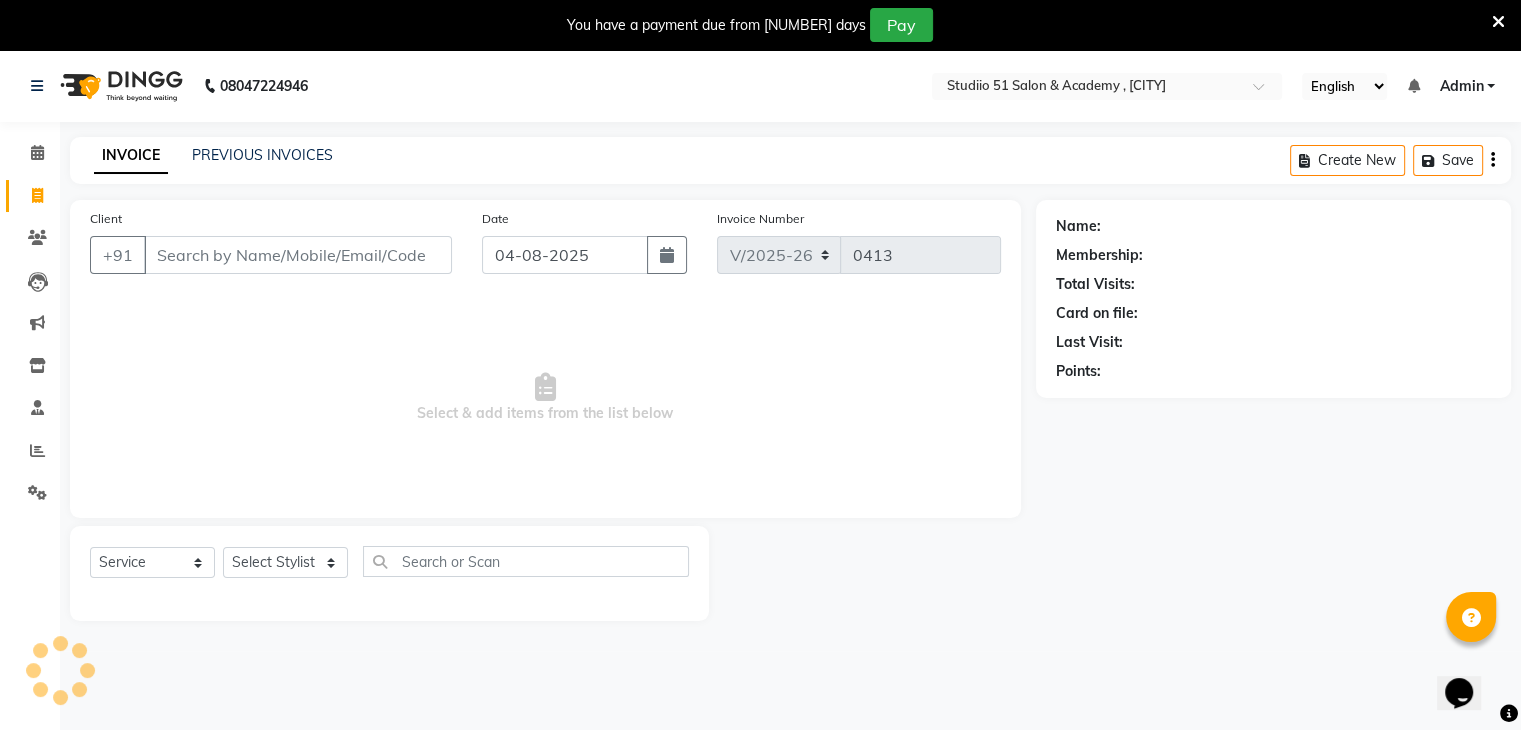 scroll, scrollTop: 0, scrollLeft: 0, axis: both 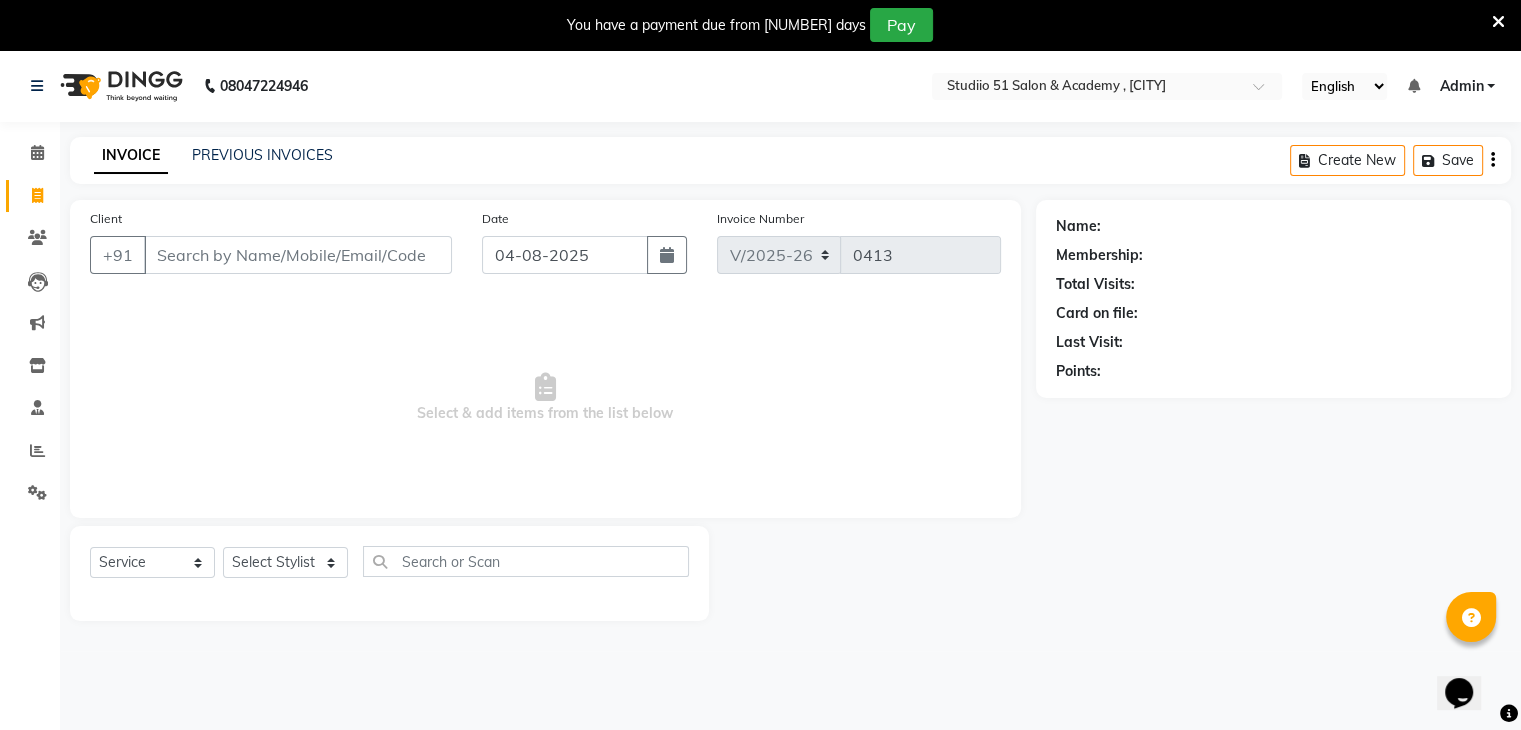 click on "You have a payment due from 118 days   Pay" at bounding box center (760, 25) 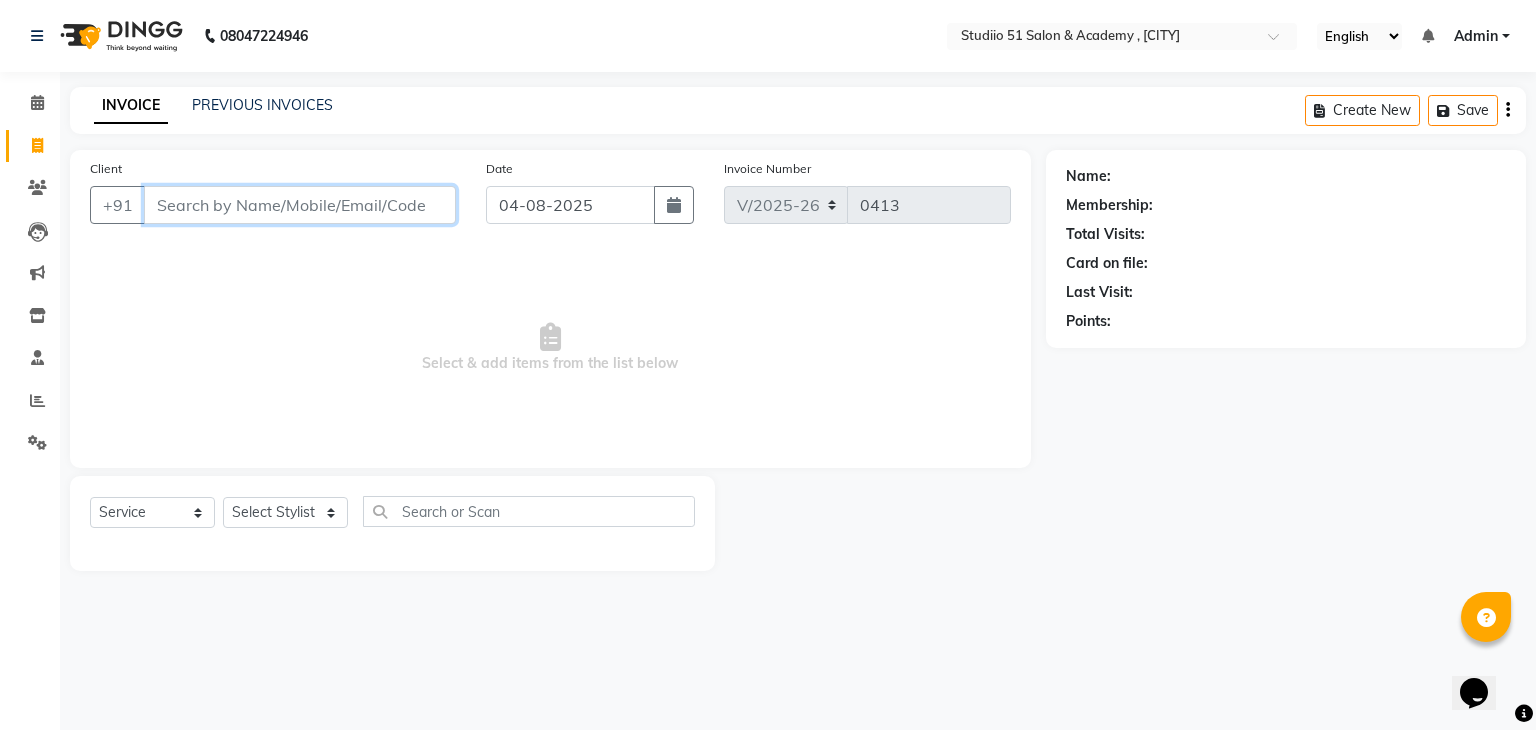 click on "Client" at bounding box center [300, 205] 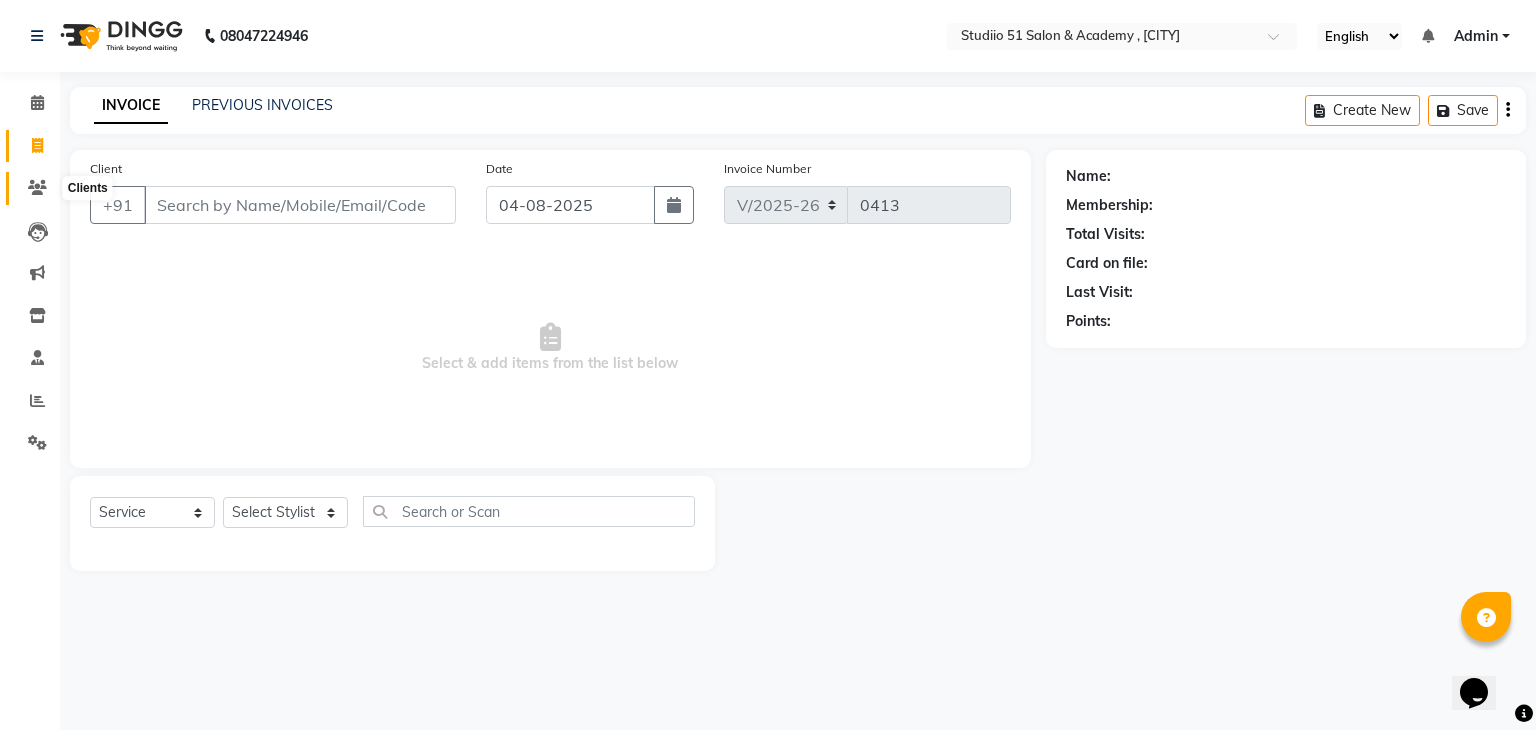 click 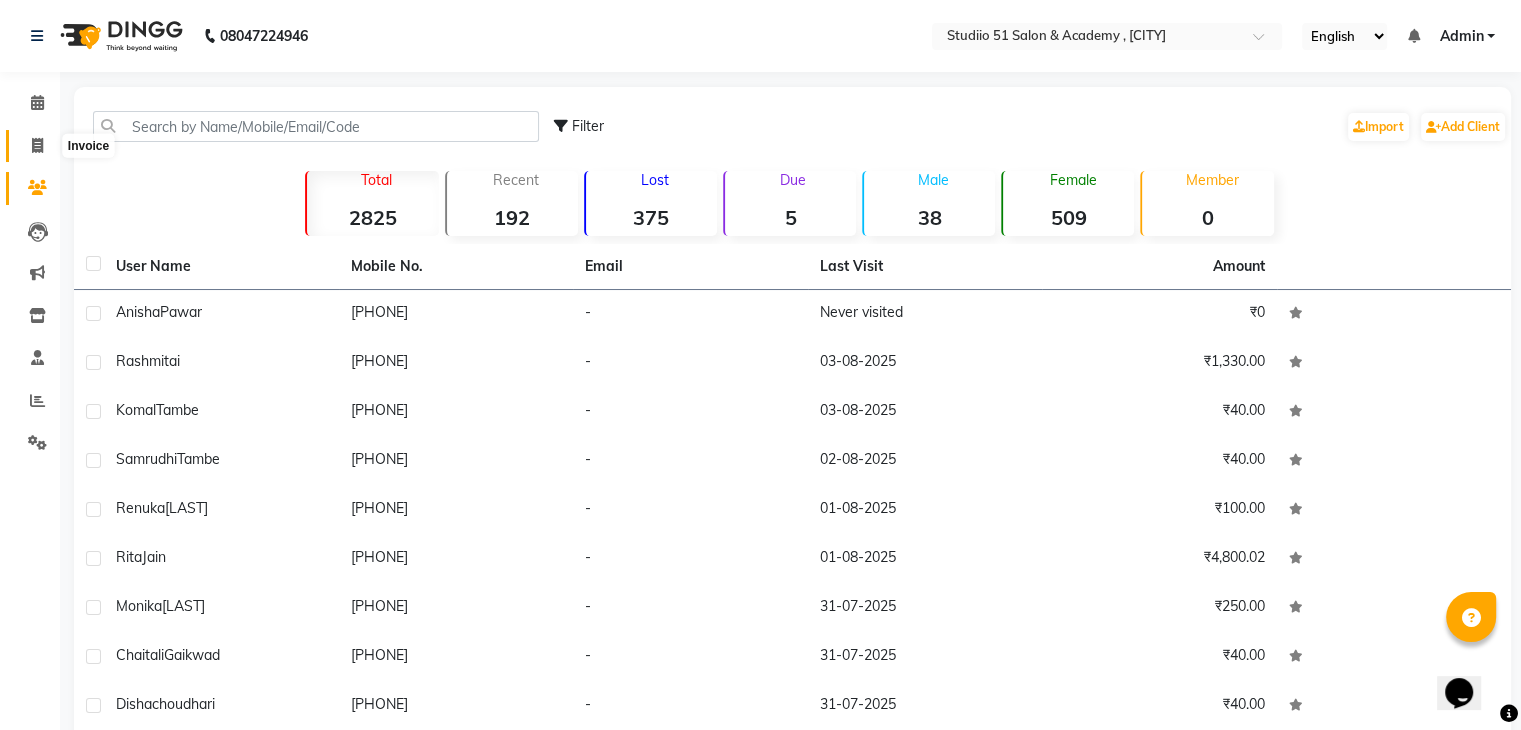 click 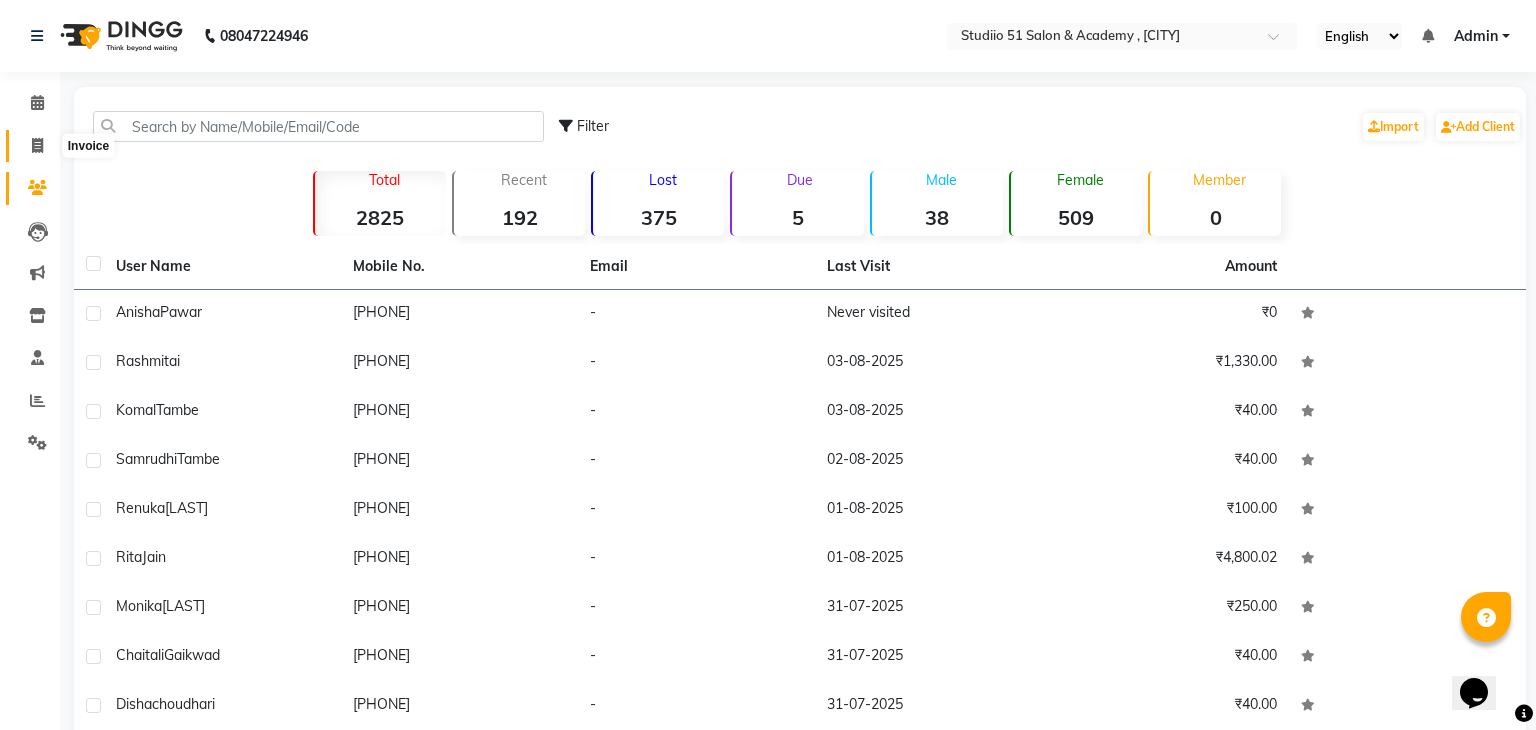 select on "638" 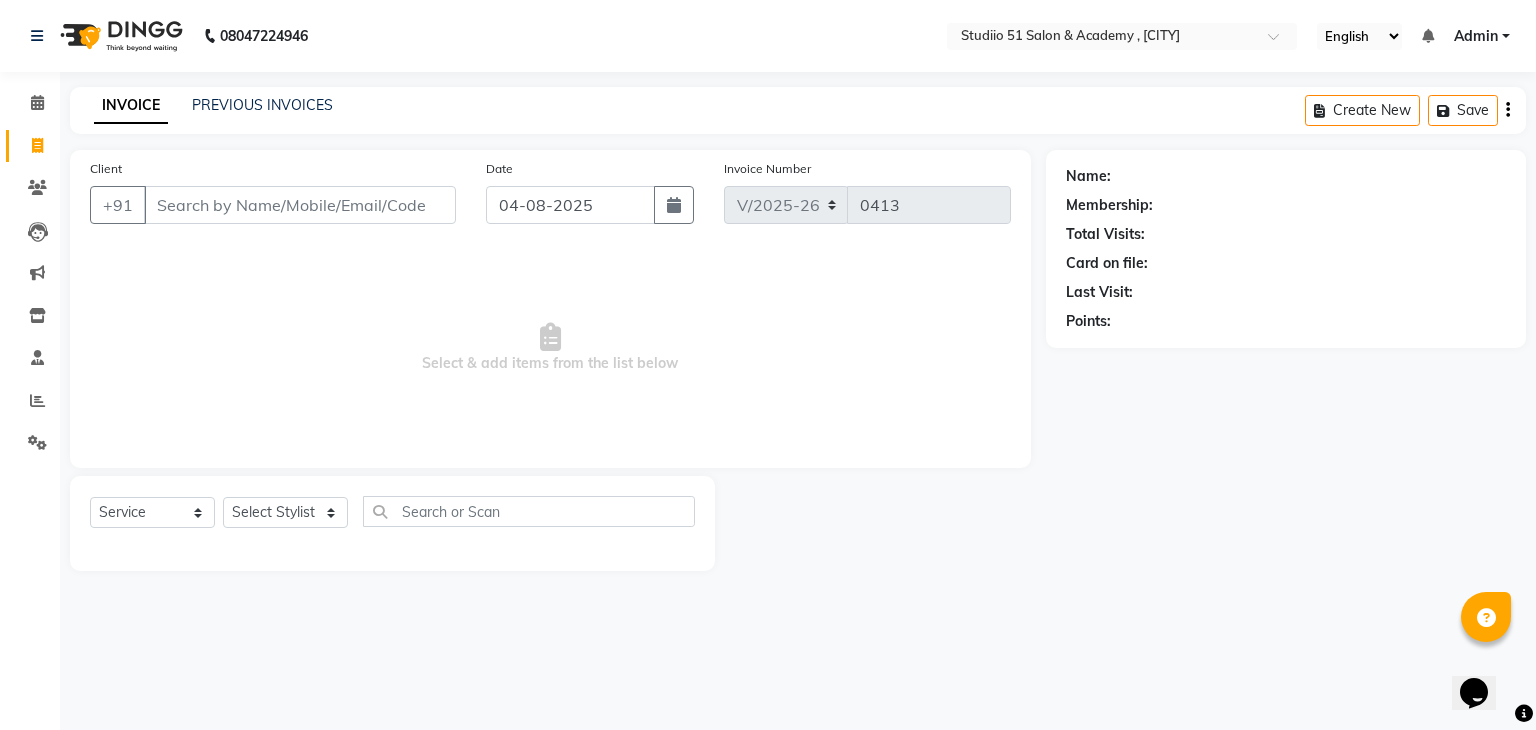 type on "N" 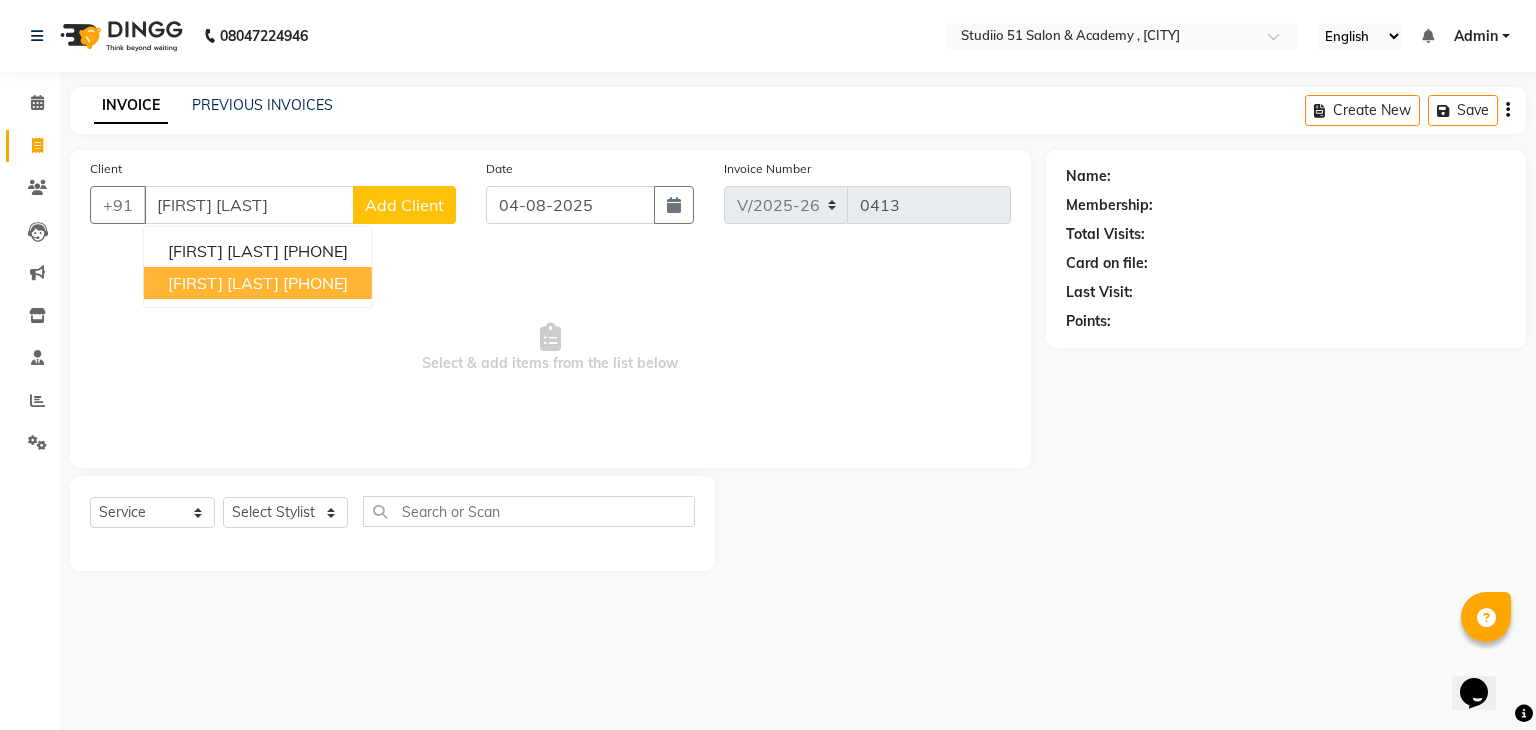 click on "[PHONE]" at bounding box center [315, 283] 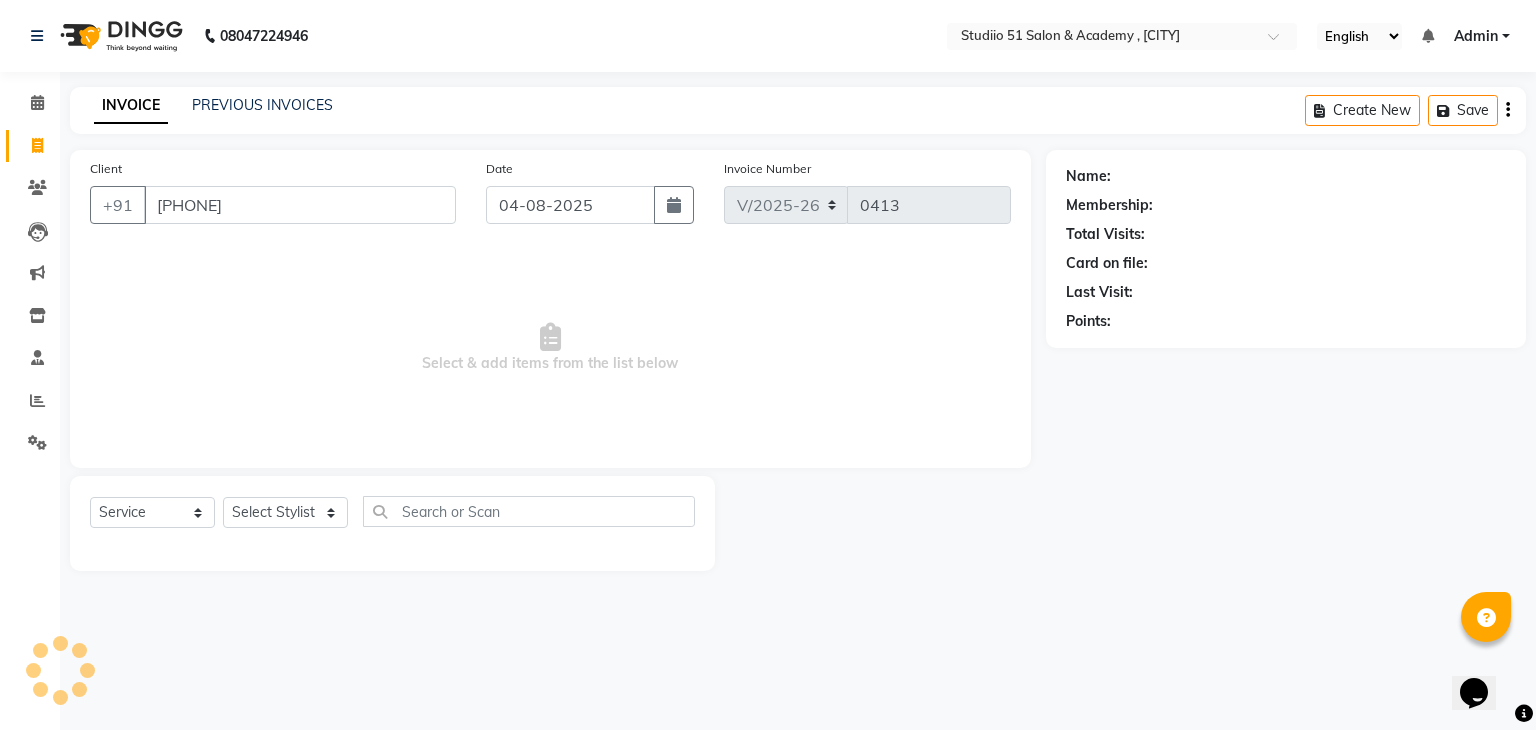 type on "[PHONE]" 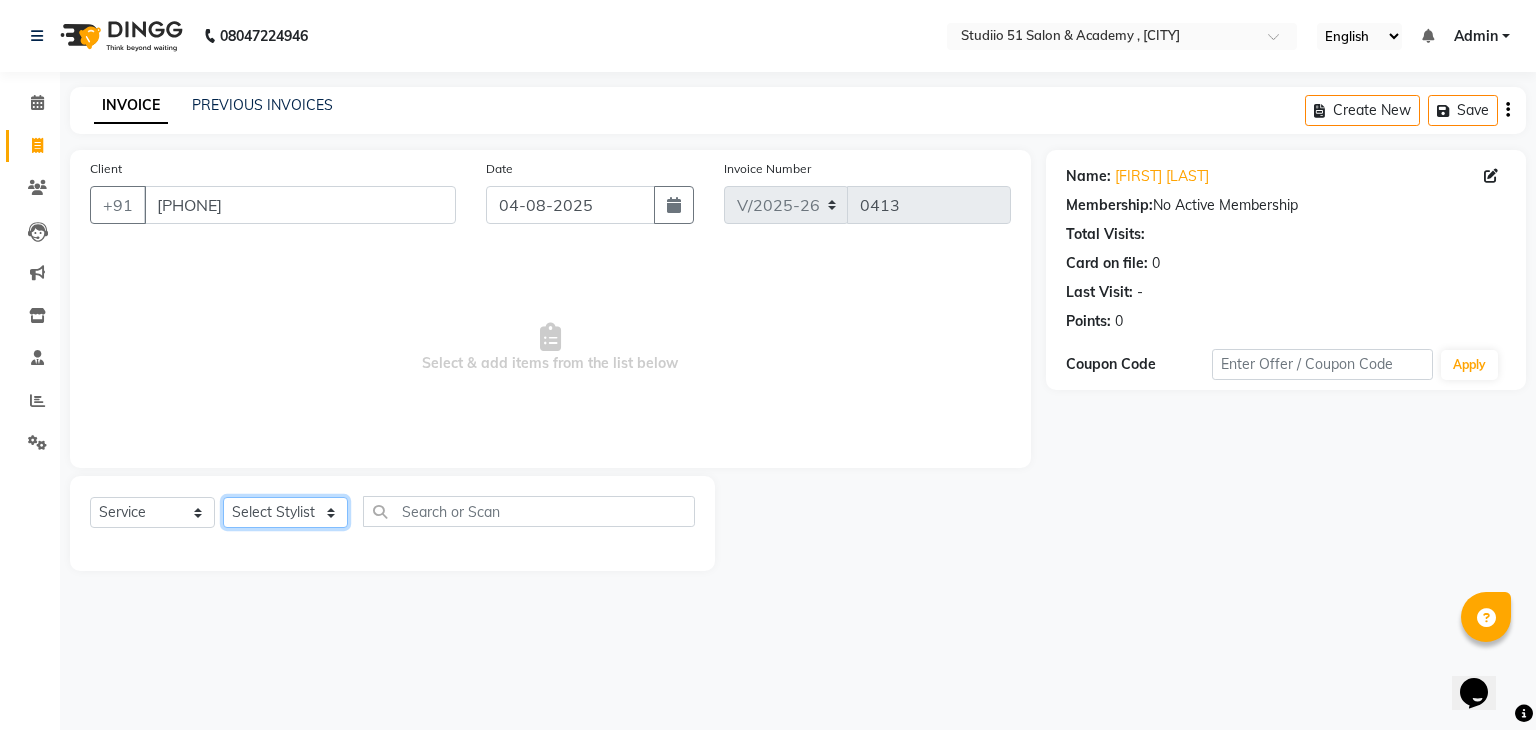 click on "Select Stylist [FIRST] [LAST] [FIRST] [LAST] [FIRST] [LAST] [FIRST] [LAST] [FIRST] [LAST] [FIRST] [LAST] [FIRST]" 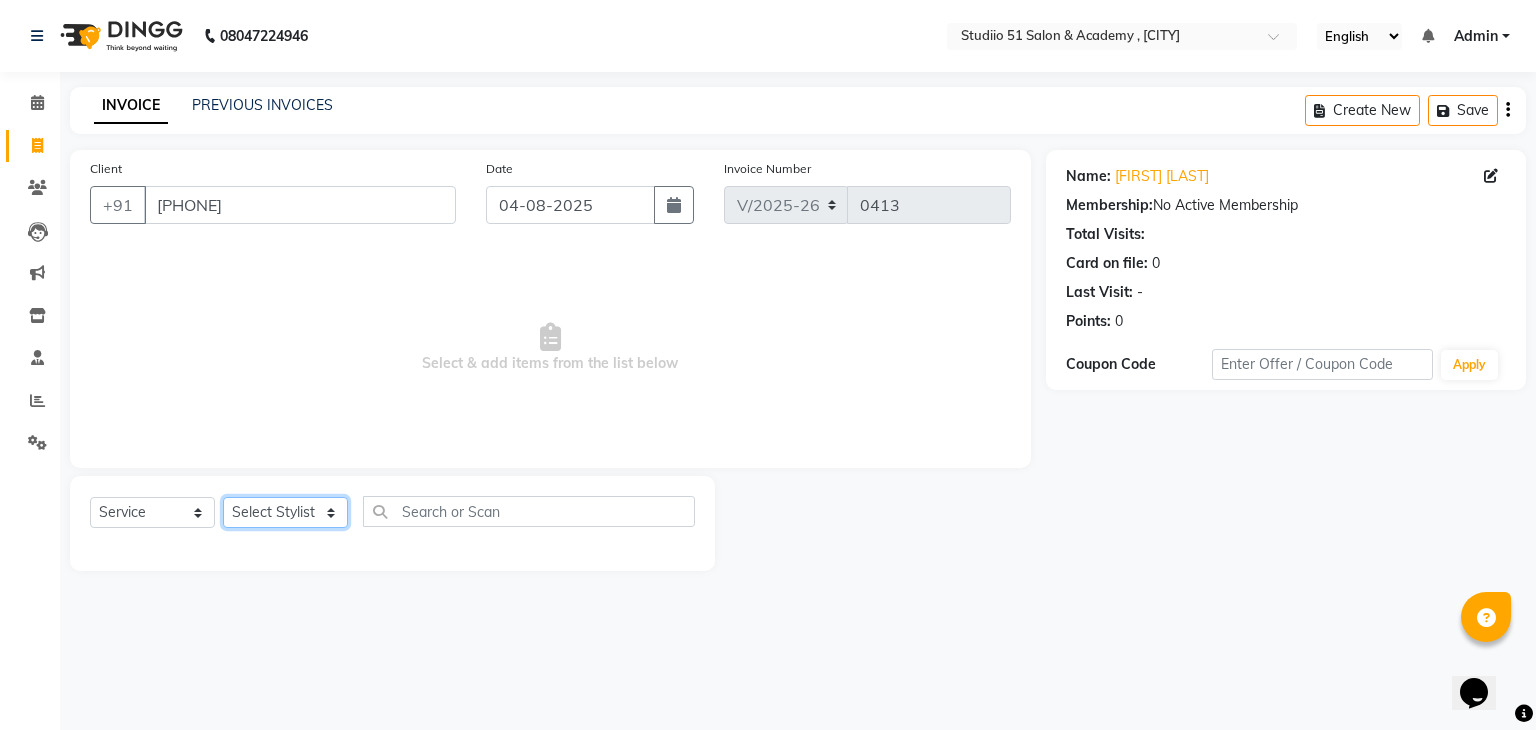 select on "81555" 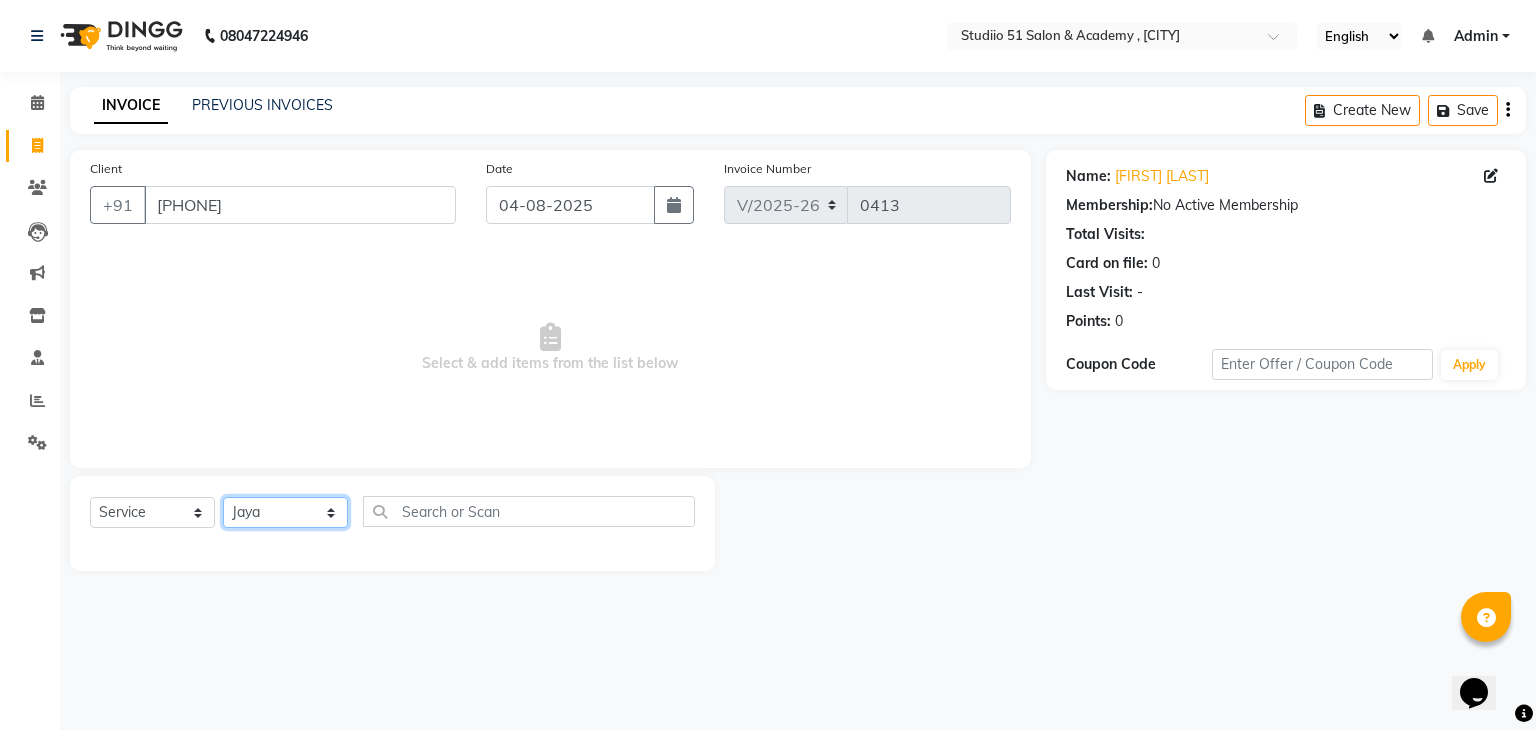 click on "Select Stylist [FIRST] [LAST] [FIRST] [LAST] [FIRST] [LAST] [FIRST] [LAST] [FIRST] [LAST] [FIRST] [LAST] [FIRST]" 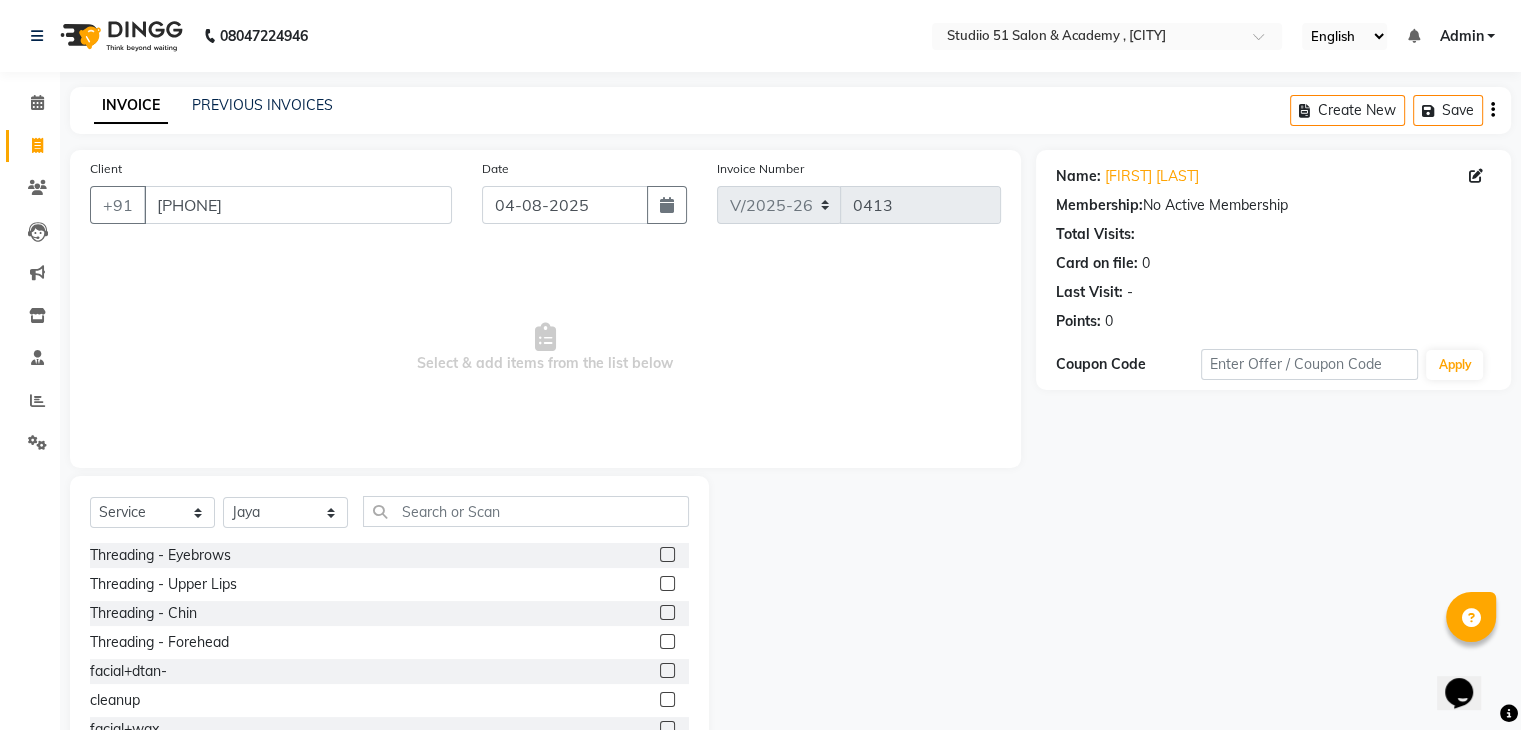 click 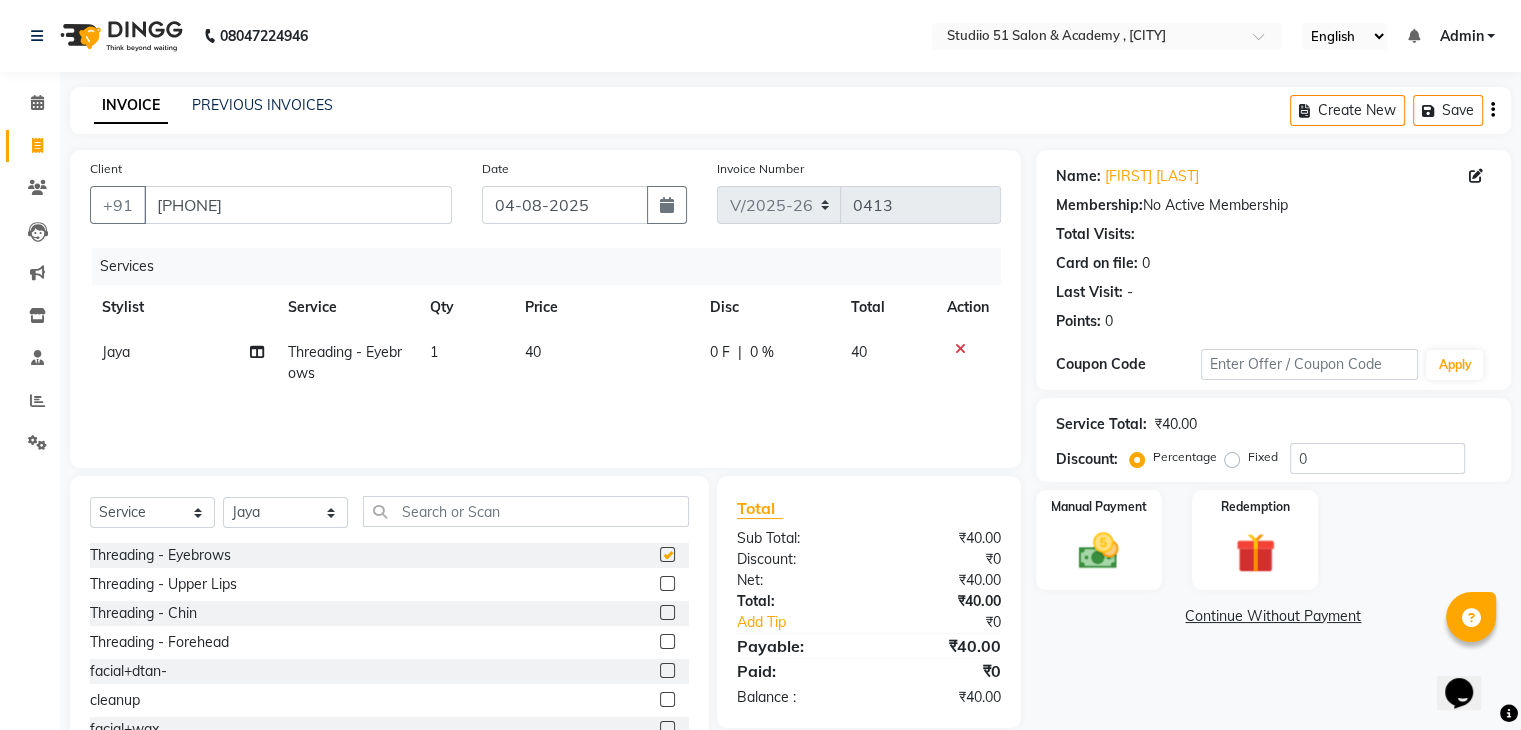 checkbox on "false" 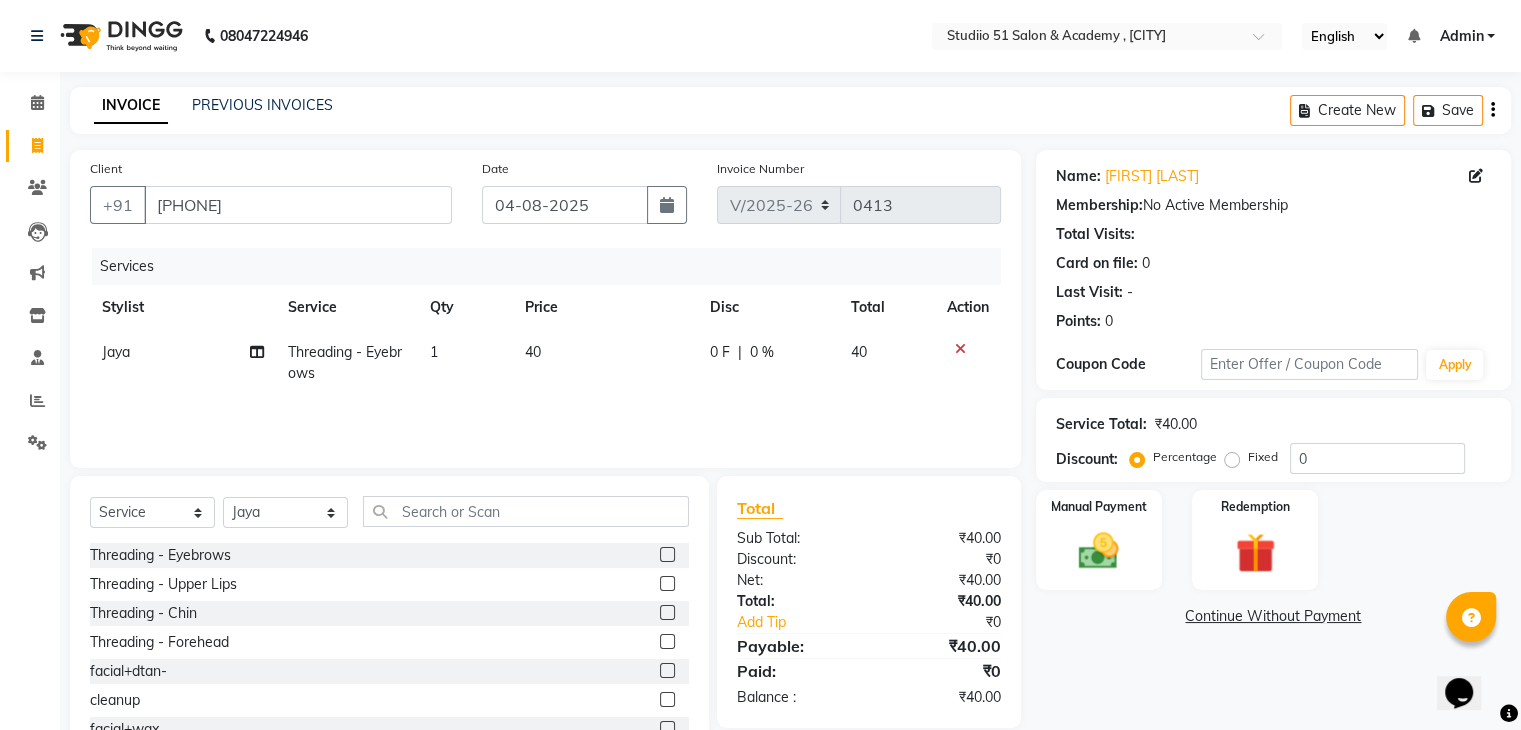 click 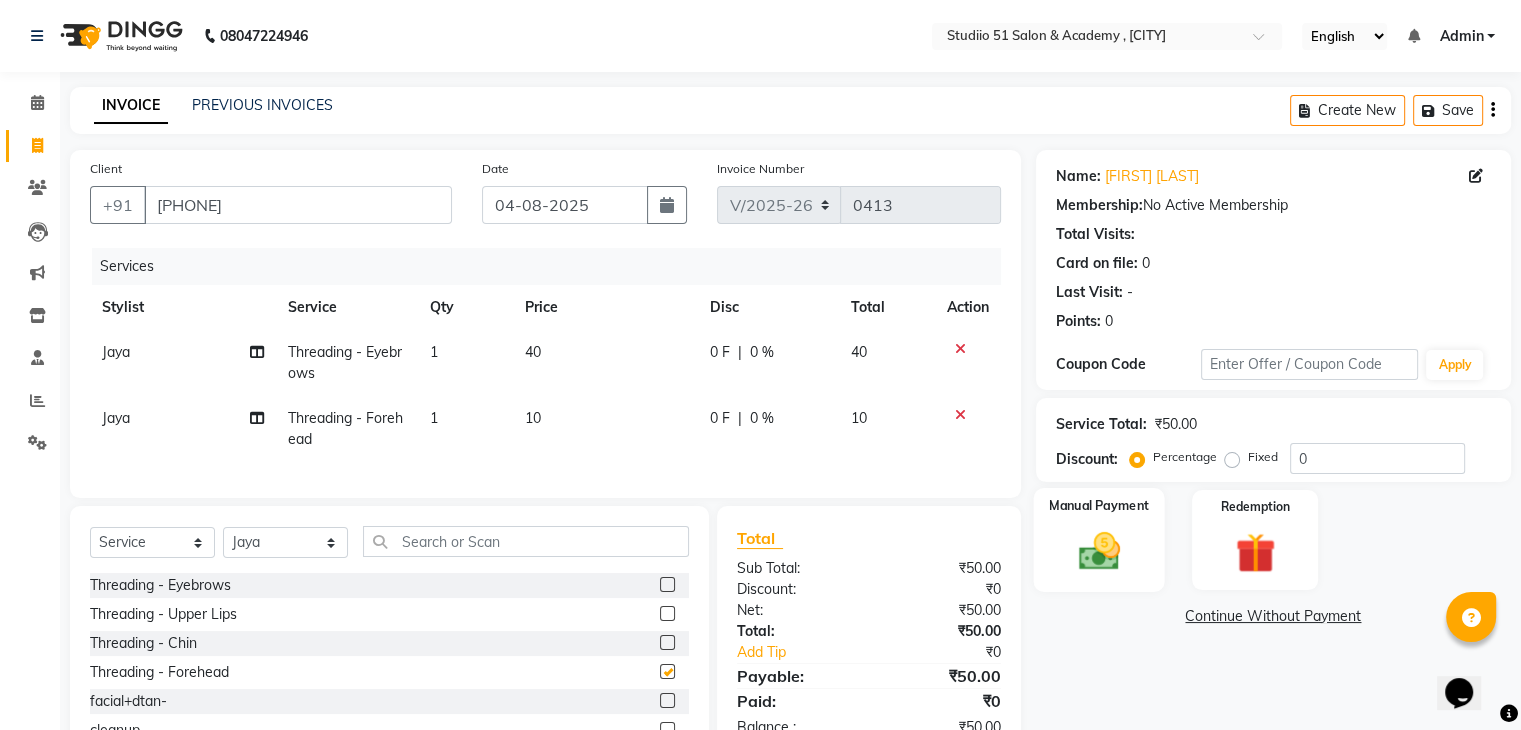 checkbox on "false" 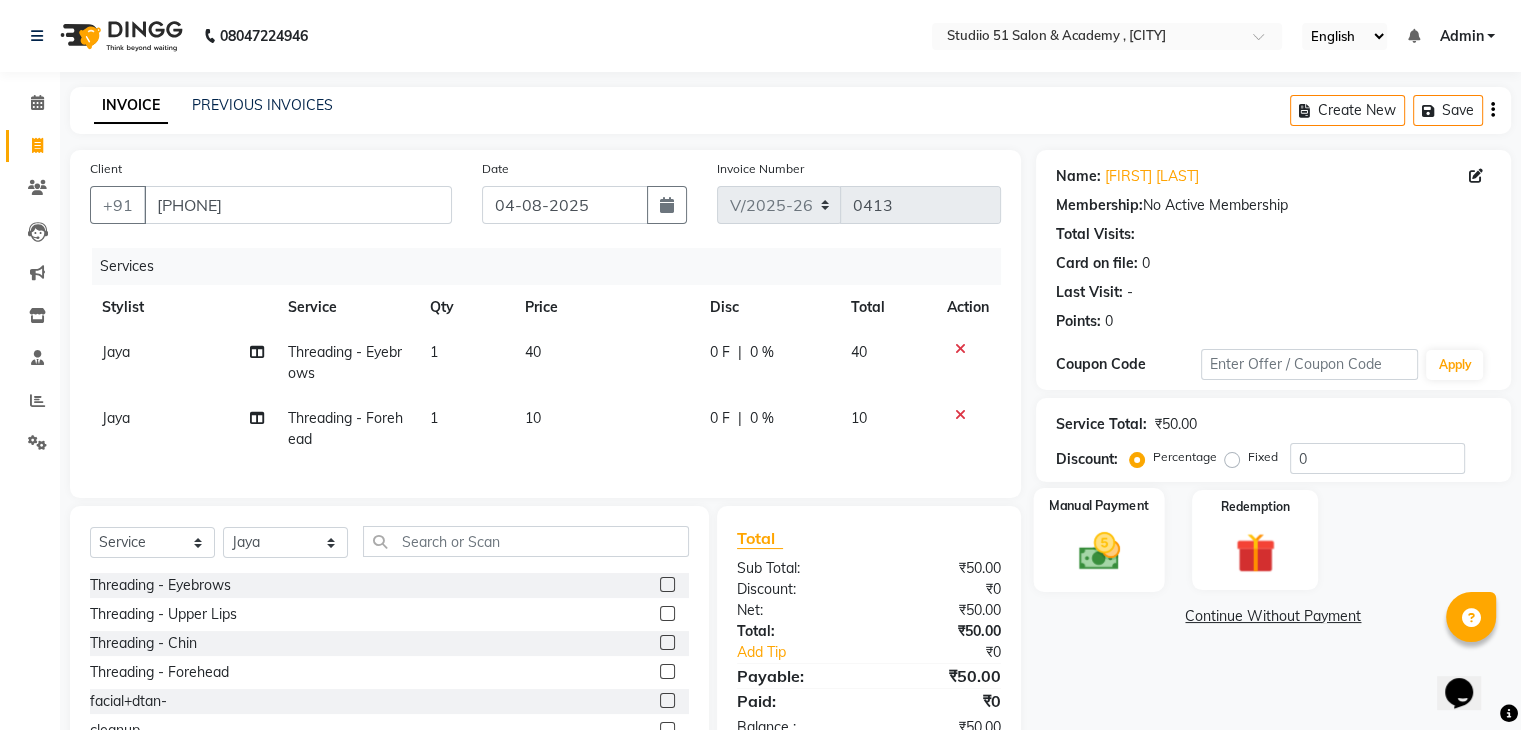 click on "Manual Payment" 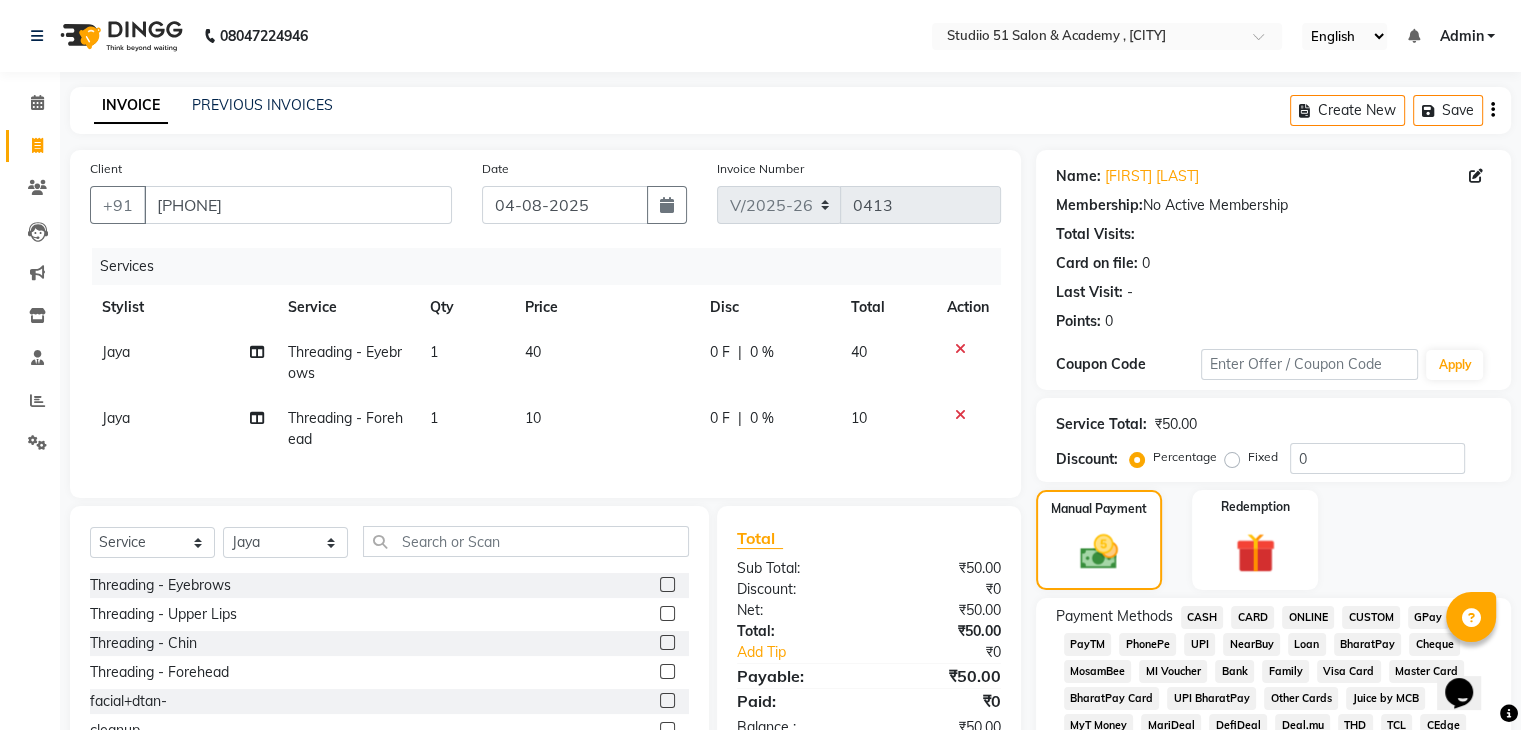 click on "CASH" 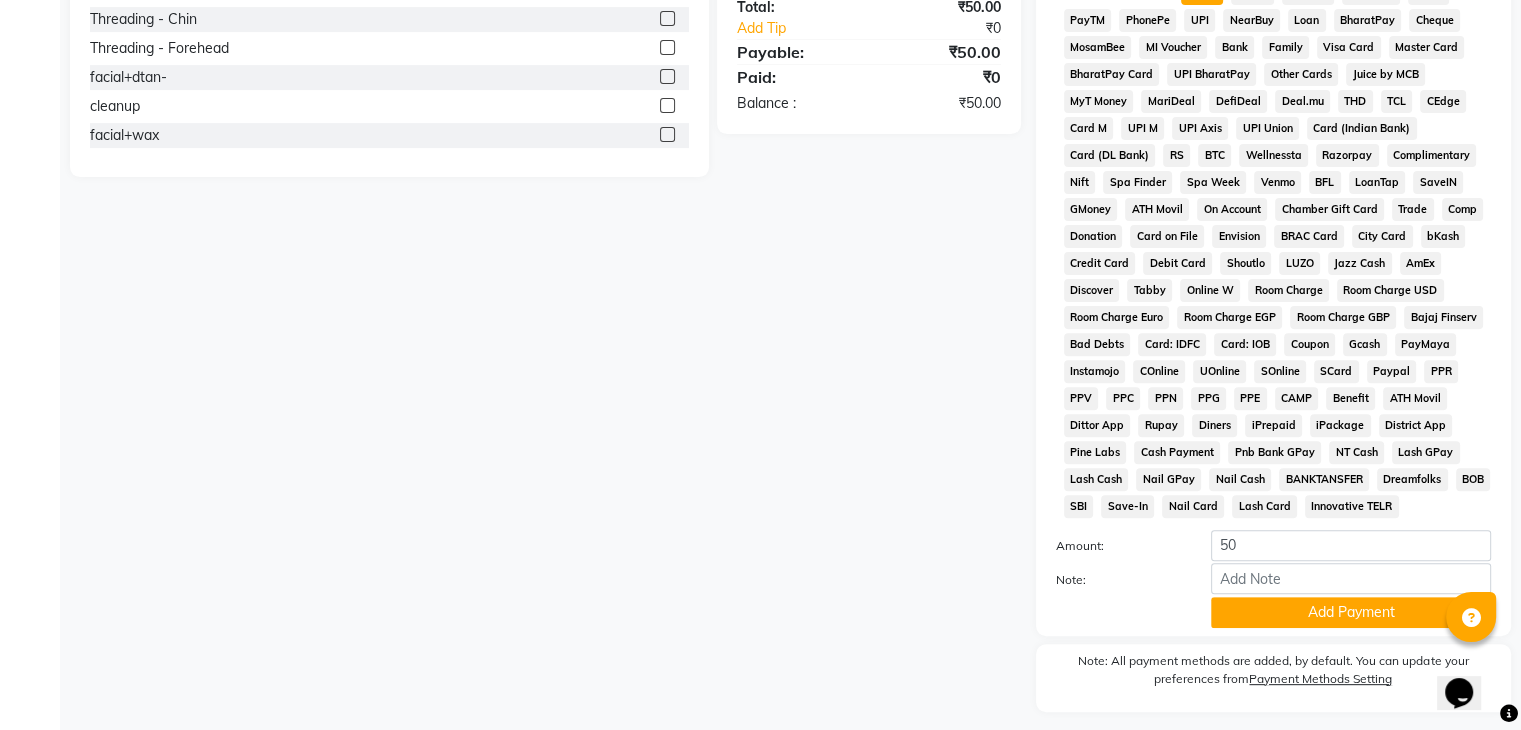 scroll, scrollTop: 671, scrollLeft: 0, axis: vertical 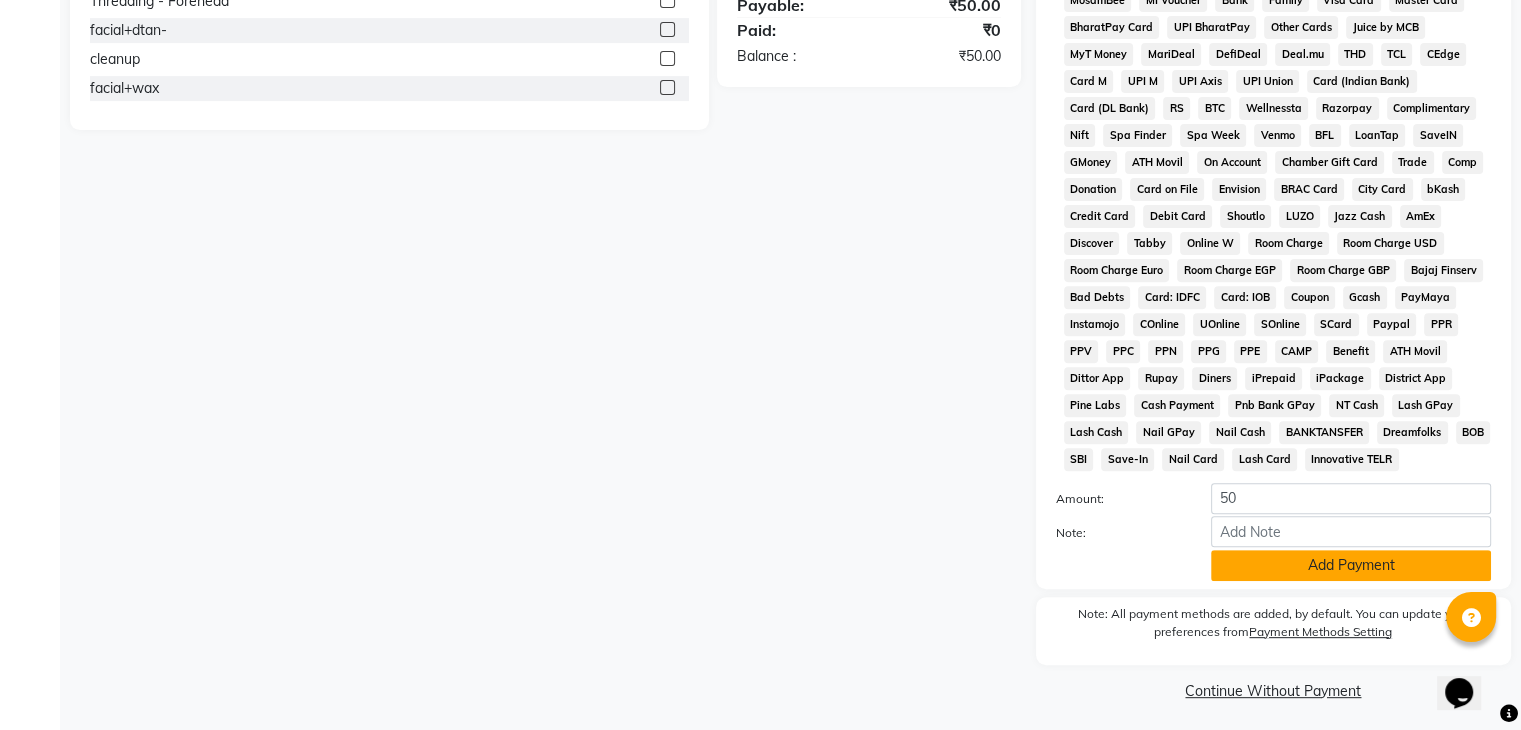 click on "Add Payment" 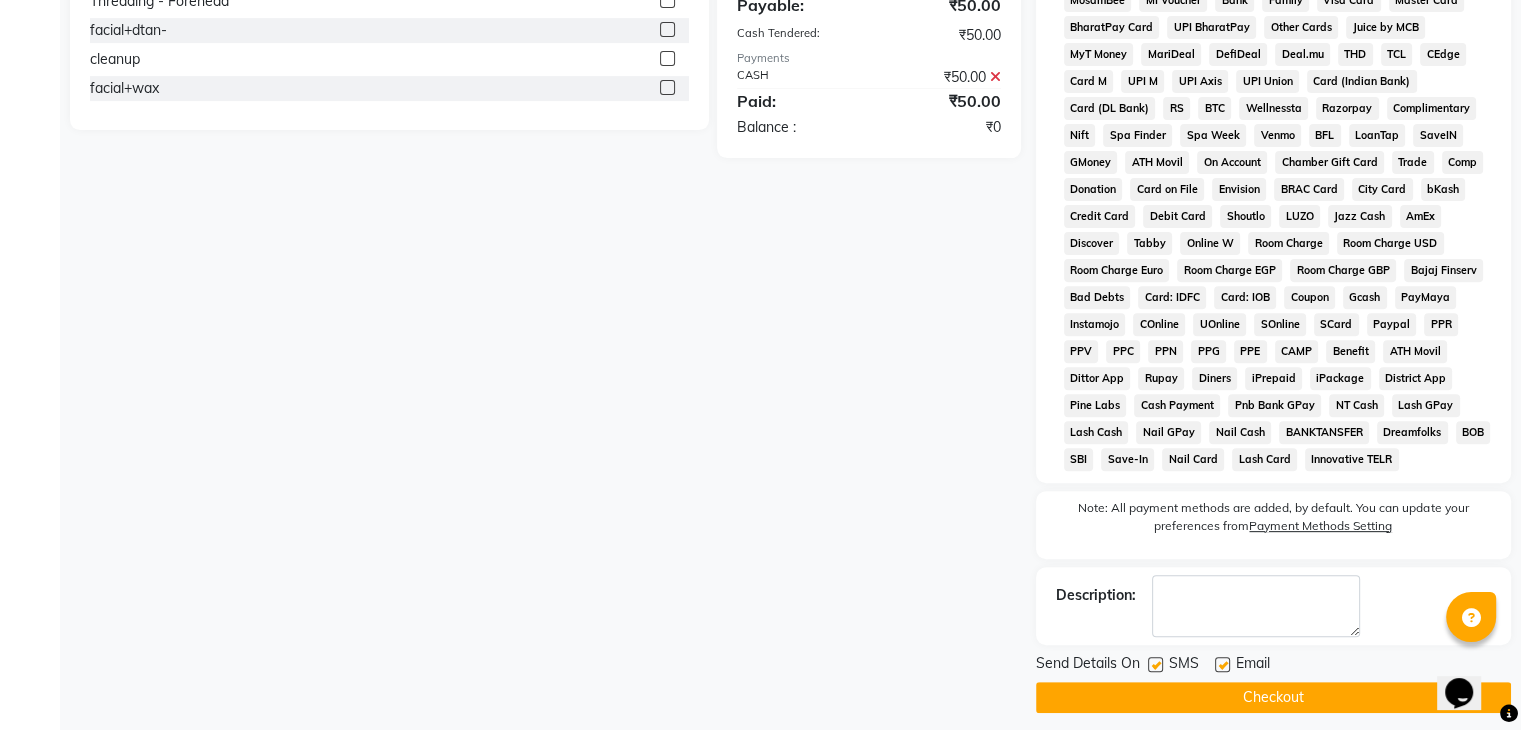 click on "Checkout" 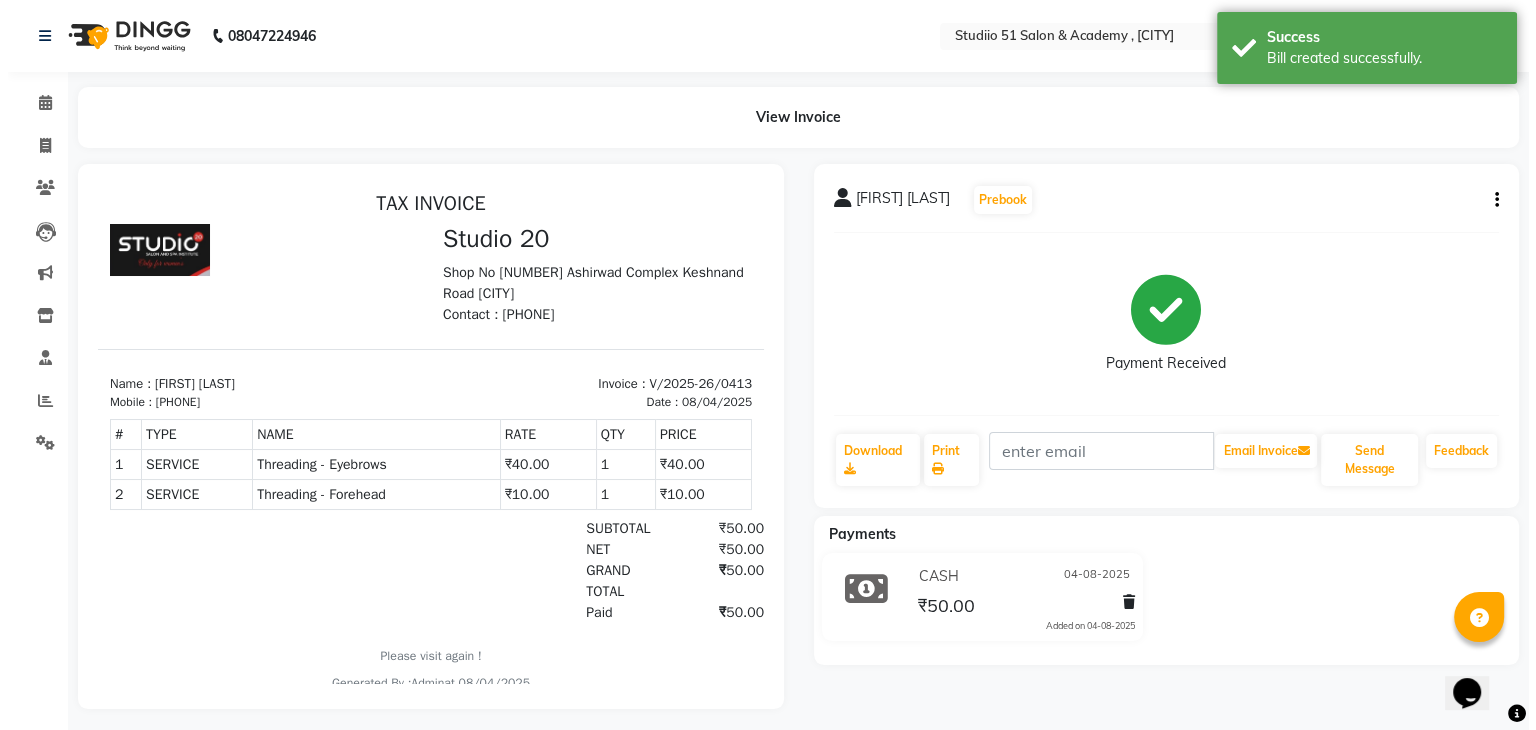 scroll, scrollTop: 0, scrollLeft: 0, axis: both 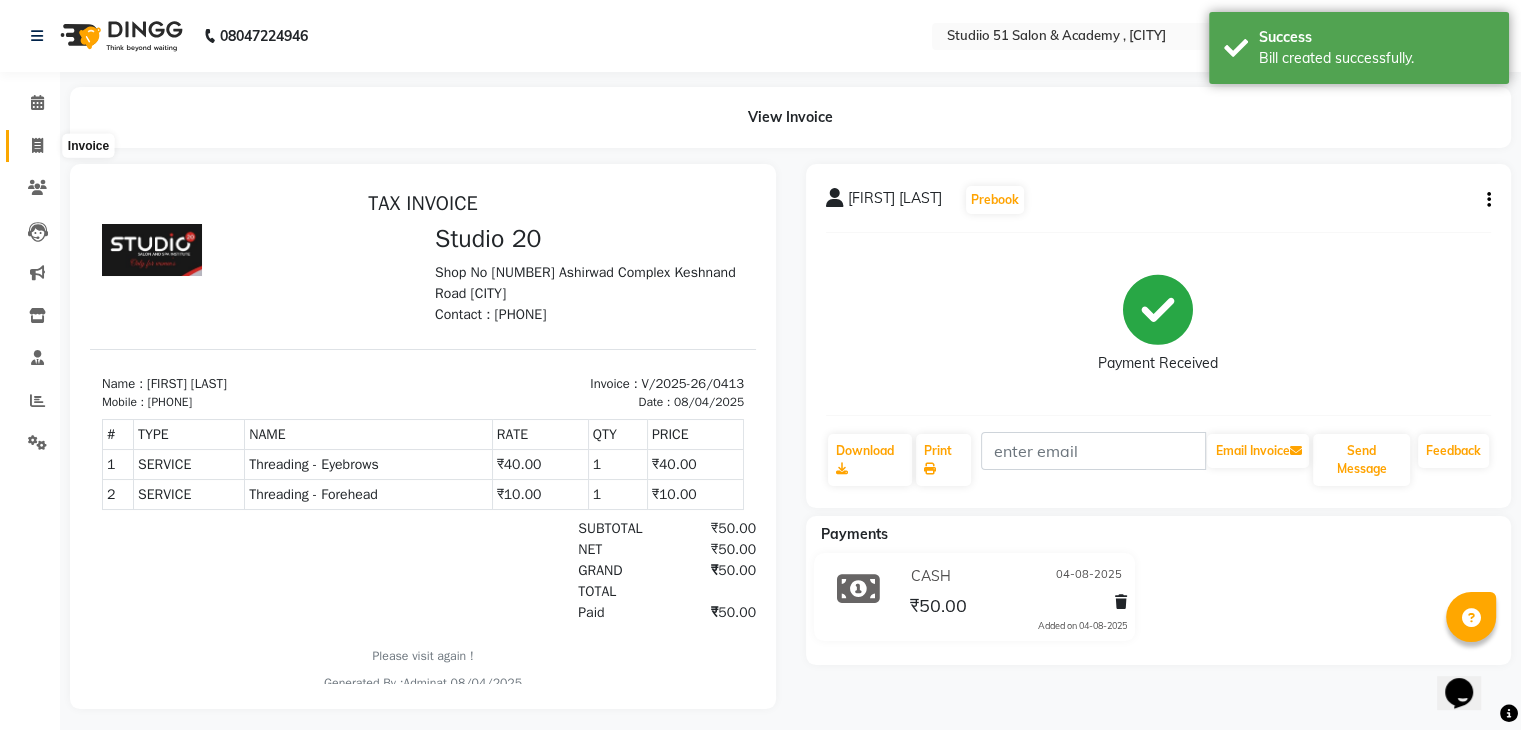 click 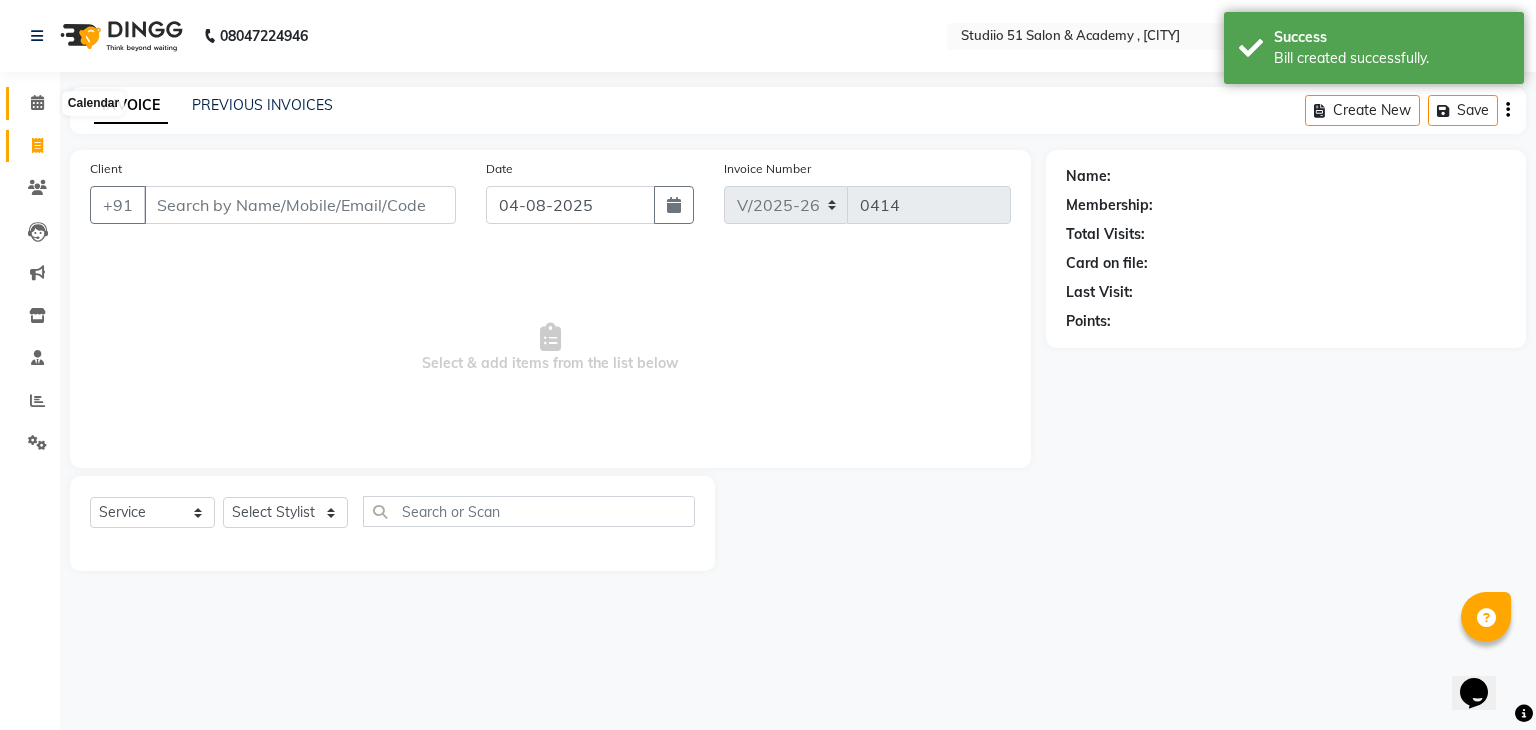 click 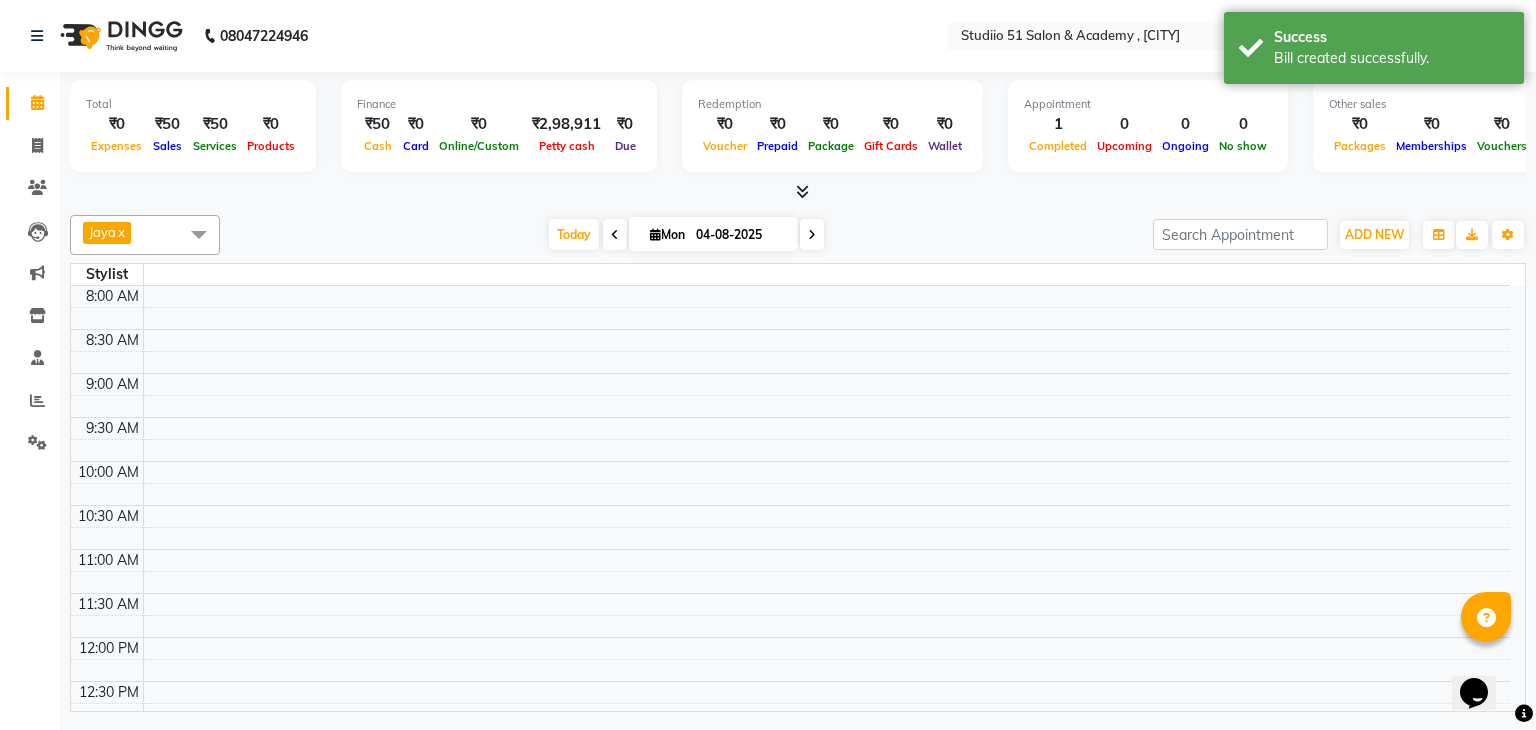 click on "04-08-2025" at bounding box center (740, 235) 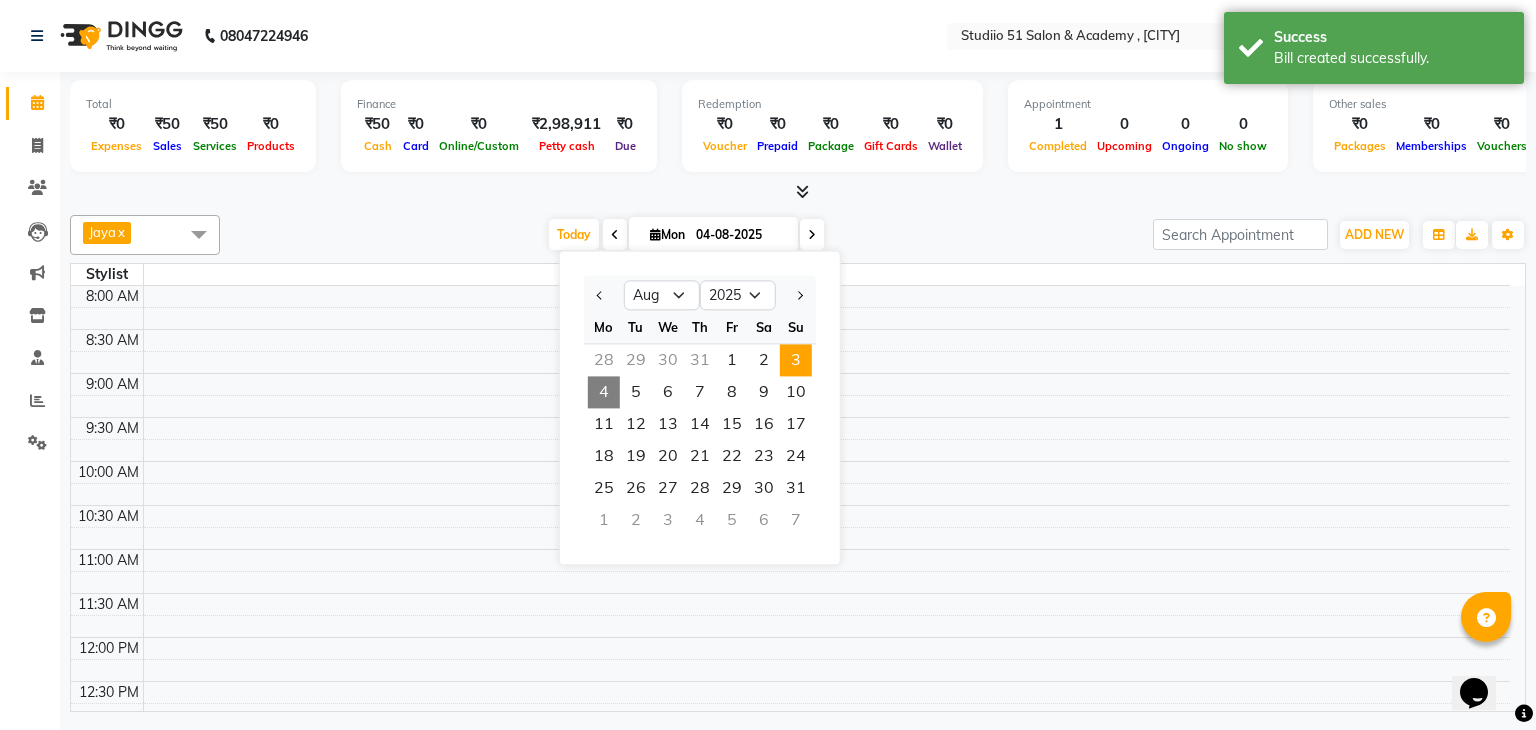 click on "3" at bounding box center (796, 360) 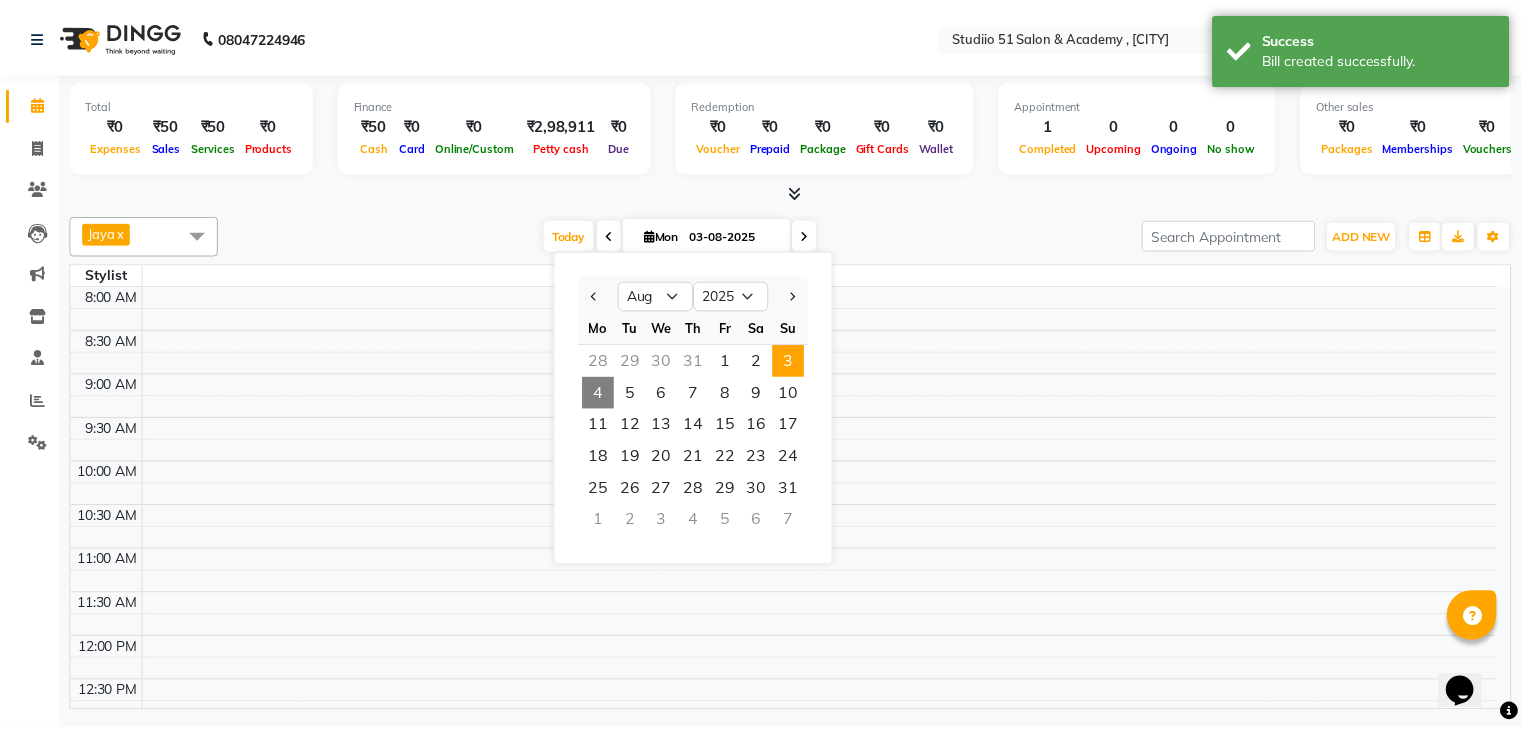 scroll, scrollTop: 707, scrollLeft: 0, axis: vertical 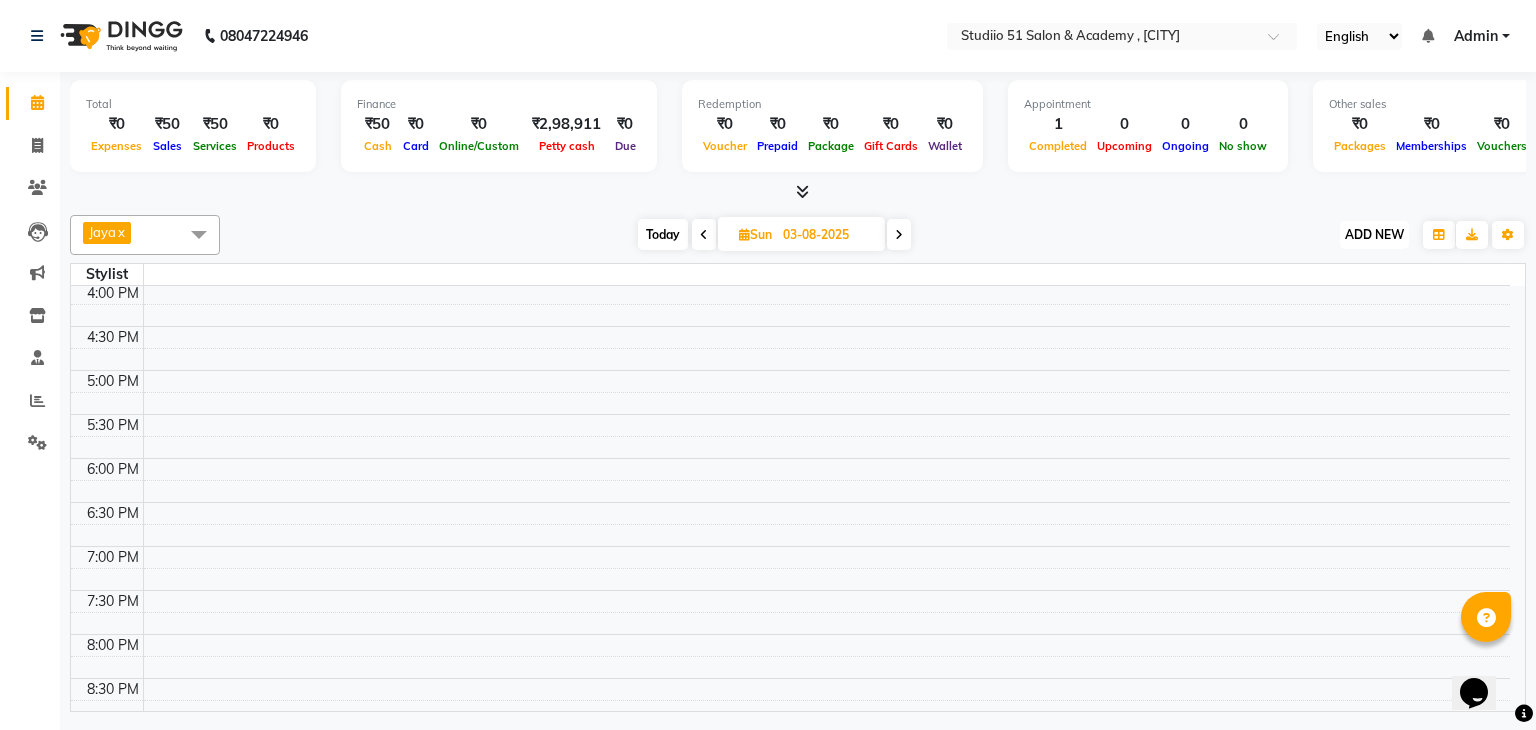 click on "ADD NEW Toggle Dropdown" at bounding box center (1374, 235) 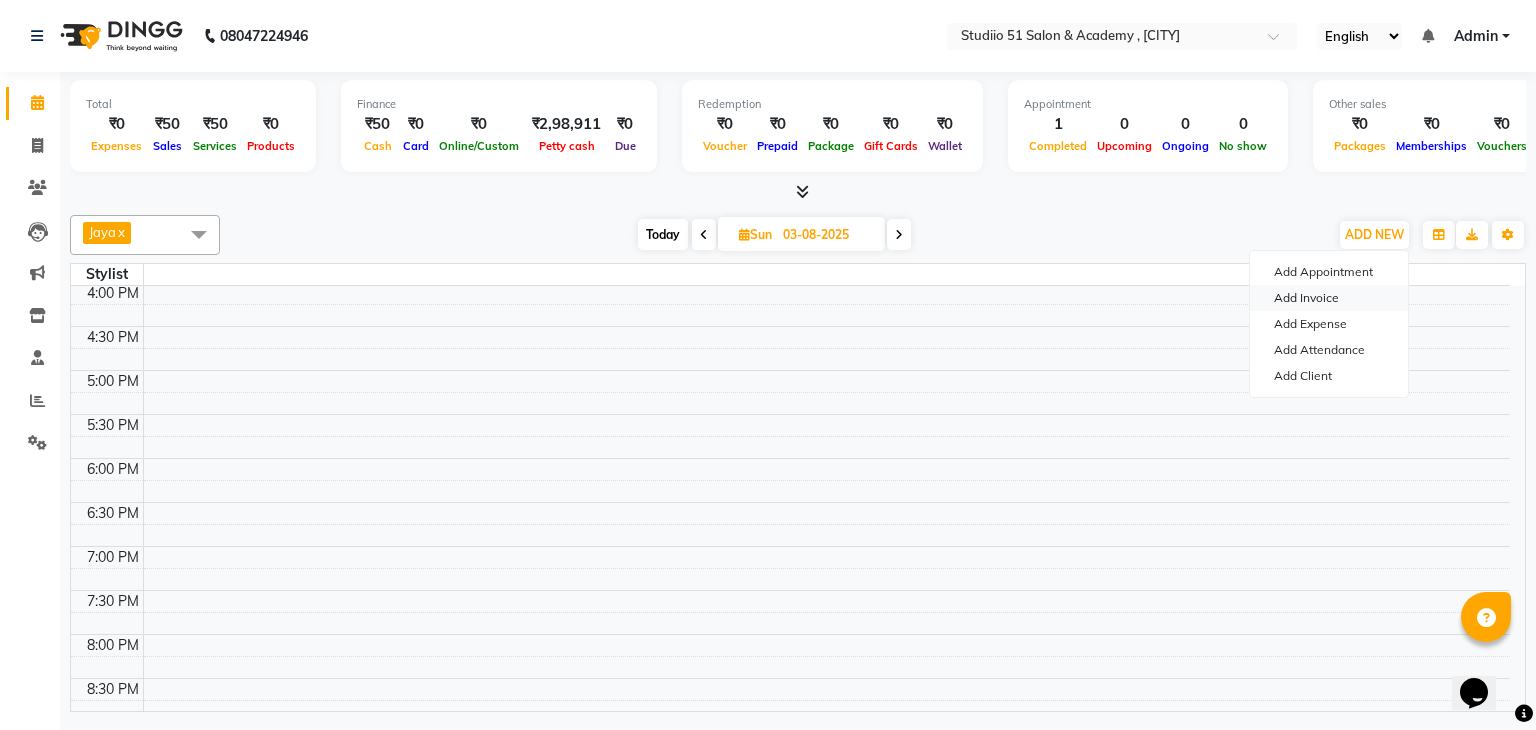 click on "Add Invoice" at bounding box center [1329, 298] 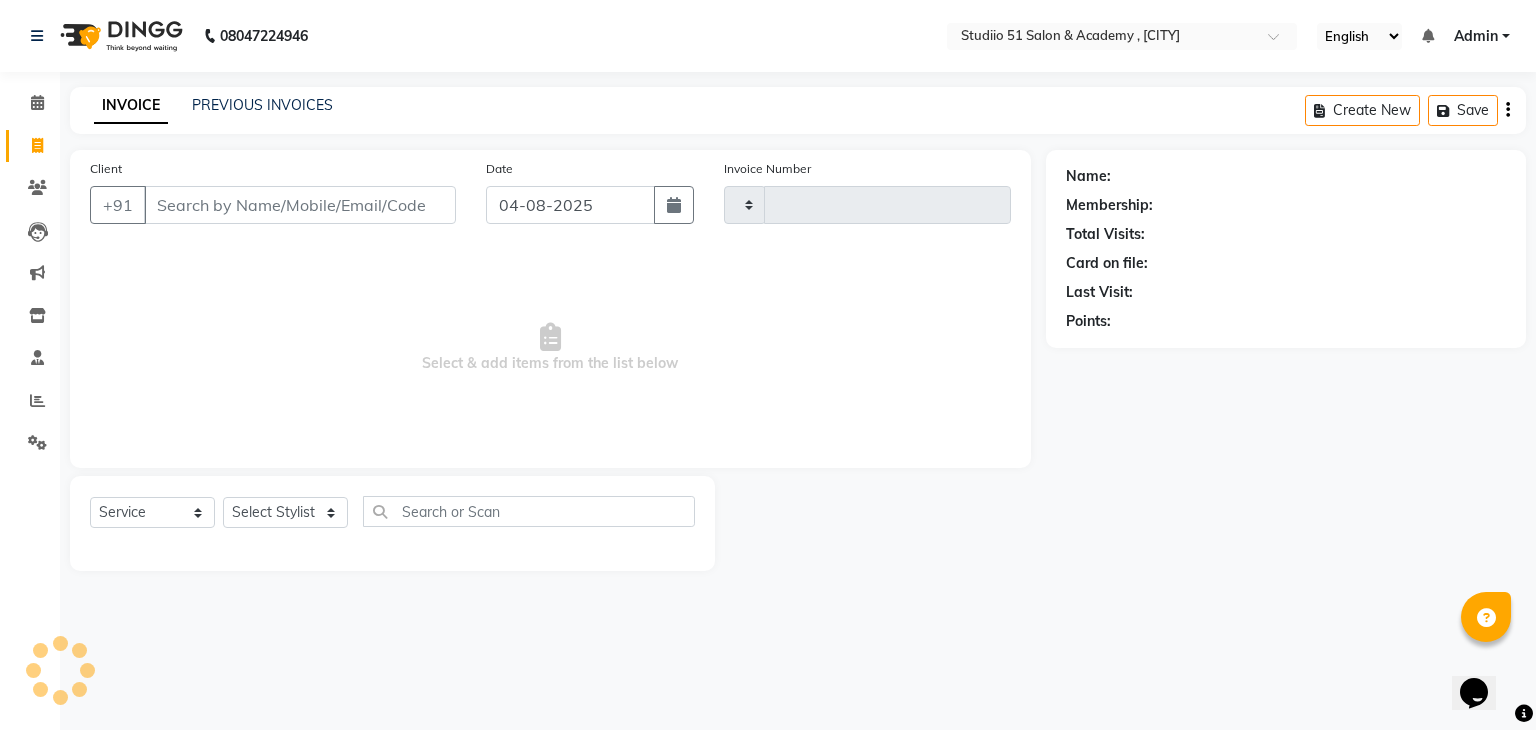 type on "0414" 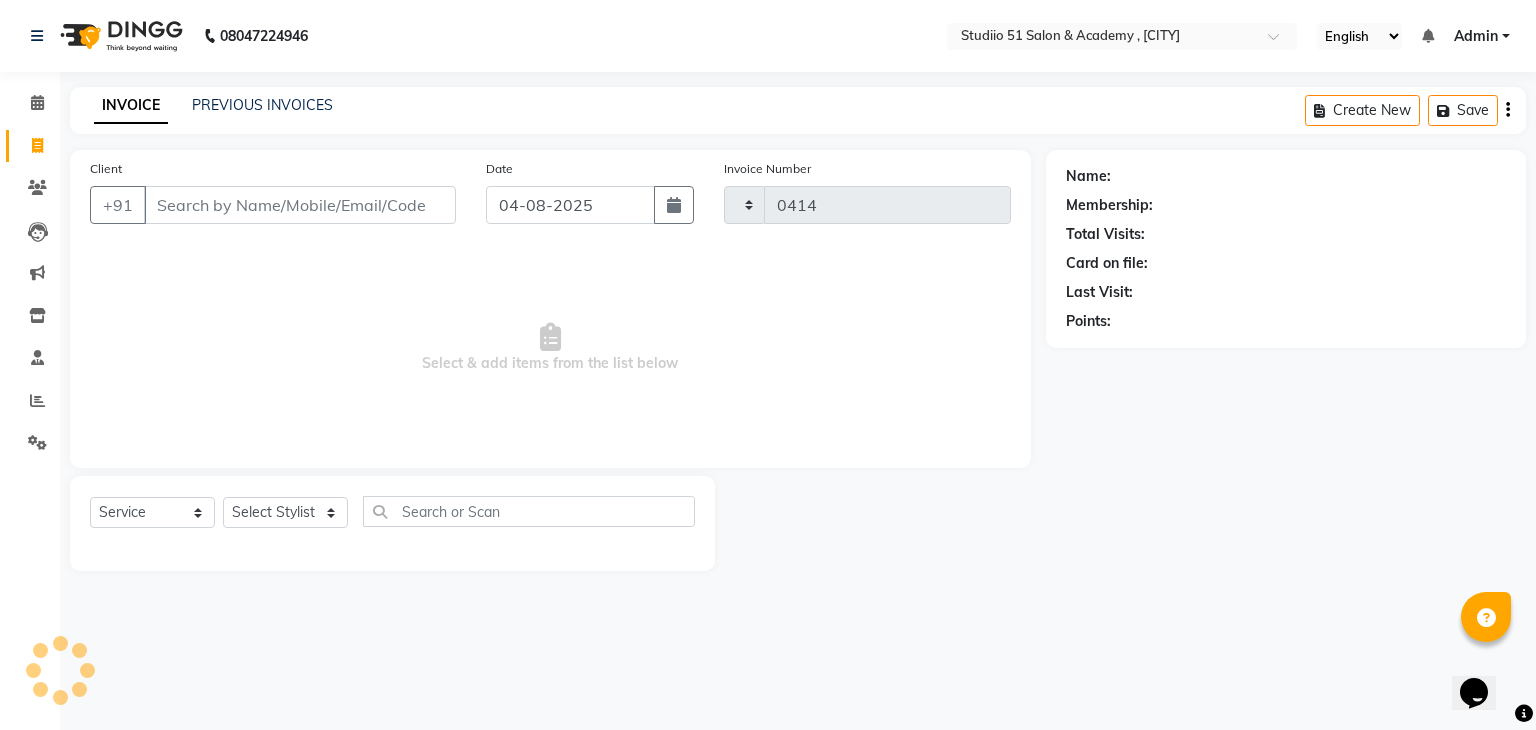 select on "638" 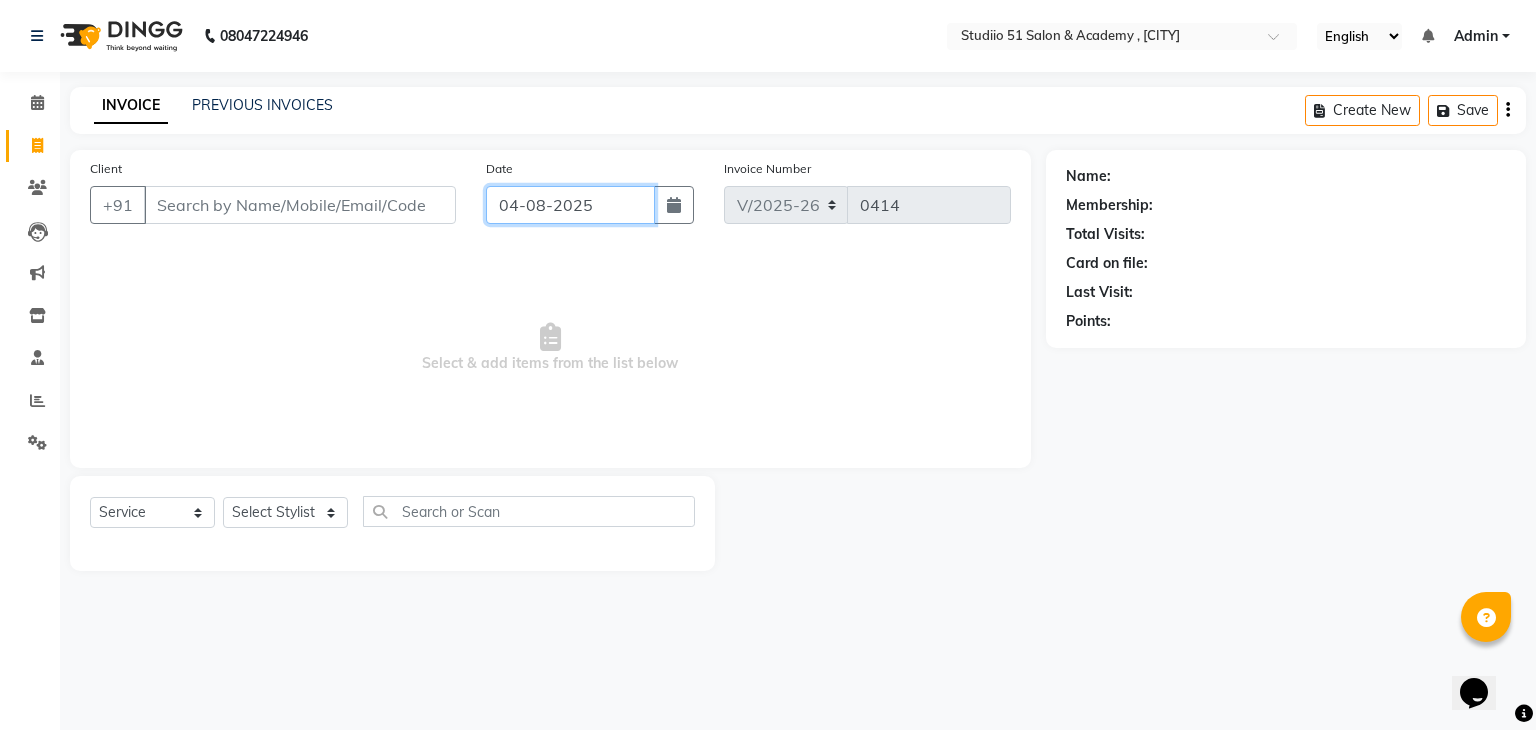click on "04-08-2025" 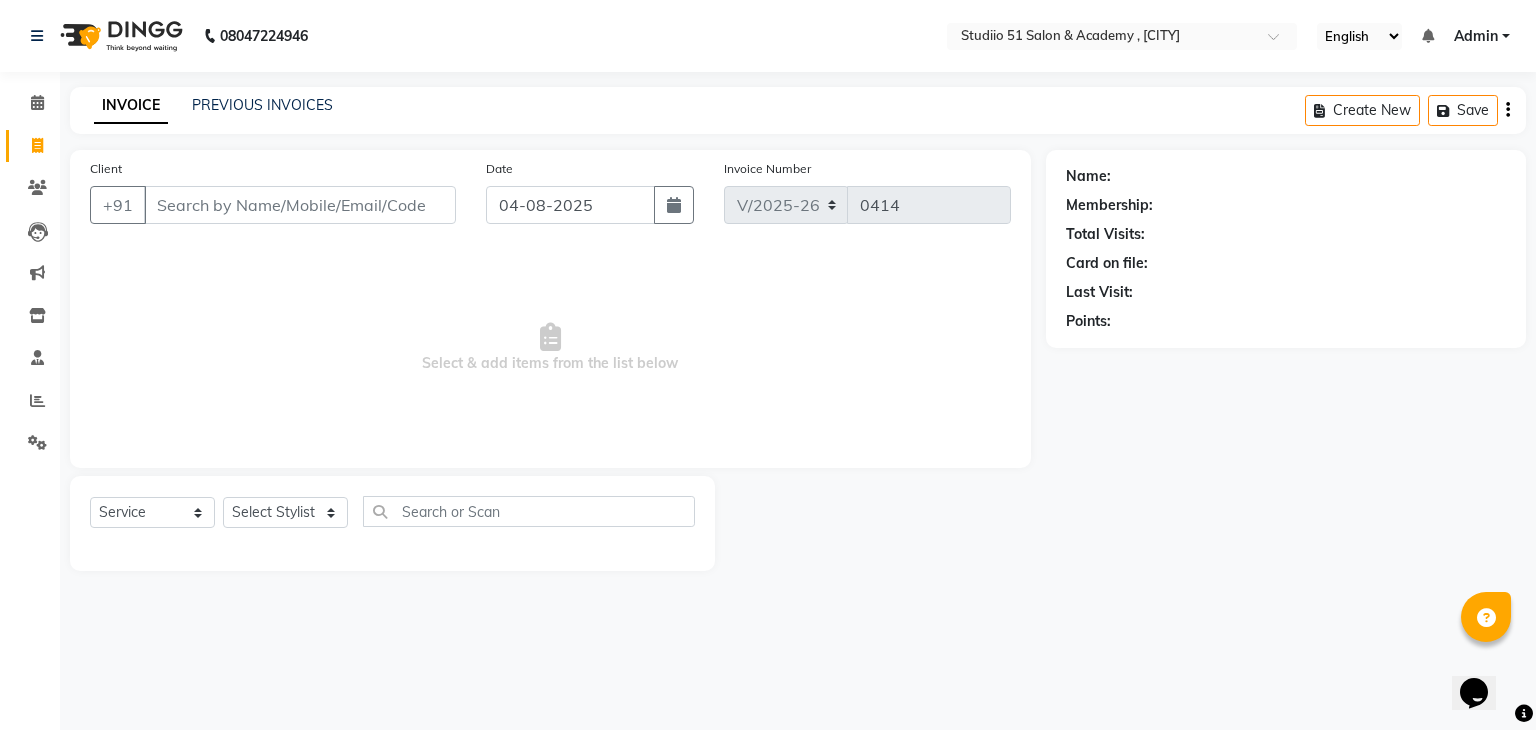 select on "8" 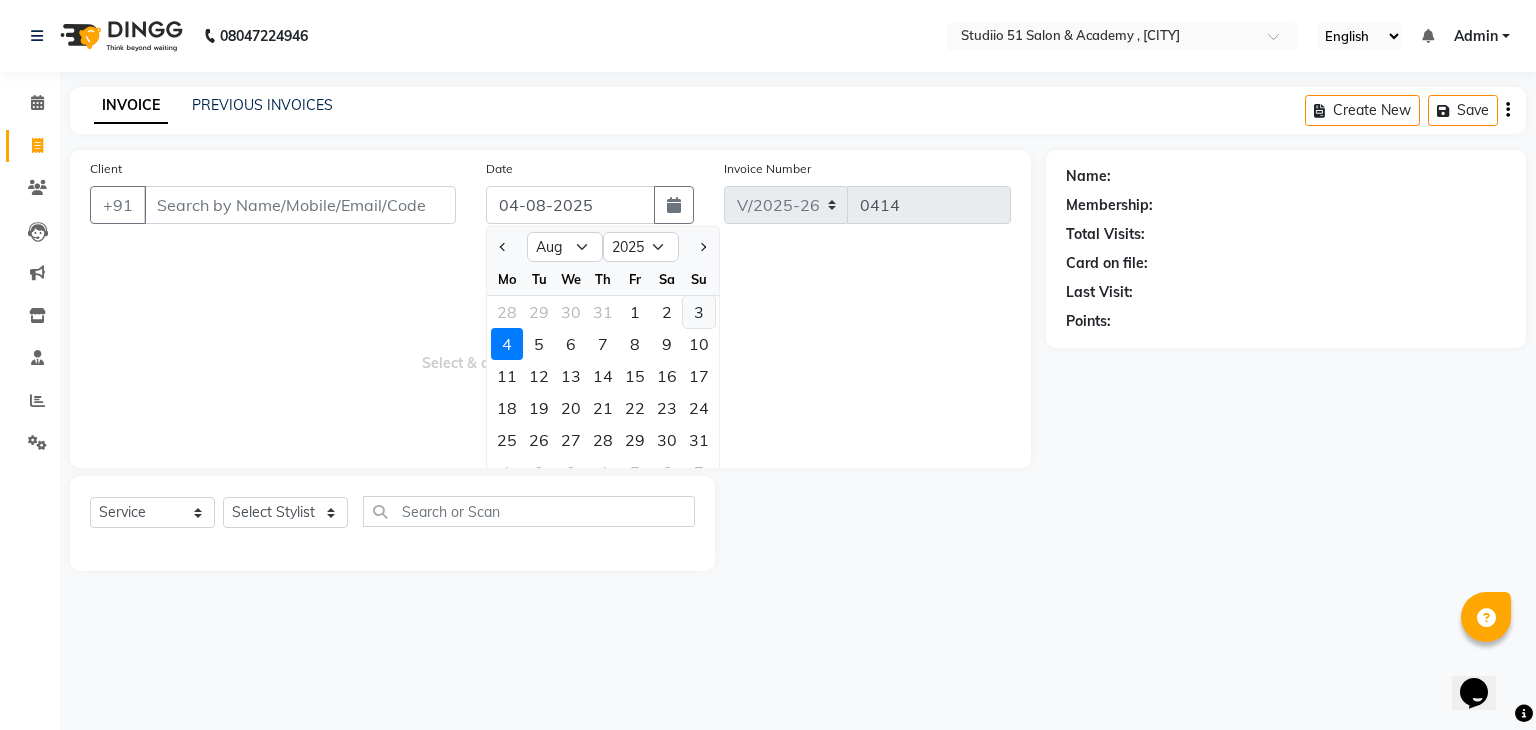 click on "3" 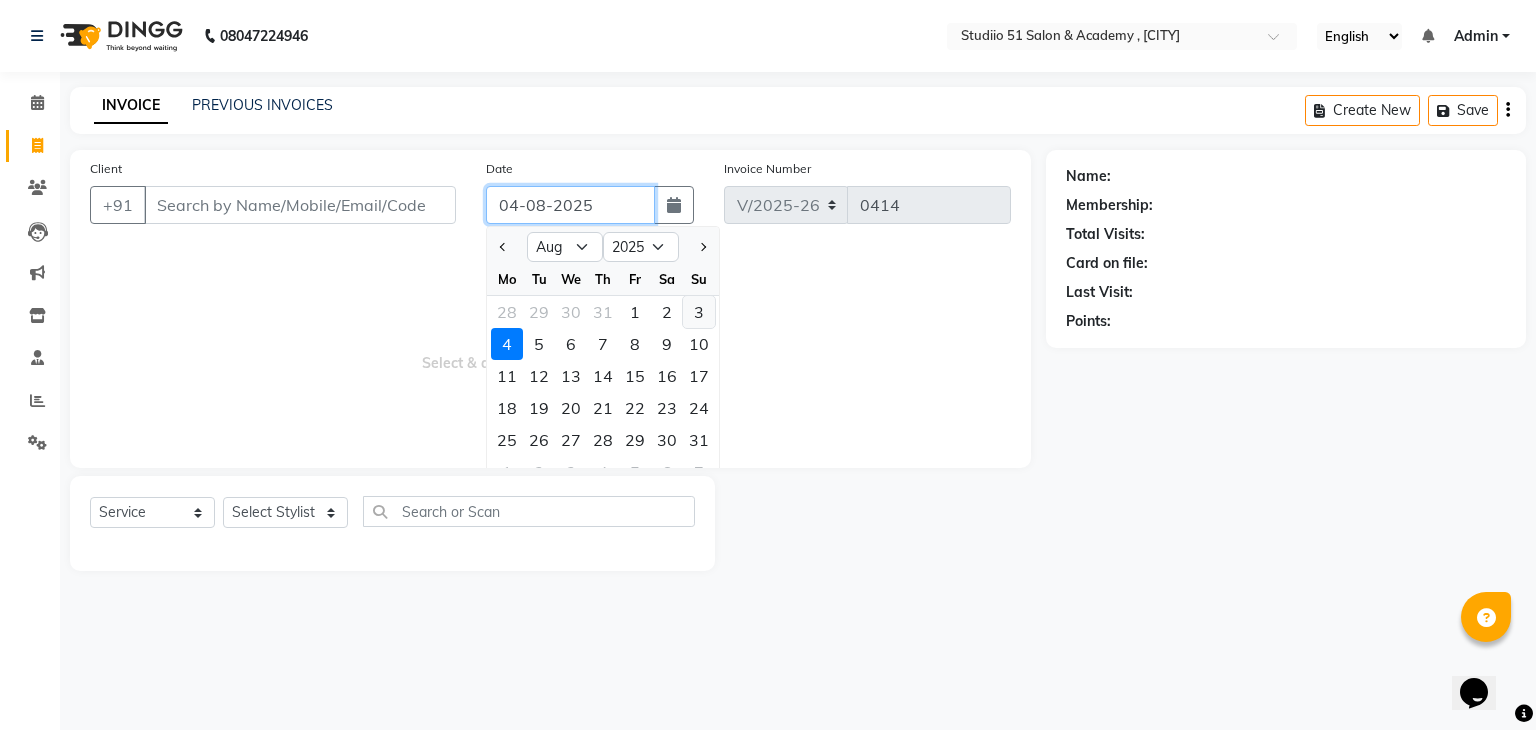 type on "03-08-2025" 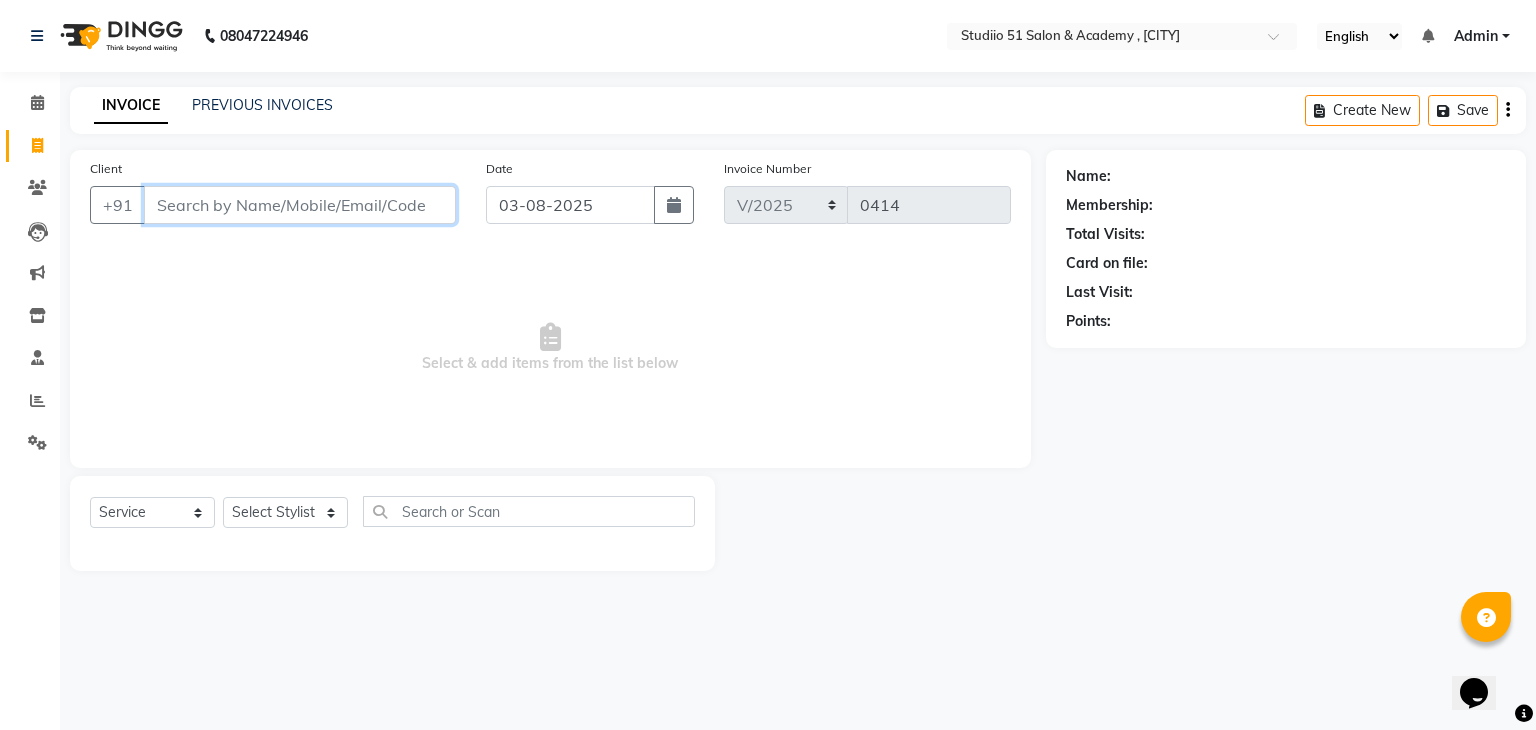 click on "Client" at bounding box center (300, 205) 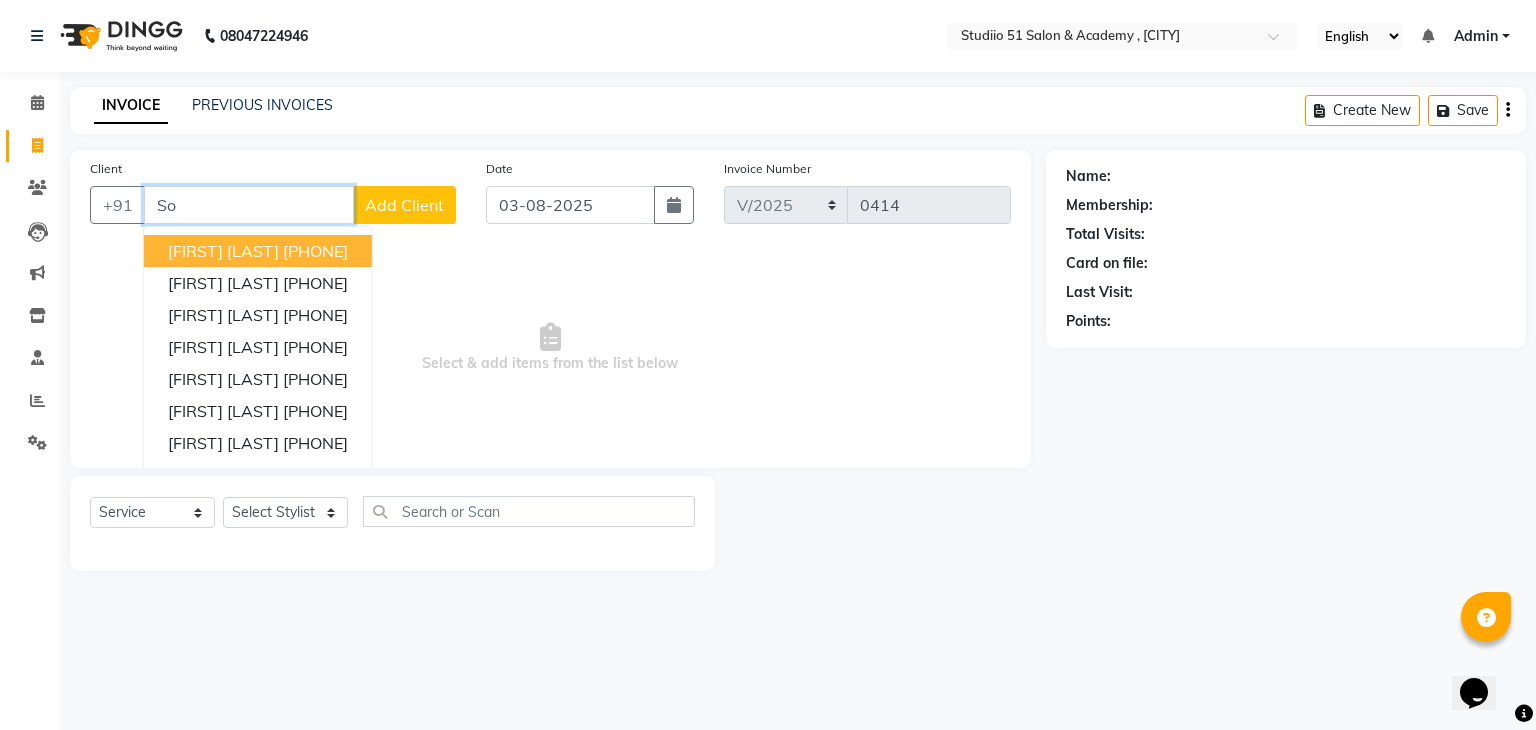 type on "S" 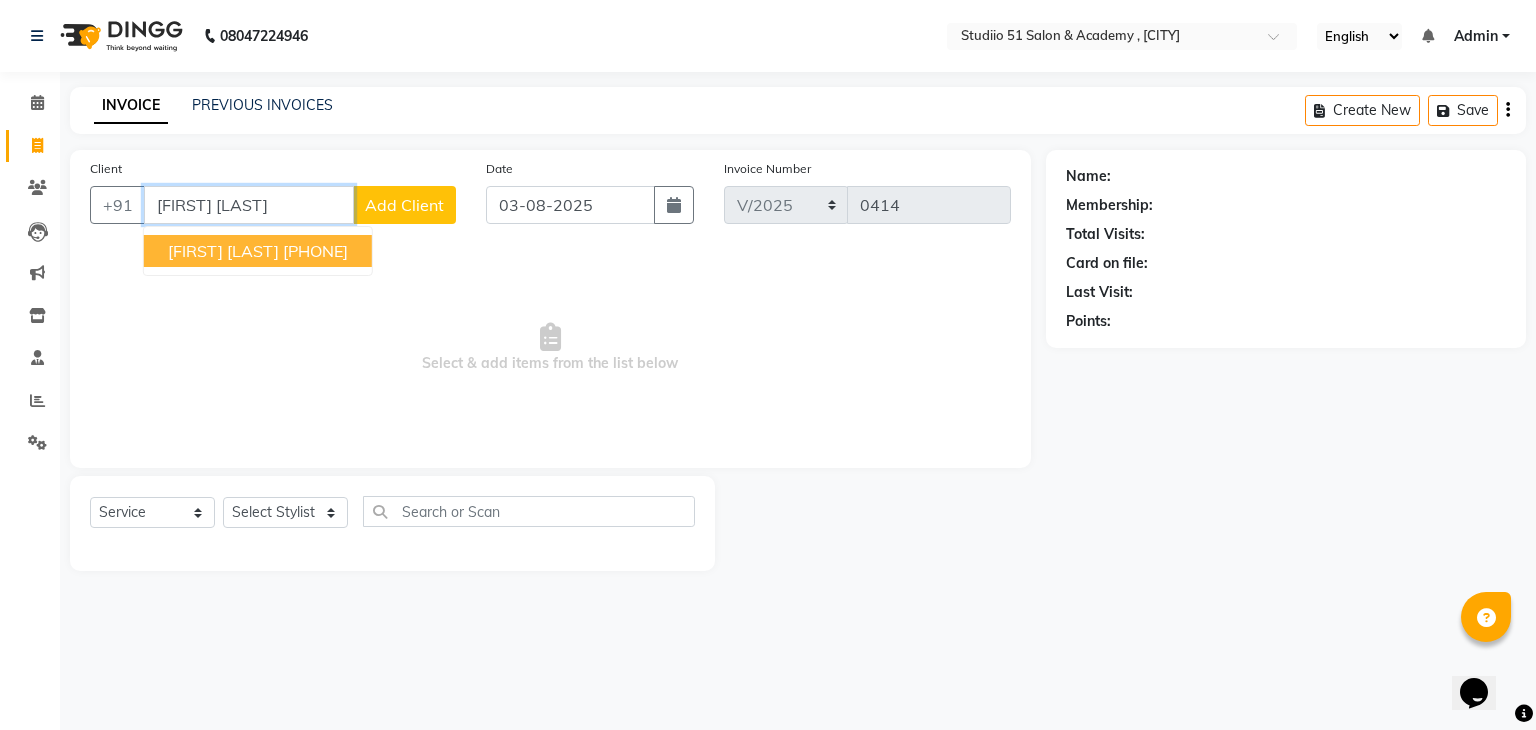 click on "[PHONE]" at bounding box center [315, 251] 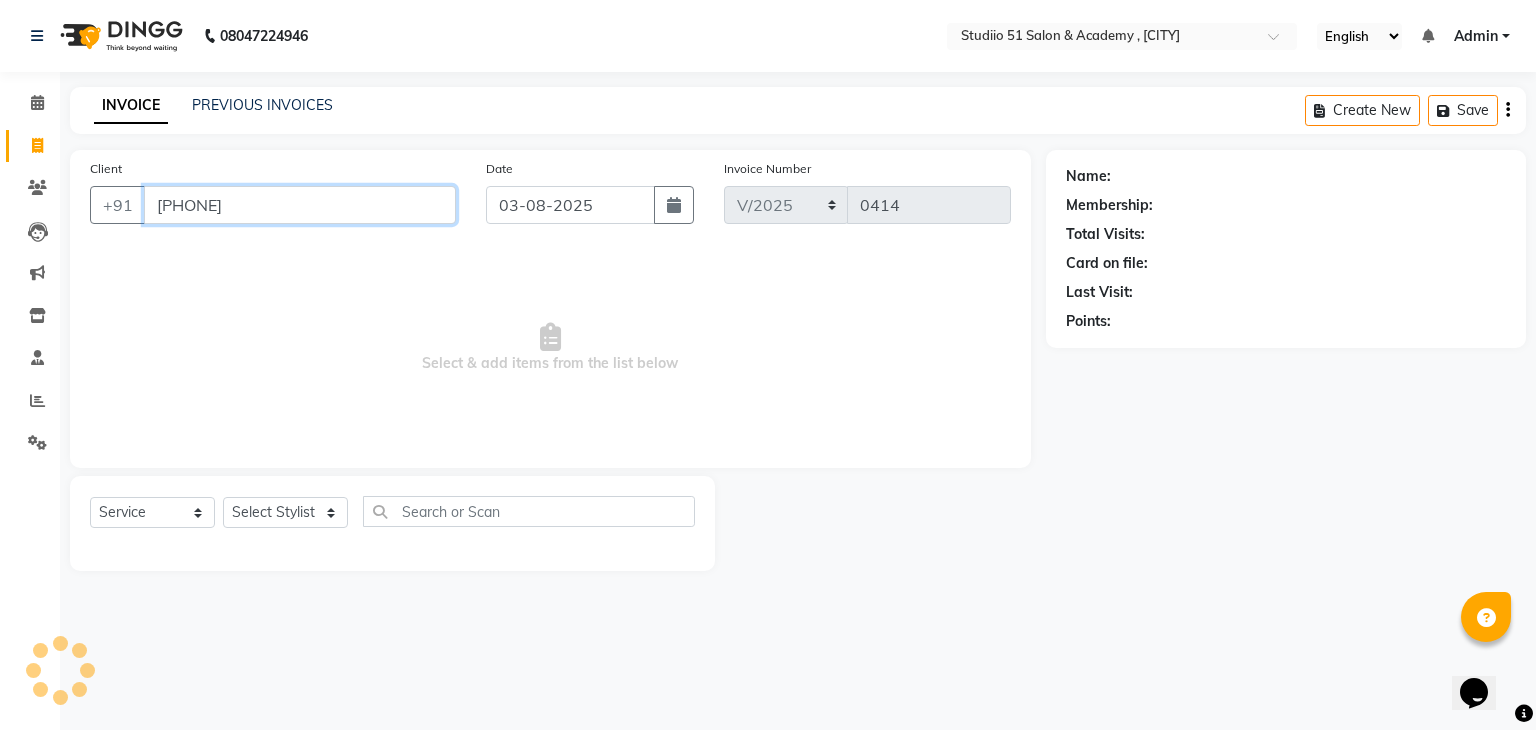 type on "[PHONE]" 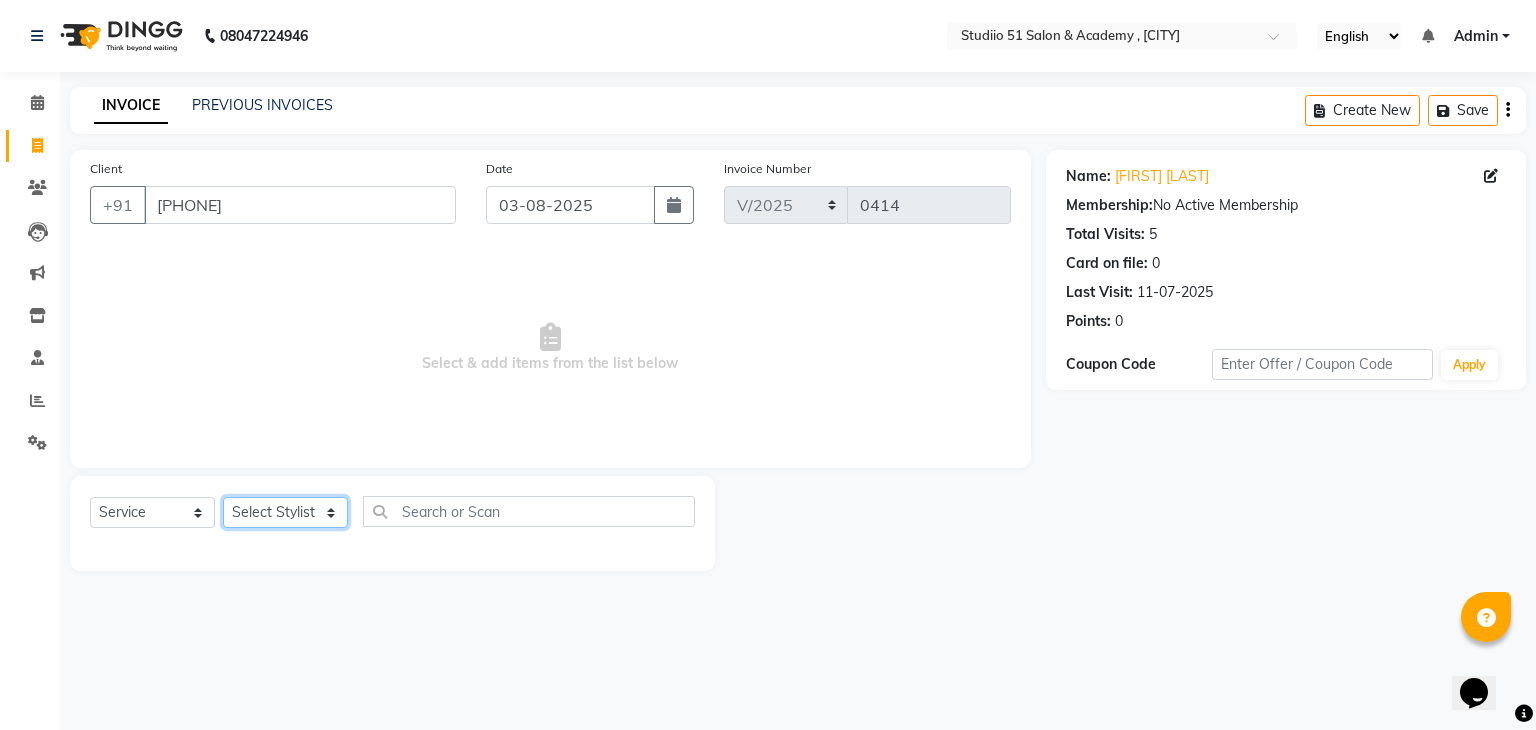 click on "Select Stylist [FIRST] [LAST] [FIRST] [LAST] [FIRST] [LAST] [FIRST] [LAST] [FIRST] [LAST] [FIRST] [LAST] [FIRST]" 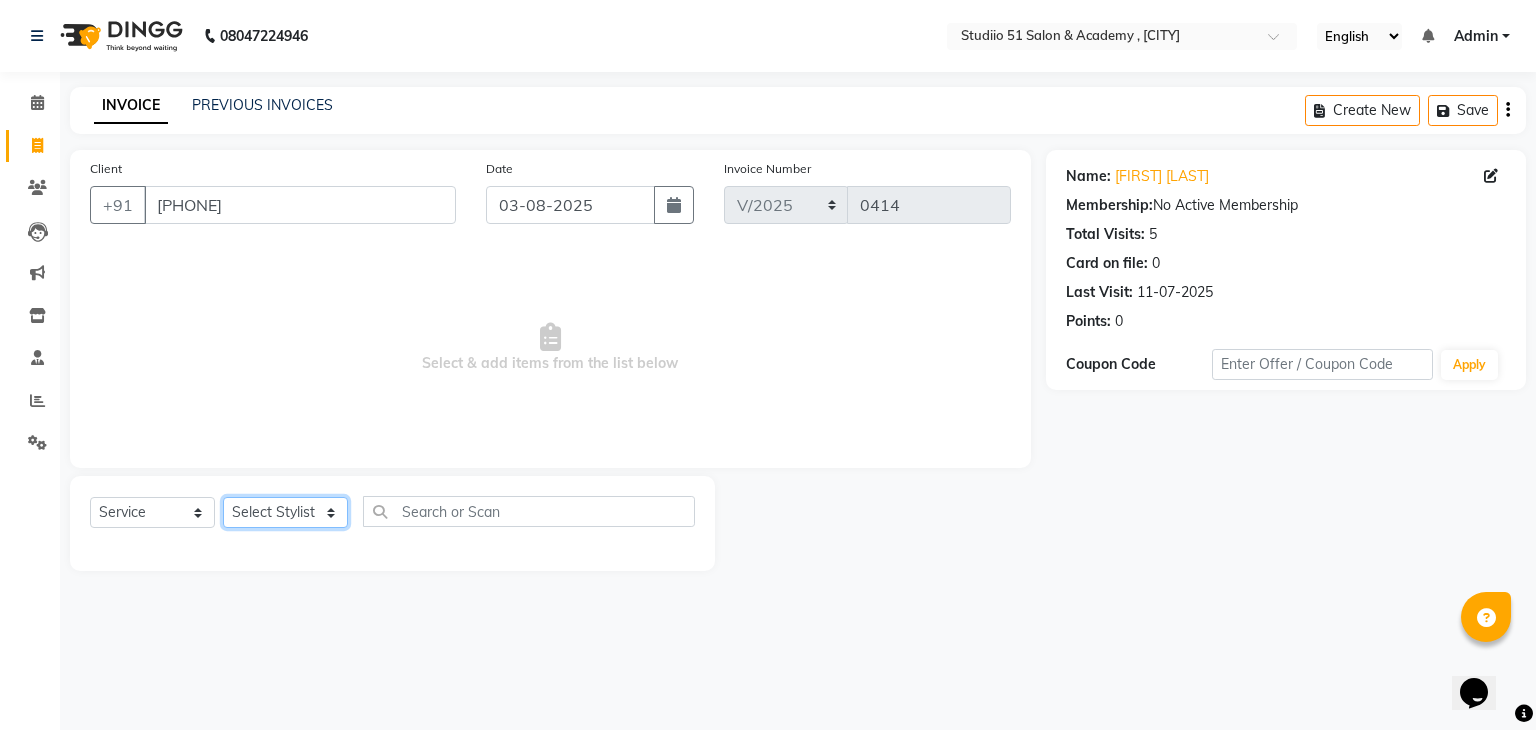 select on "65859" 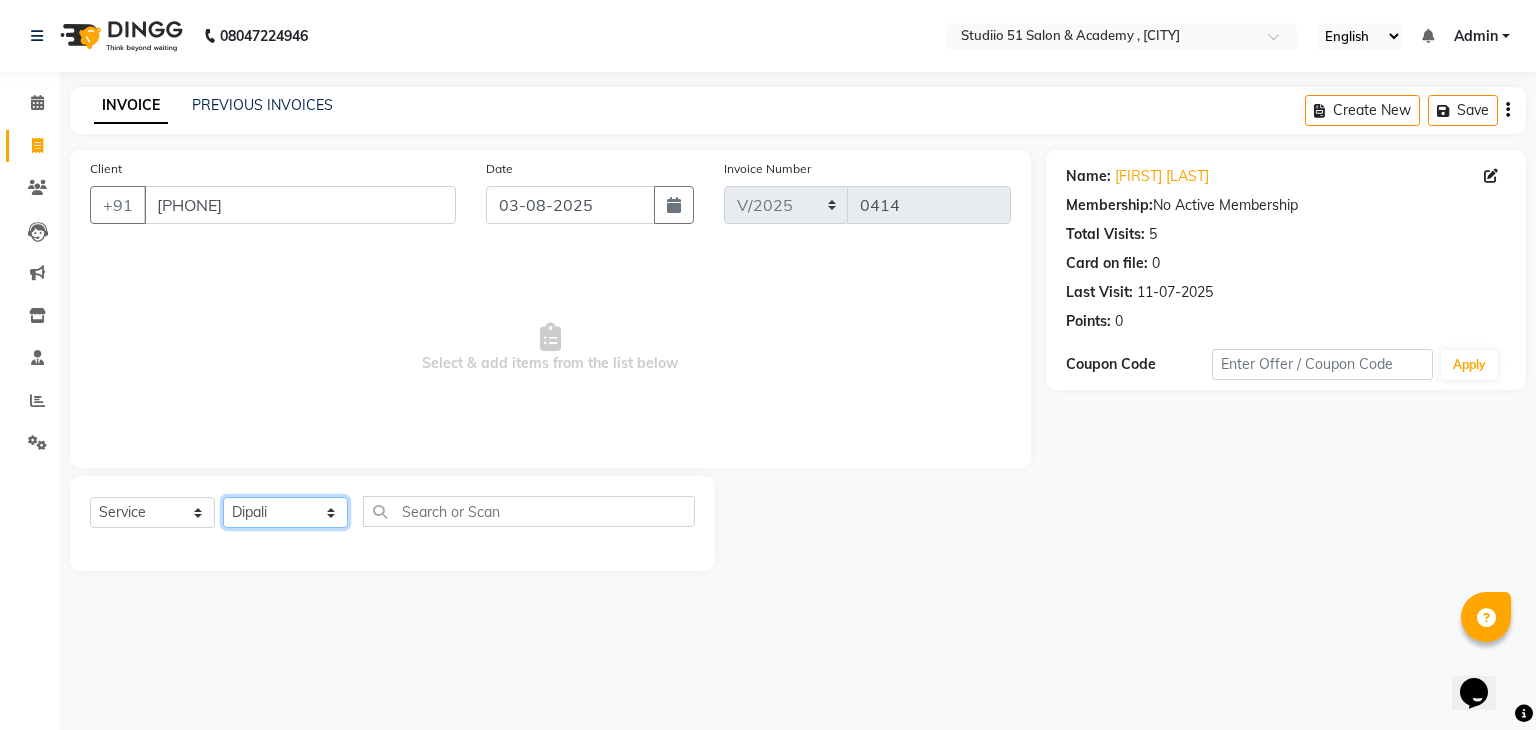 click on "Select Stylist [FIRST] [LAST] [FIRST] [LAST] [FIRST] [LAST] [FIRST] [LAST] [FIRST] [LAST] [FIRST] [LAST] [FIRST]" 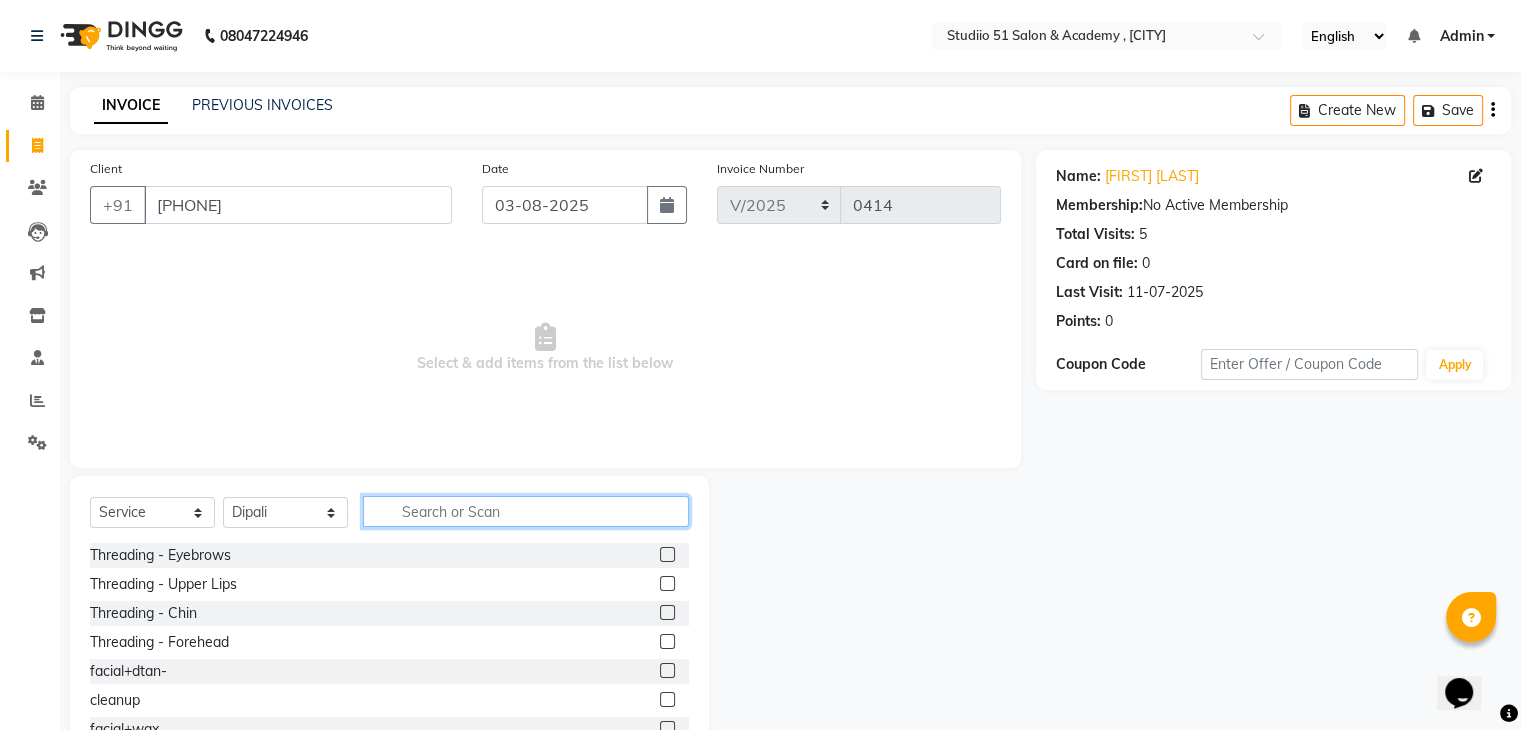 click 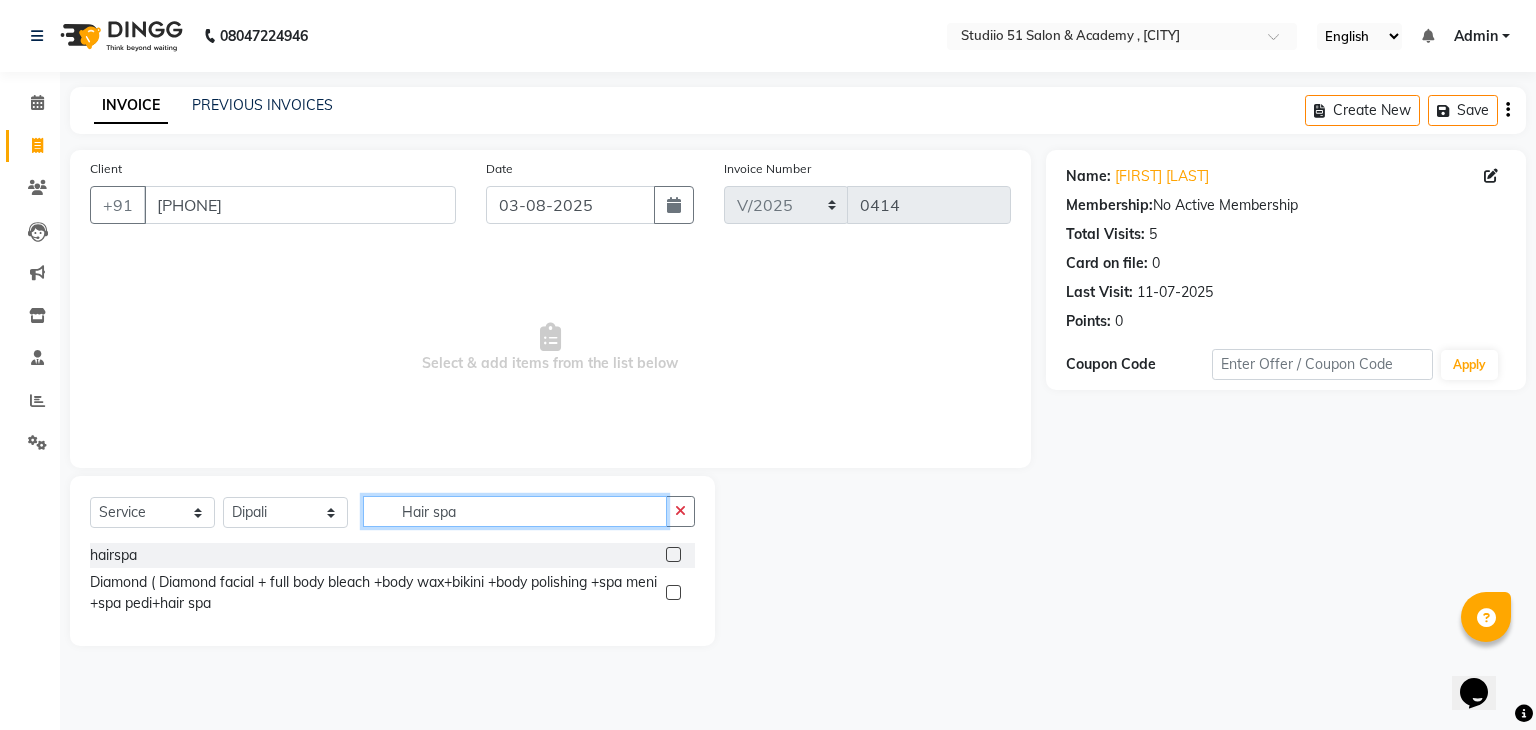 type on "Hair spa" 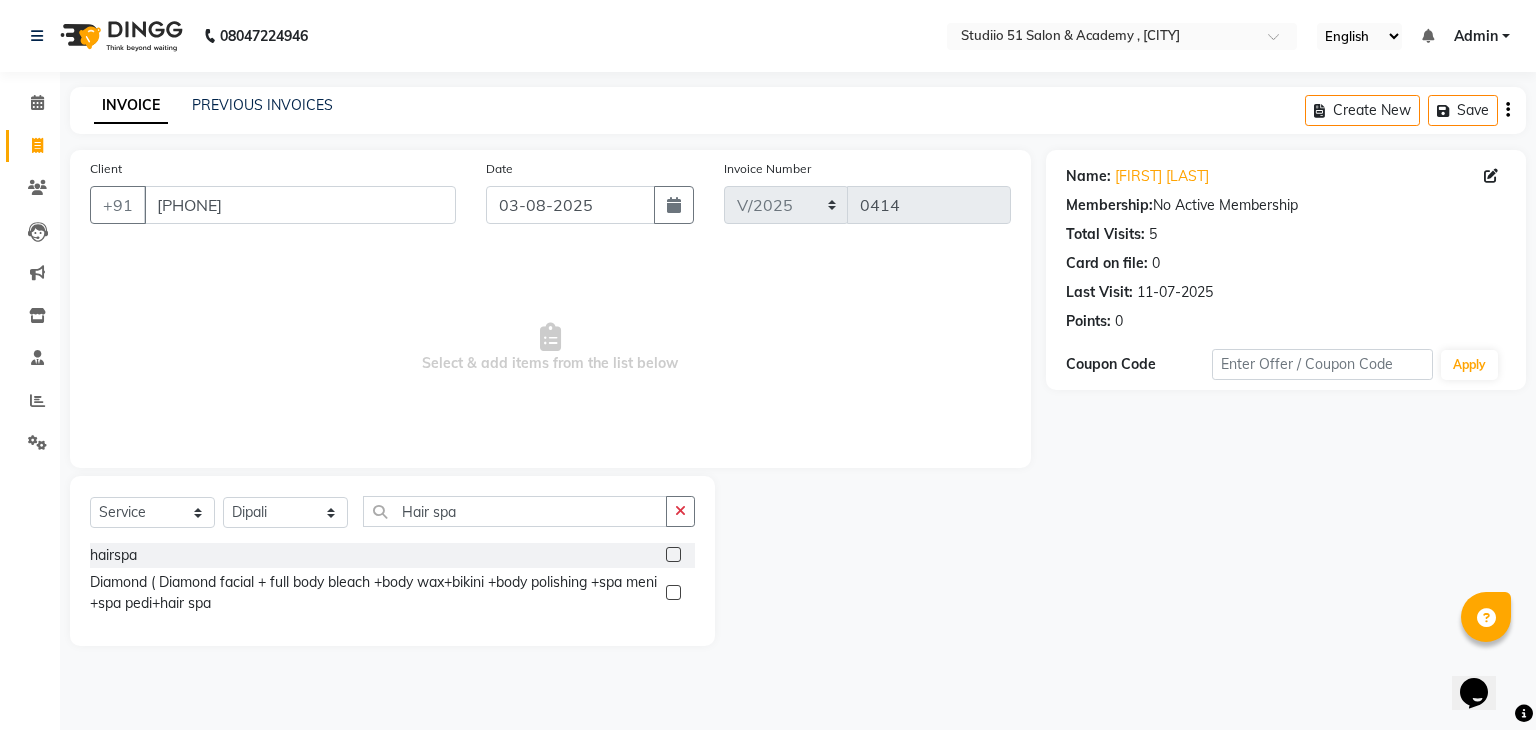 click 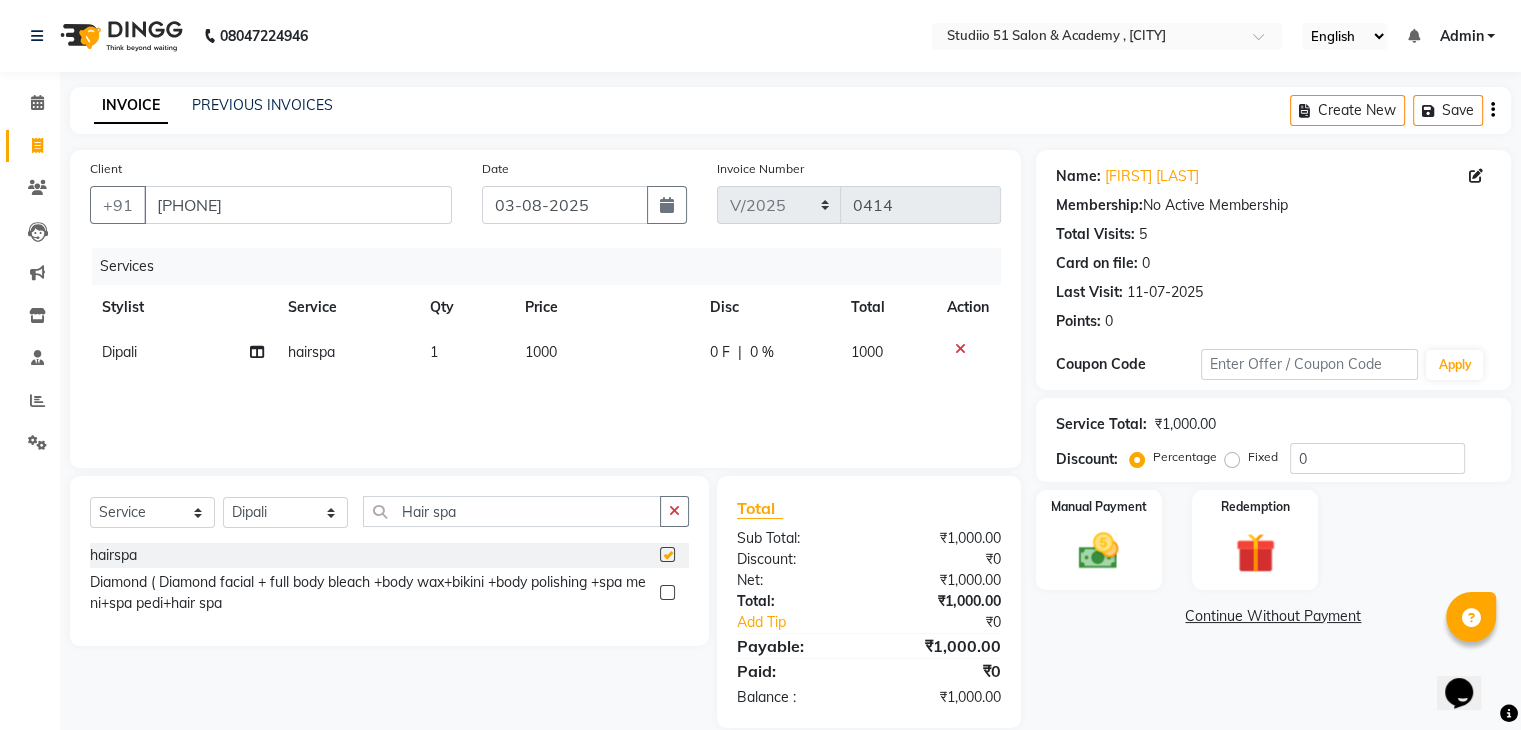 checkbox on "false" 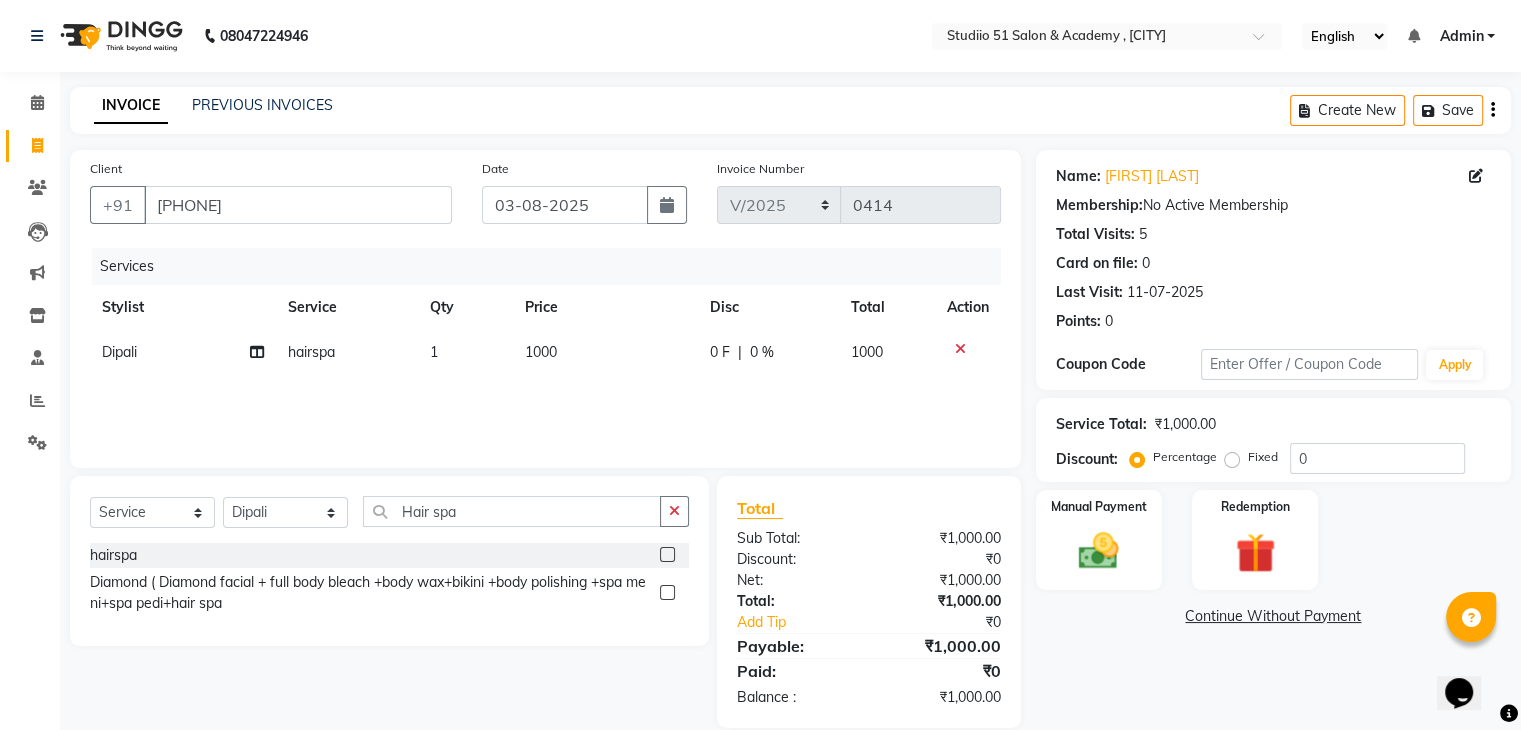 click on "1000" 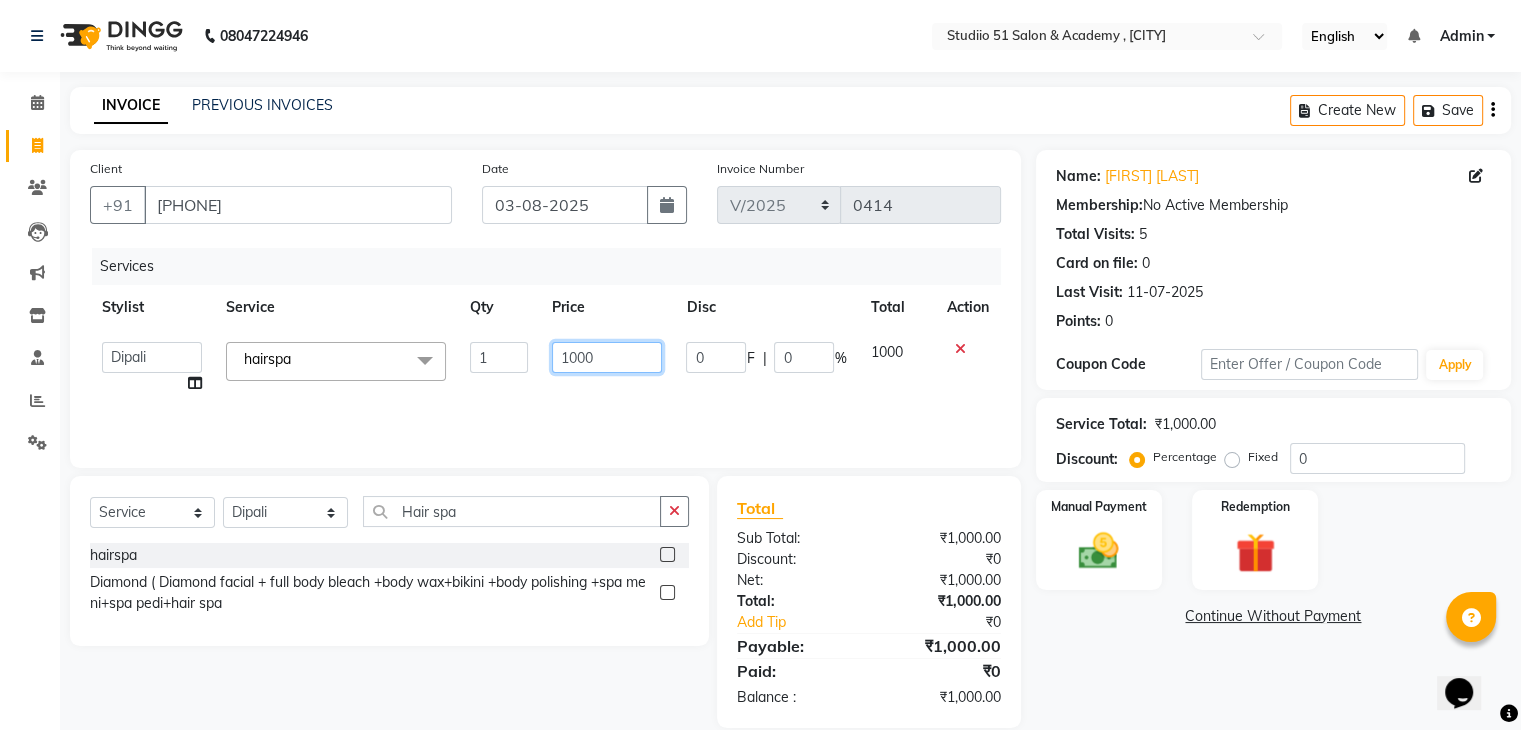 click on "1000" 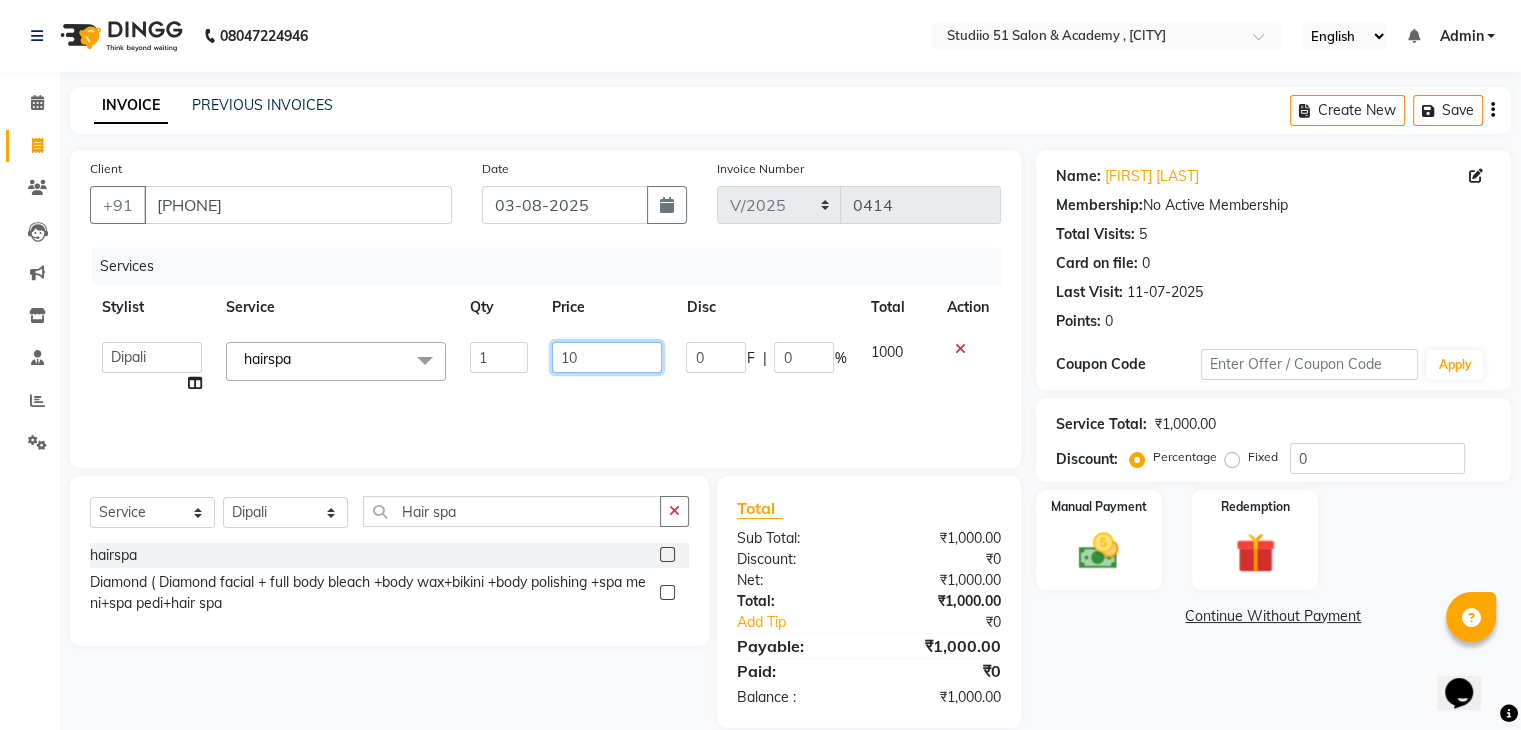 type on "1" 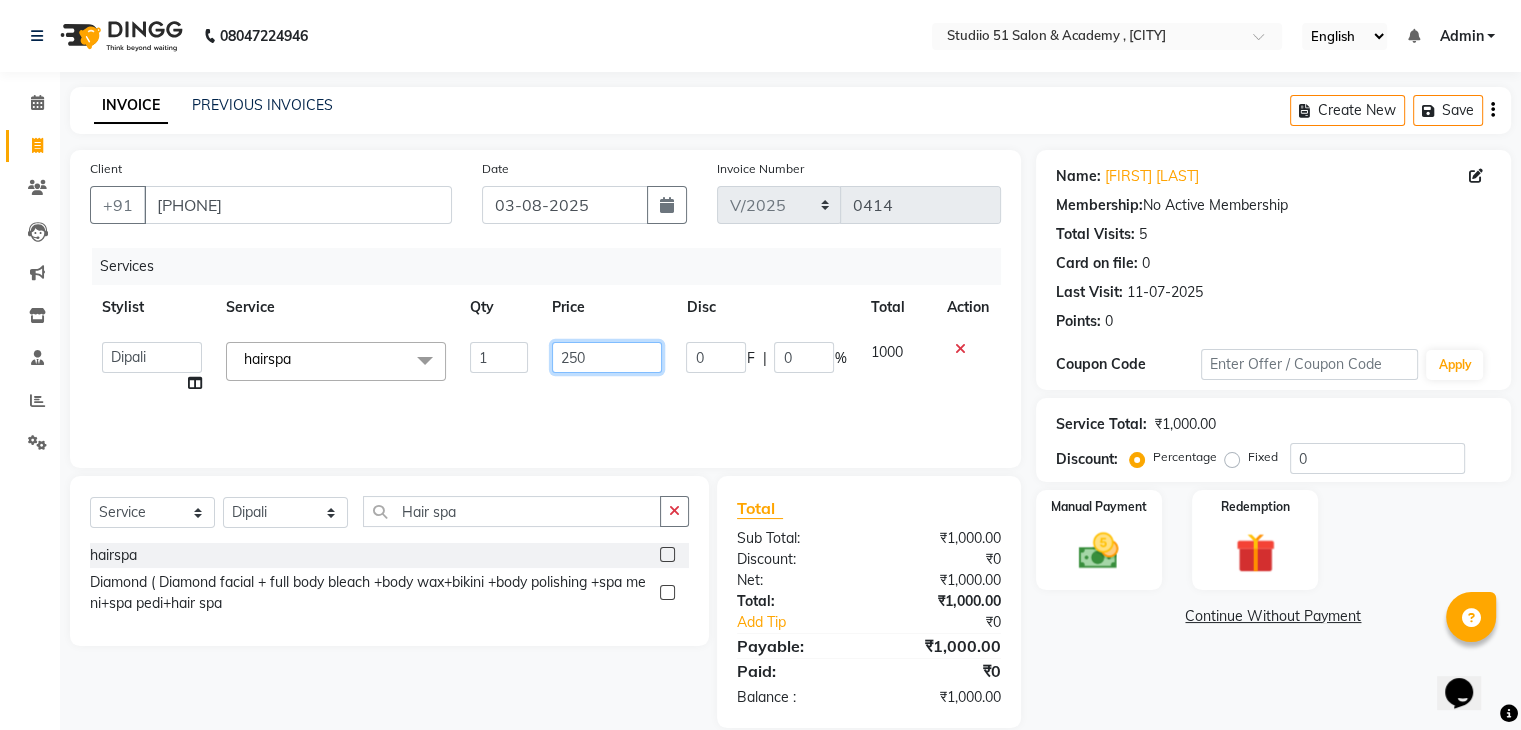 type on "2500" 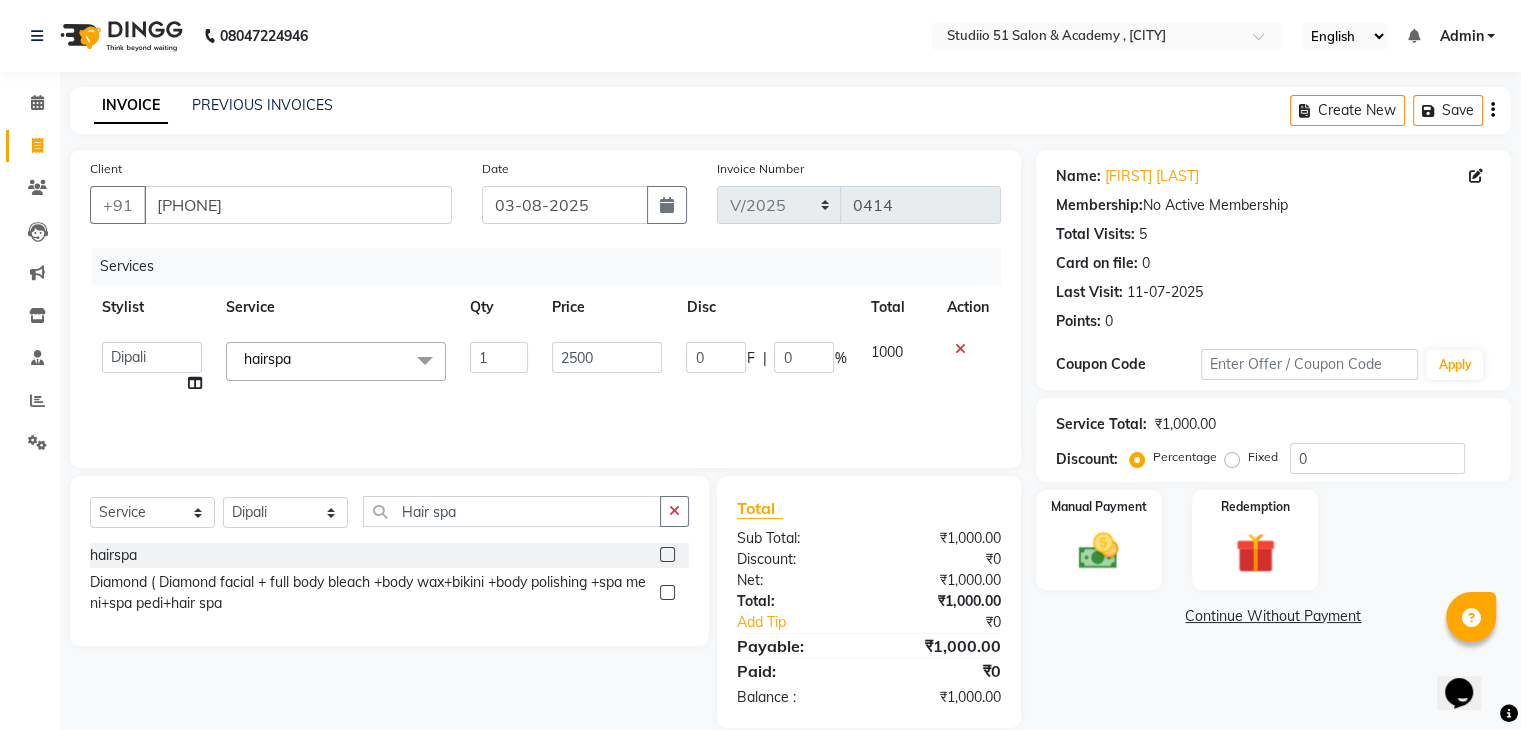 click on "Services Stylist Service Qty Price Disc Total Action  [FIRST]   [FIRST]   [FIRST]   [FIRST]   [FIRST]   [FIRST] [LAST]   [FIRST]  hairspa  x Threading - Eyebrows Threading - Upper Lips Threading - Chin Threading - Forehead  facial+dtan- cleanup facial+wax spa makup hairwash+eyesbro+aperlips facial+hairwash+aperlips facial+hairwash+eyesbro haircolour facial+hadwax babyhaircut threding shampo+mask hairwash facial+hand waxlegwax+pedi kartin pedi waxing smoothing hairspa spa makup makup.. iroing highlight eyesbro spa haircut makup3 makup mani preeweding streetnig highlight engegment .makup Engegment.makup handwax legwax Rica.h Rica.leg.f Highilight Kakrtin Dtan...u.arm highilight smoothing kartin... o3clinup colorhiglight o3facial roottuchaup streetcut 03clunup legwaxr hightlight 03facial Menicure Global Hair Colour D-Tan clean up Pedicure Splitence Remove Face Wax (Upper & Lower Lip, Chin) Ioning Lotus Facial  Lash Extention Tonning D tan Pack Ozone Facial Gold Facial Ozone Clean Up Leg nail art Hand nail art Makeup" 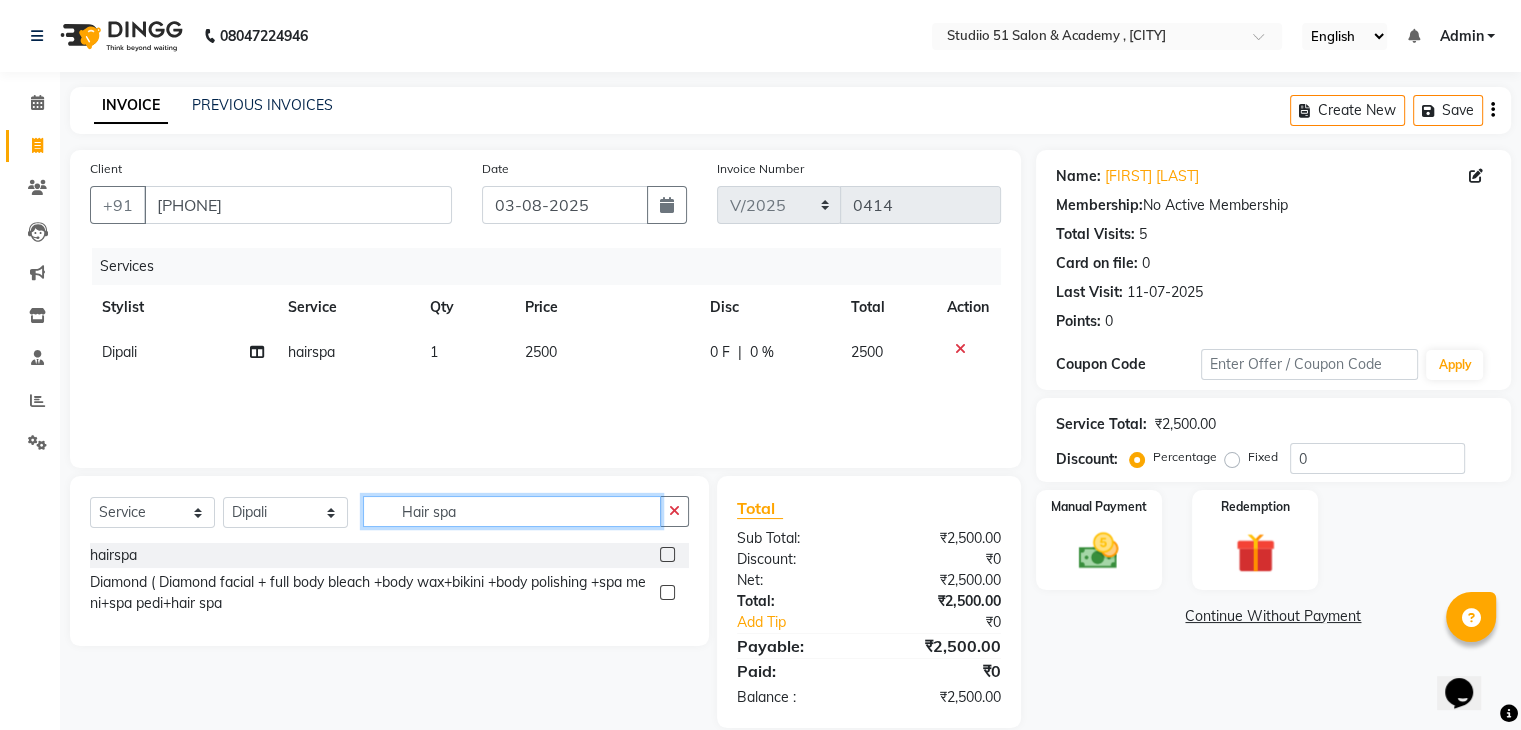 click on "Hair spa" 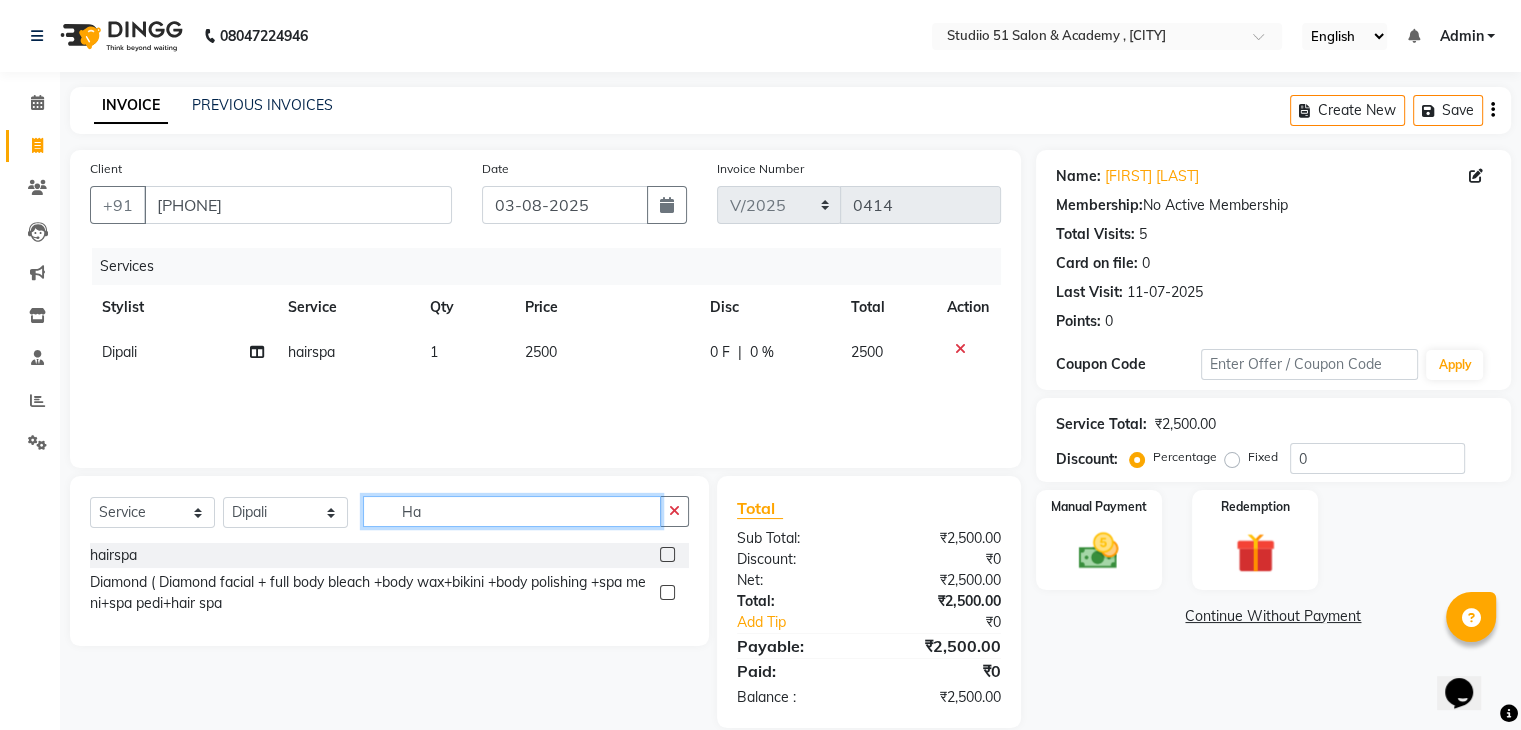 type on "H" 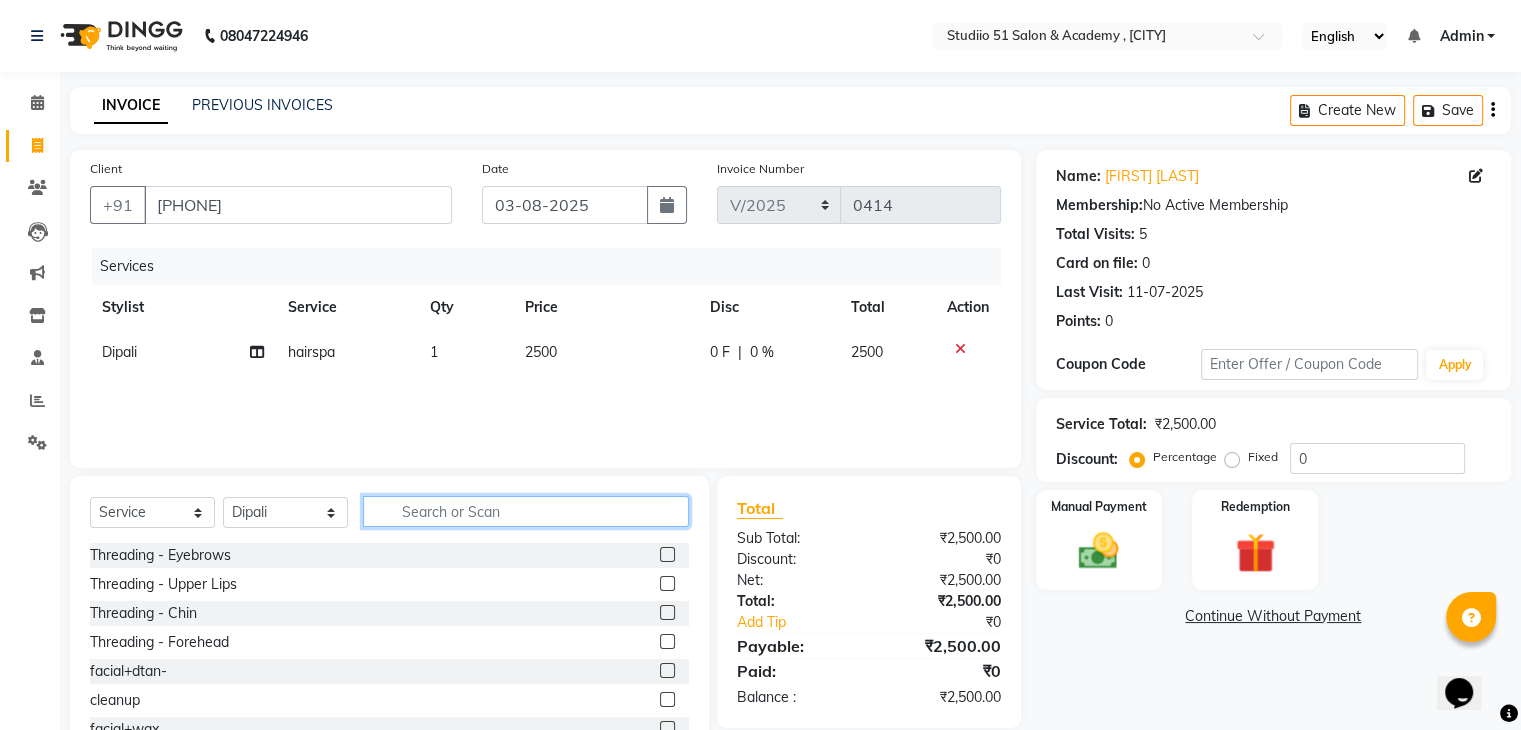 type 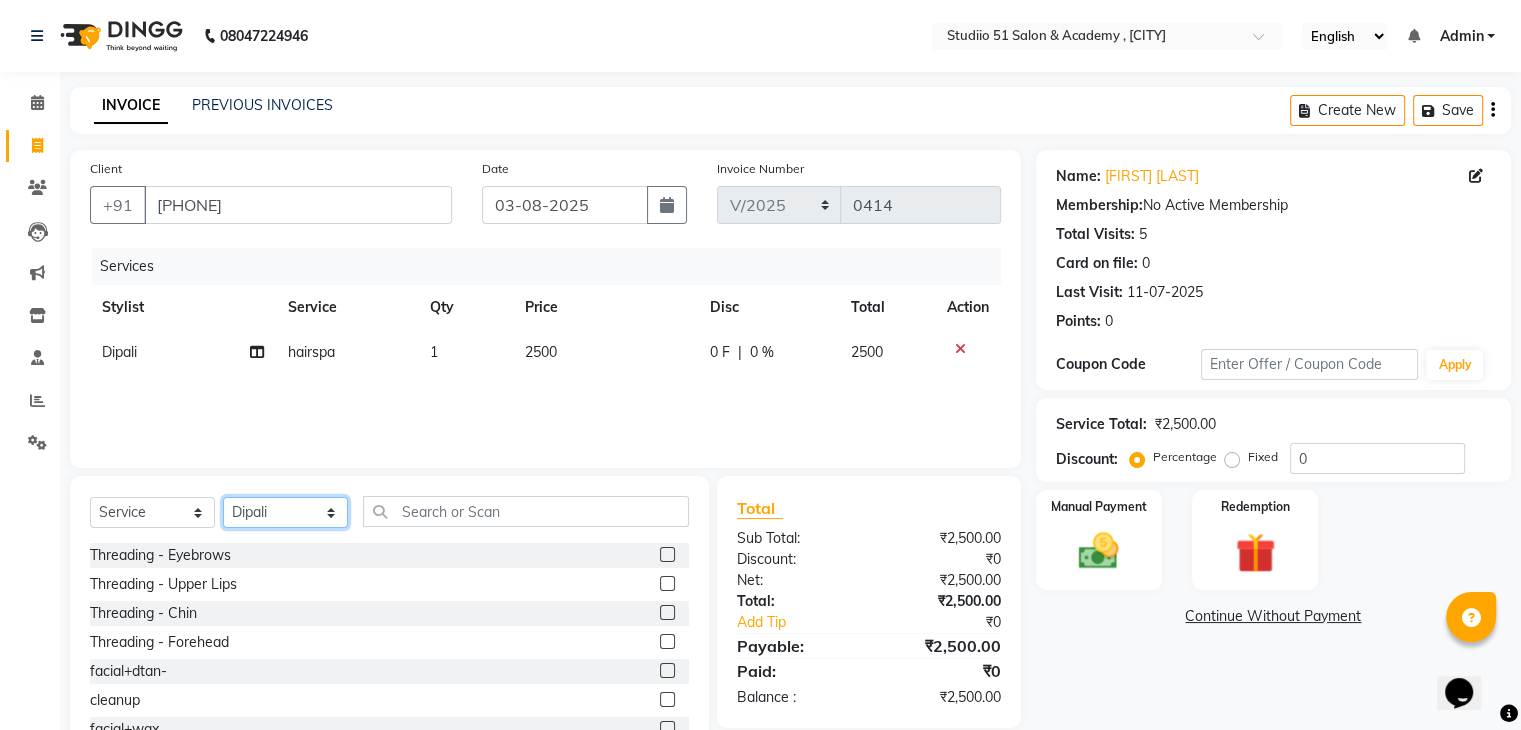 click on "Select Stylist [FIRST] [LAST] [FIRST] [LAST] [FIRST] [LAST] [FIRST] [LAST] [FIRST] [LAST] [FIRST] [LAST] [FIRST]" 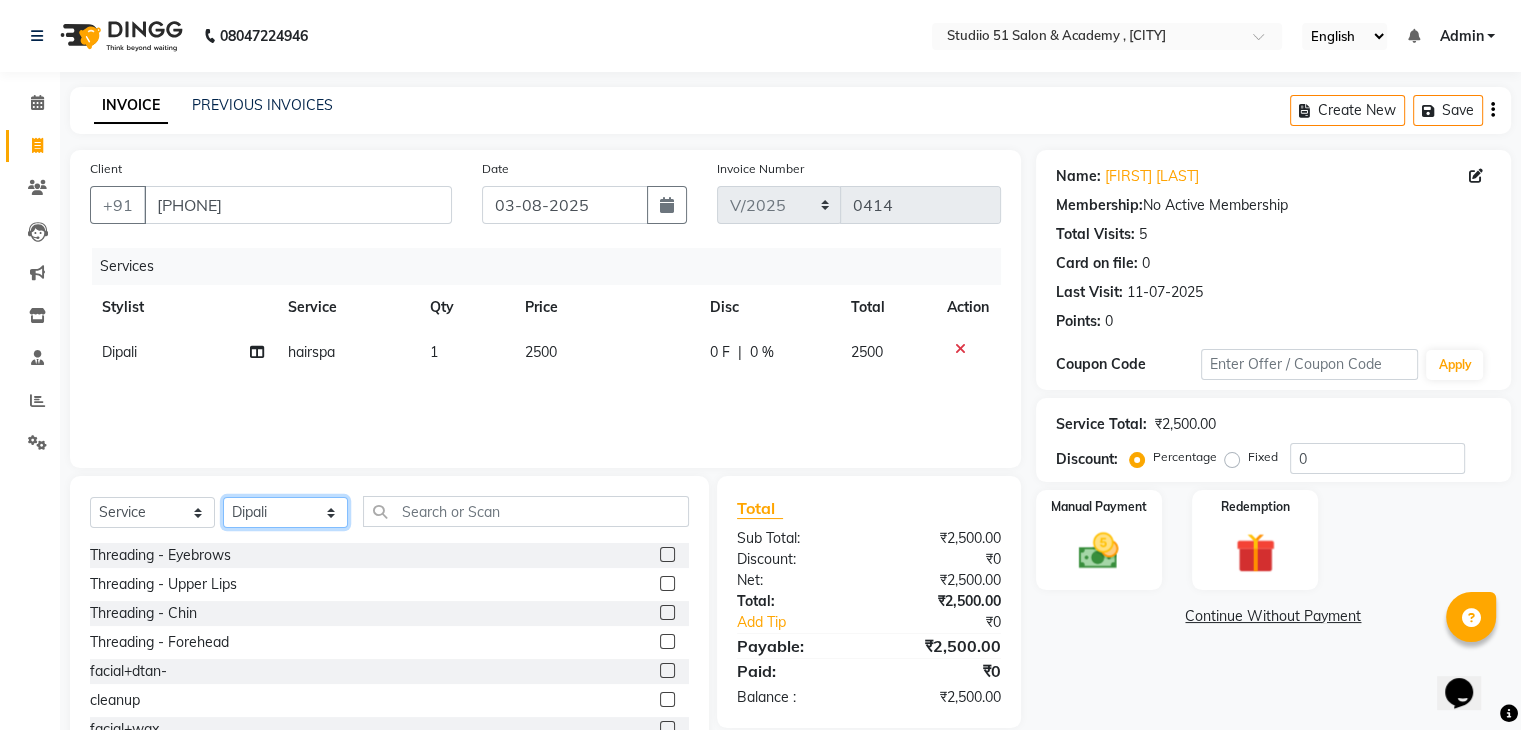 select on "80401" 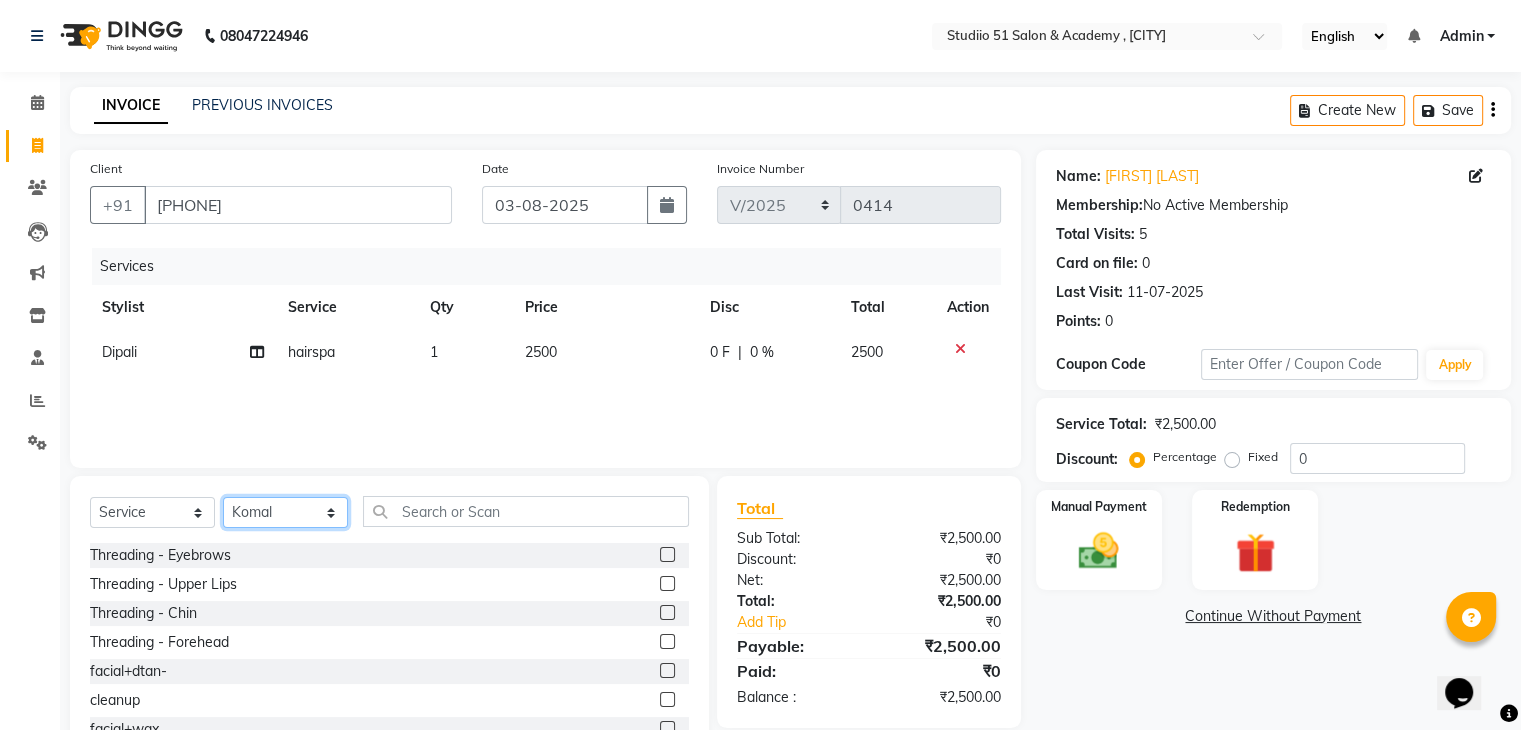 click on "Select Stylist [FIRST] [LAST] [FIRST] [LAST] [FIRST] [LAST] [FIRST] [LAST] [FIRST] [LAST] [FIRST] [LAST] [FIRST]" 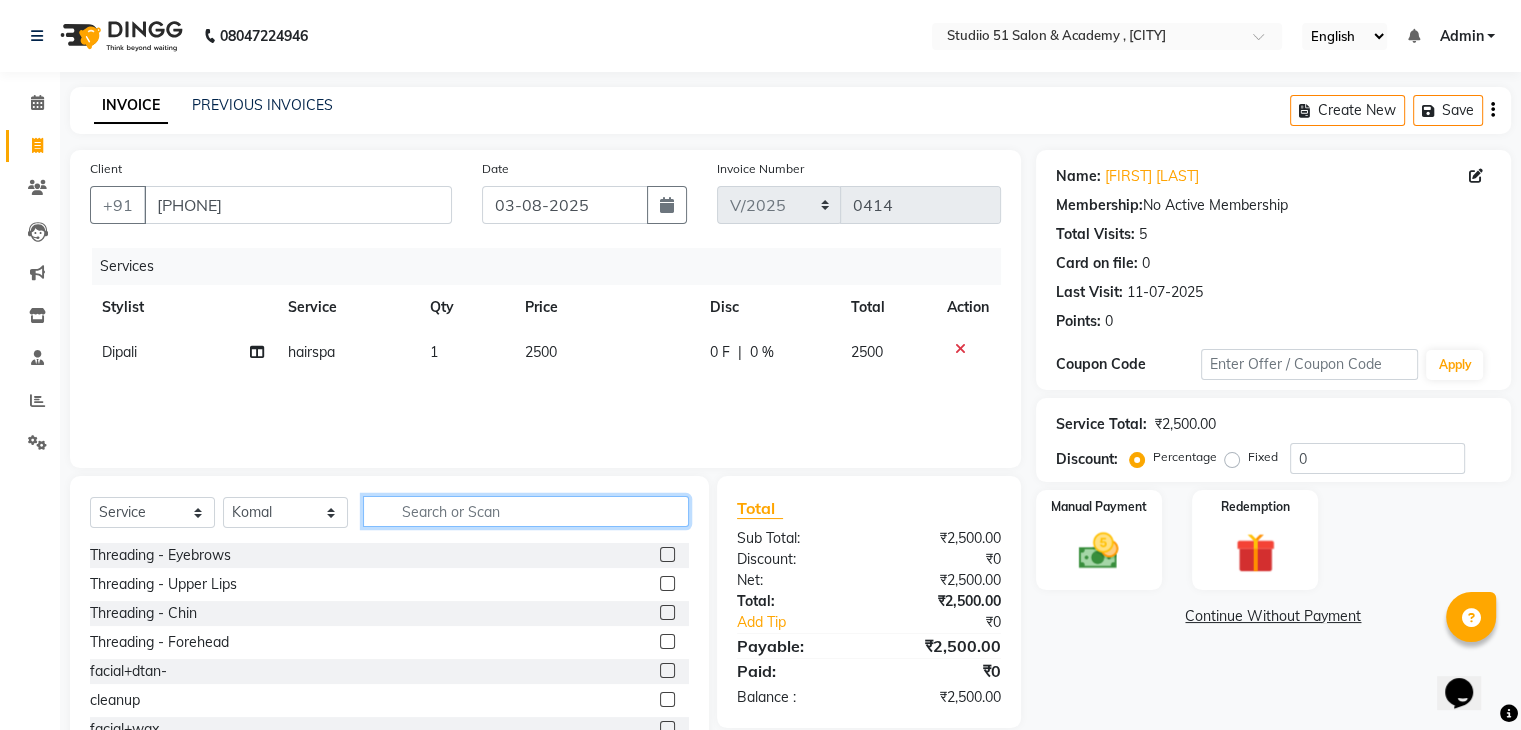 click 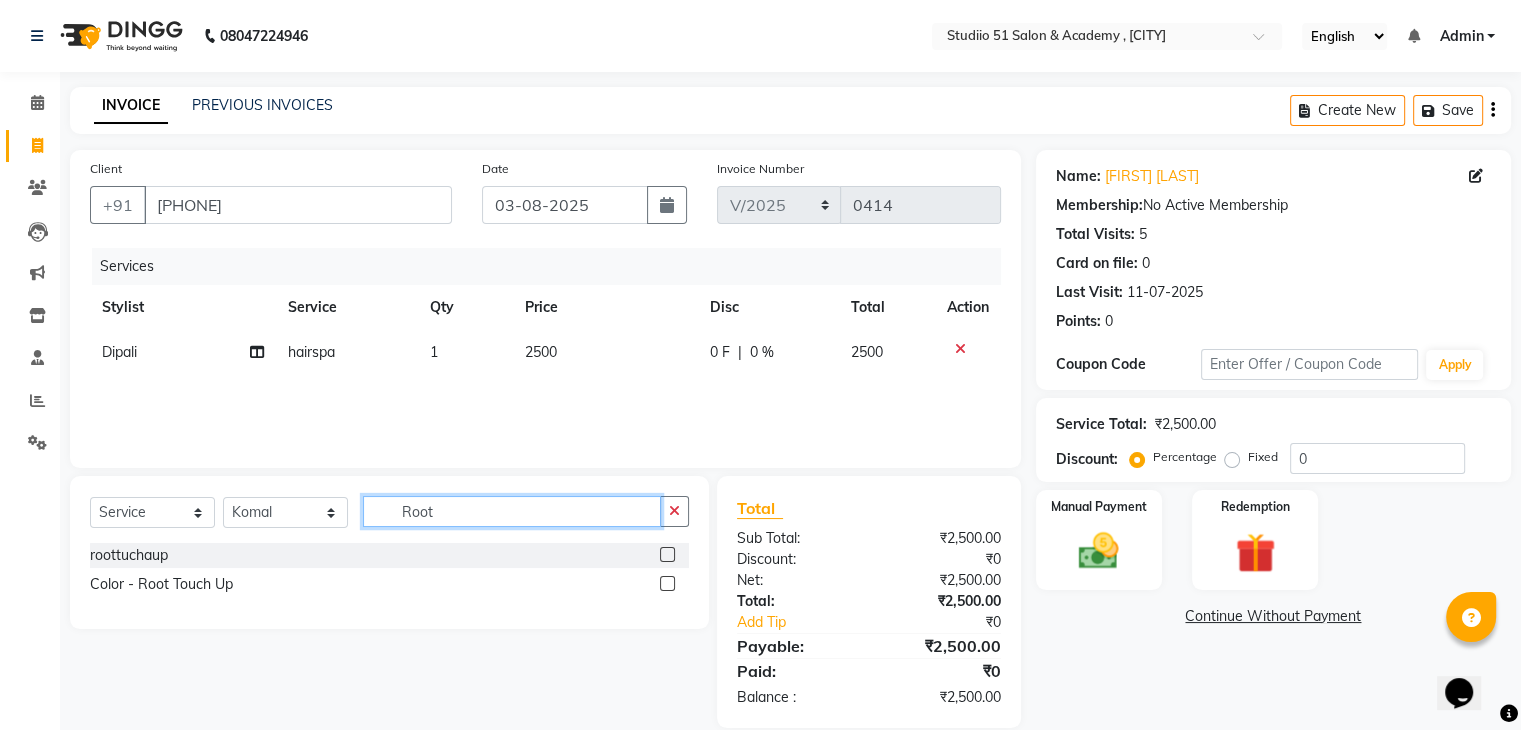 type on "Root" 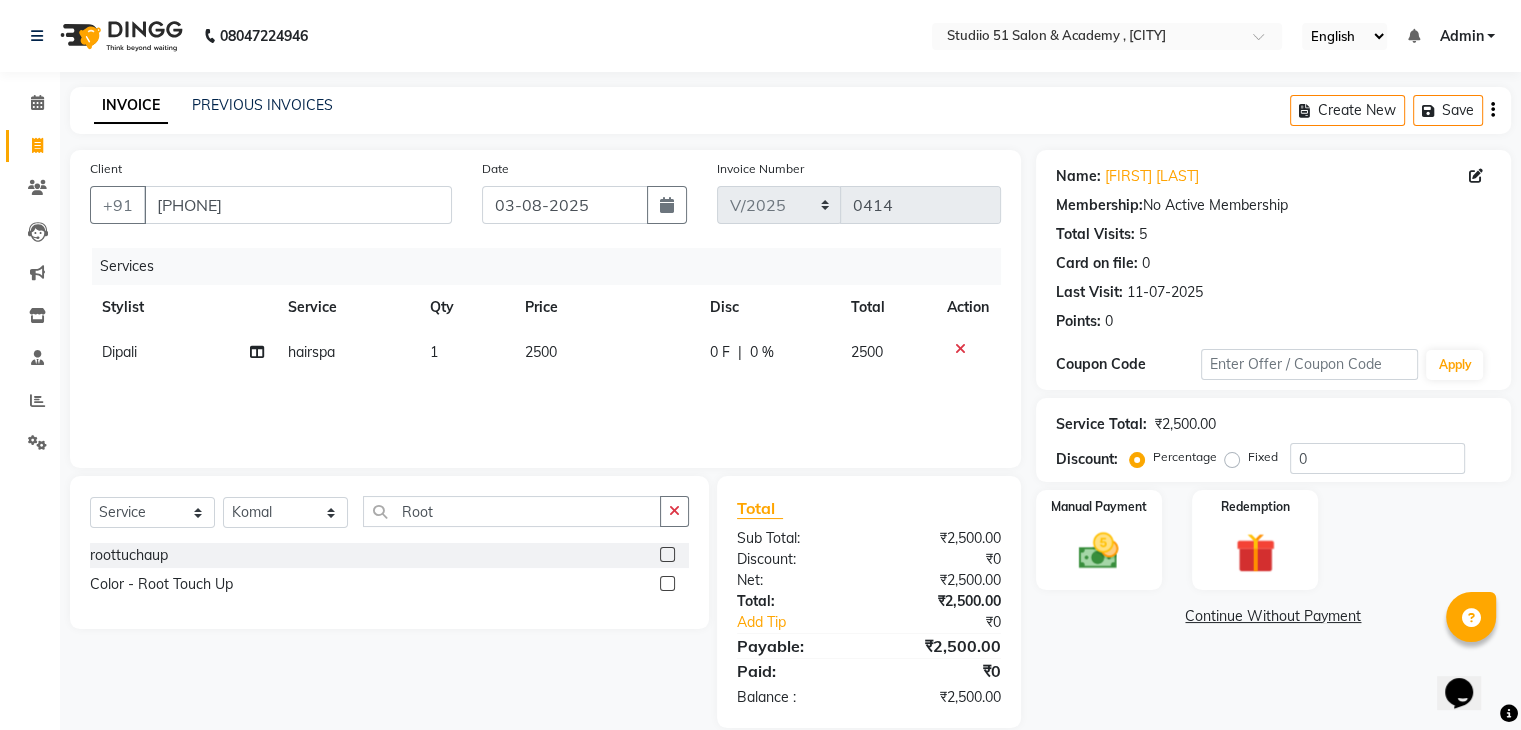 click 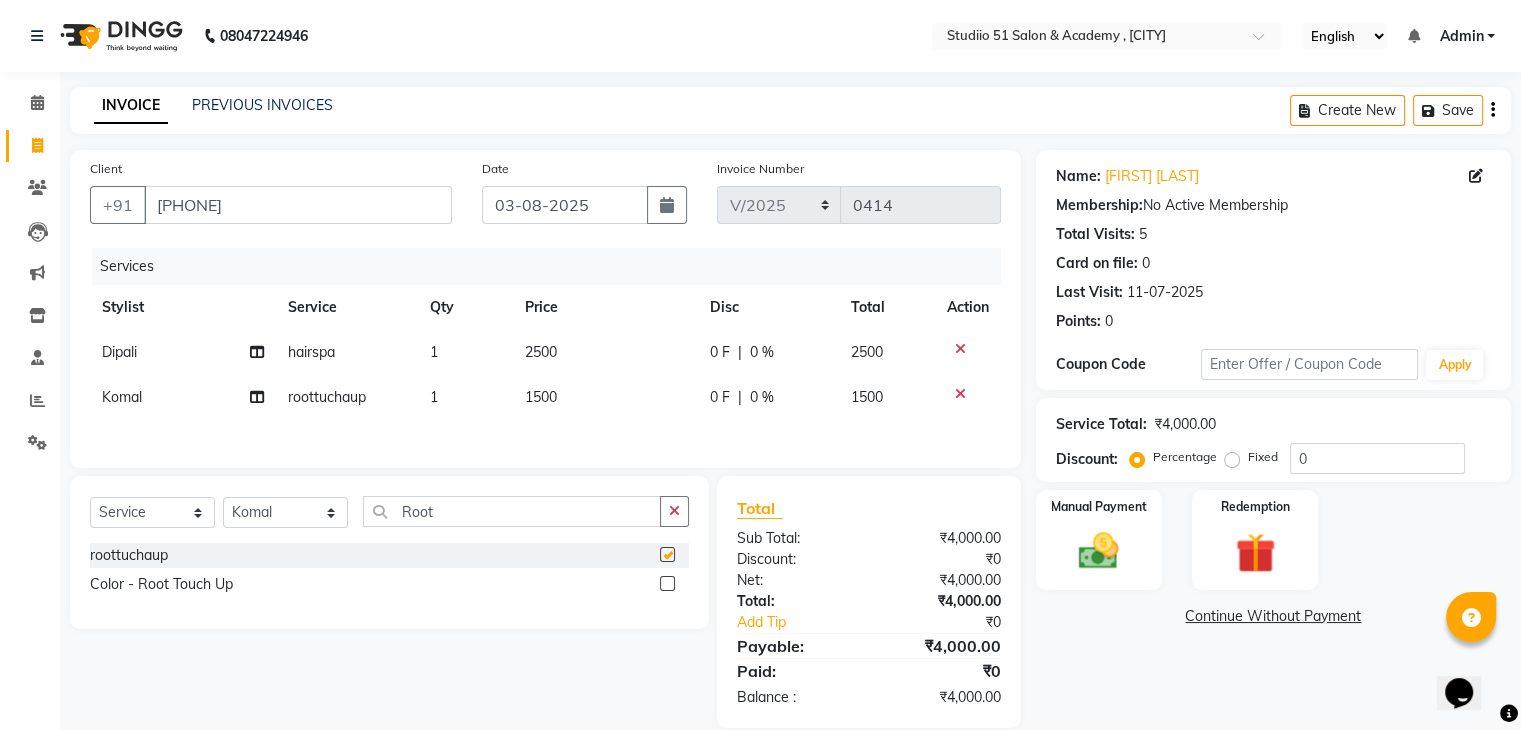 checkbox on "false" 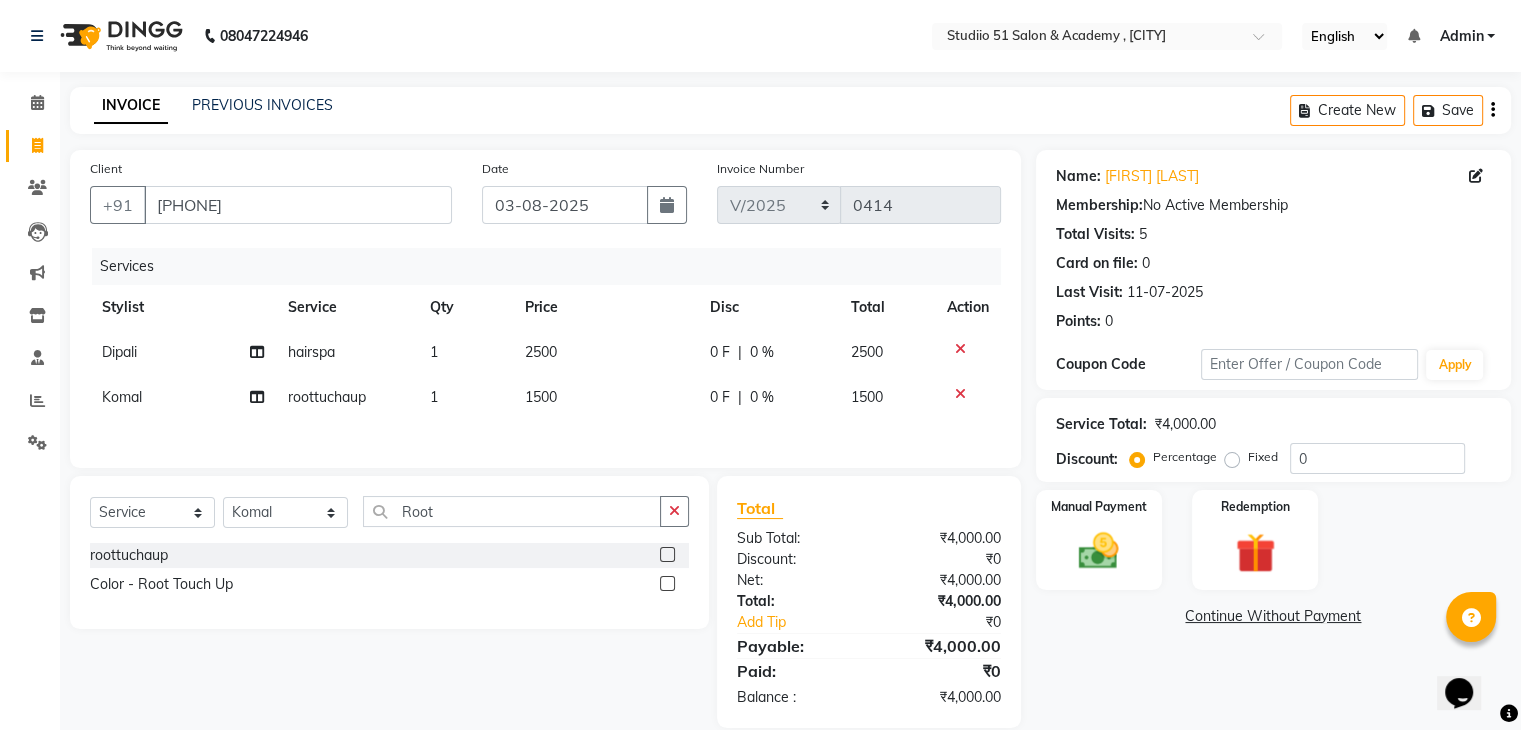 click on "Fixed" 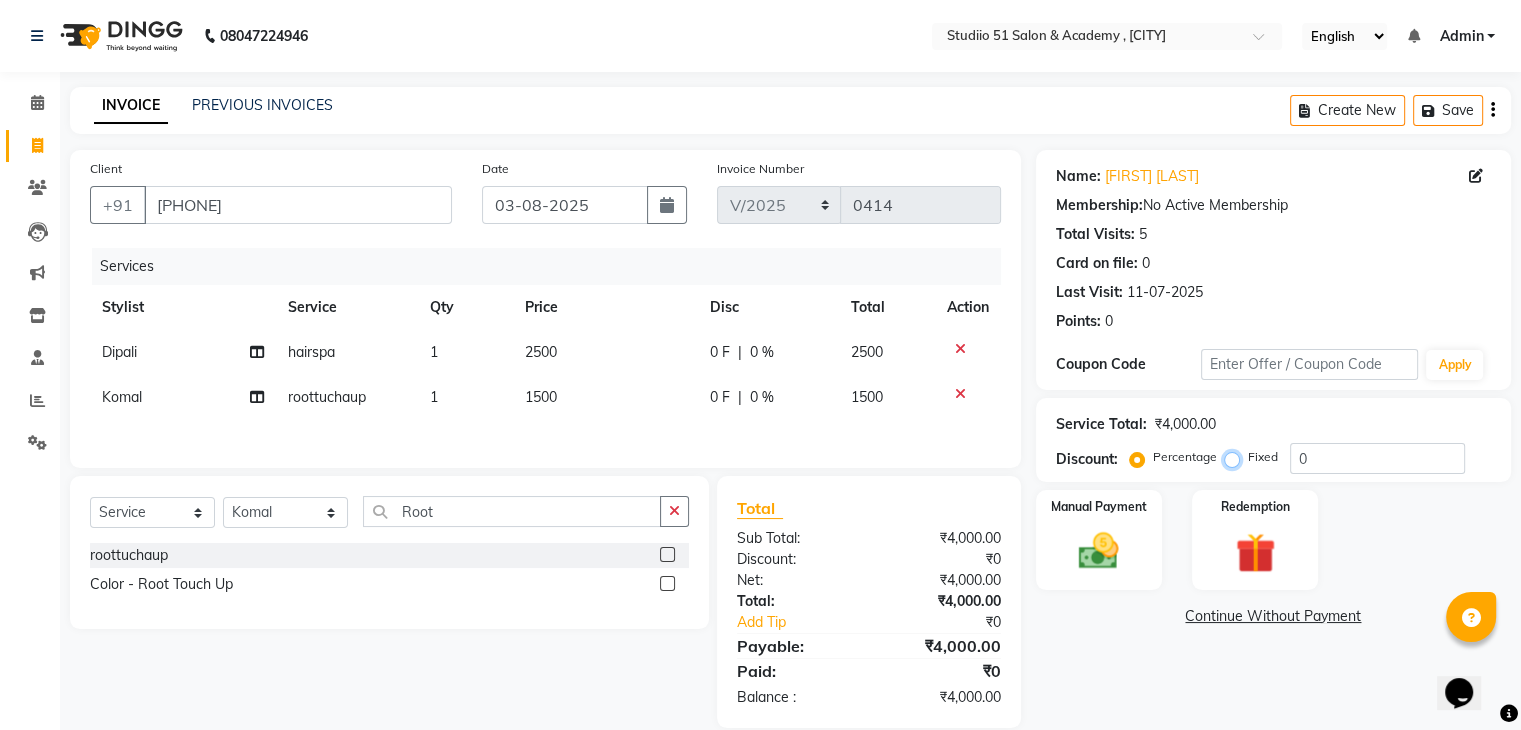 click on "Fixed" at bounding box center [1236, 457] 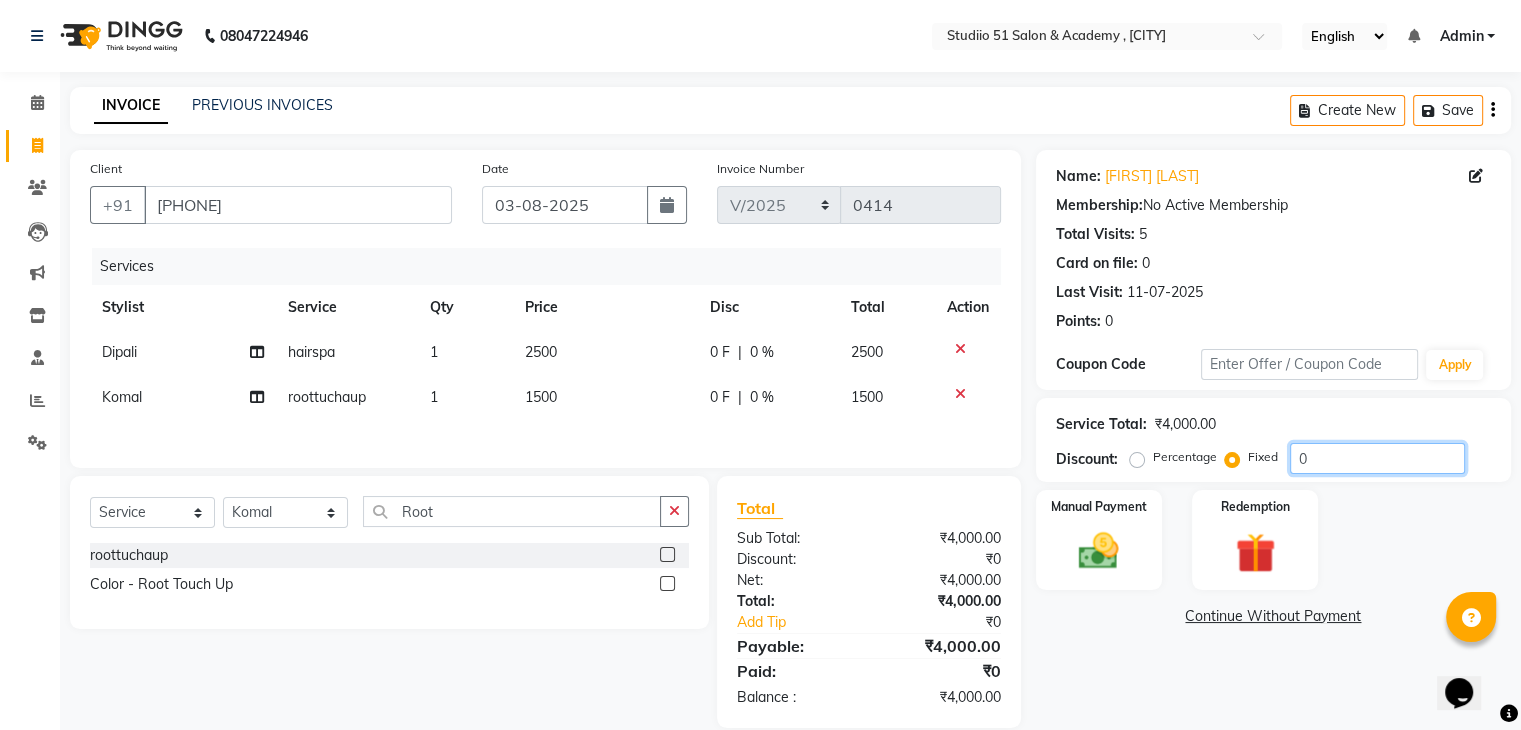 click on "0" 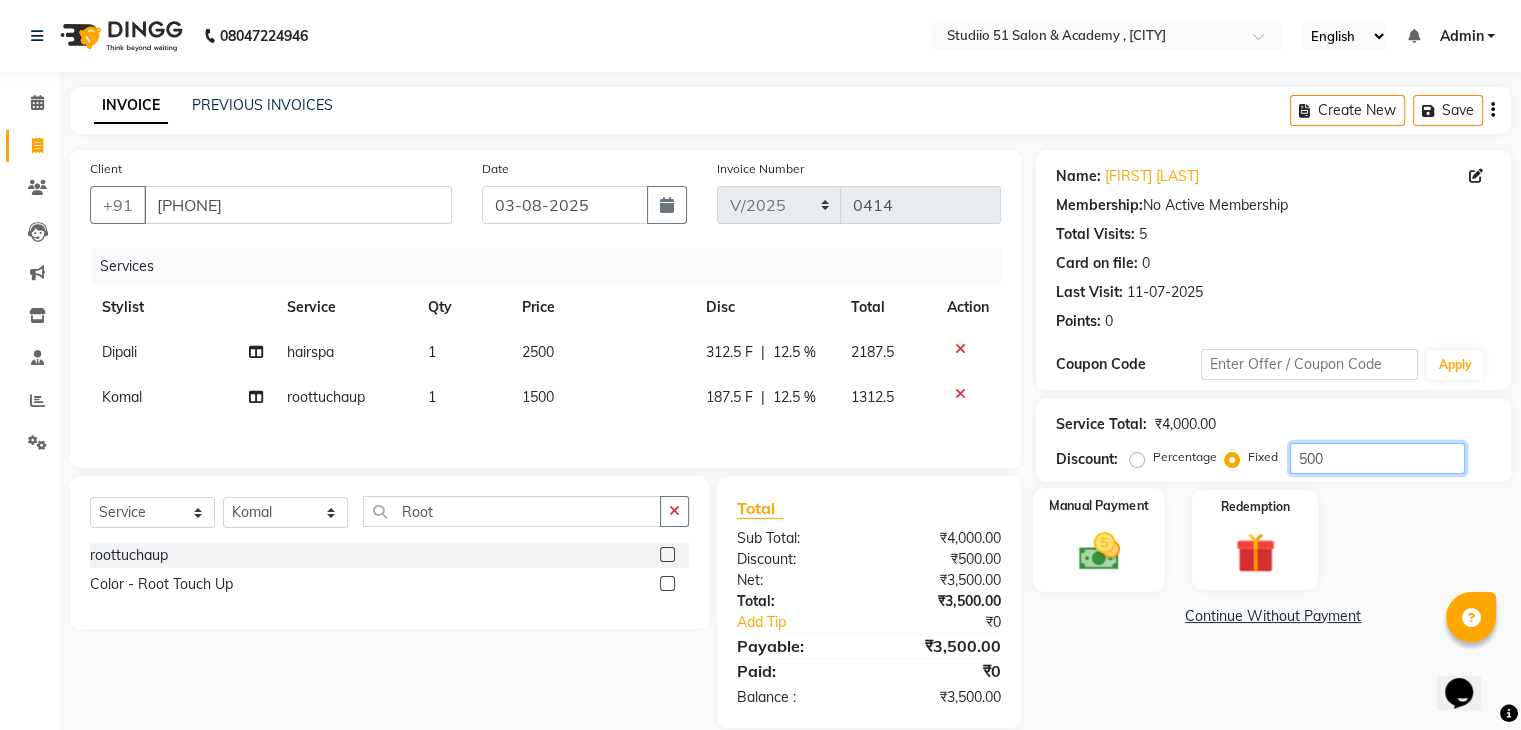 type on "500" 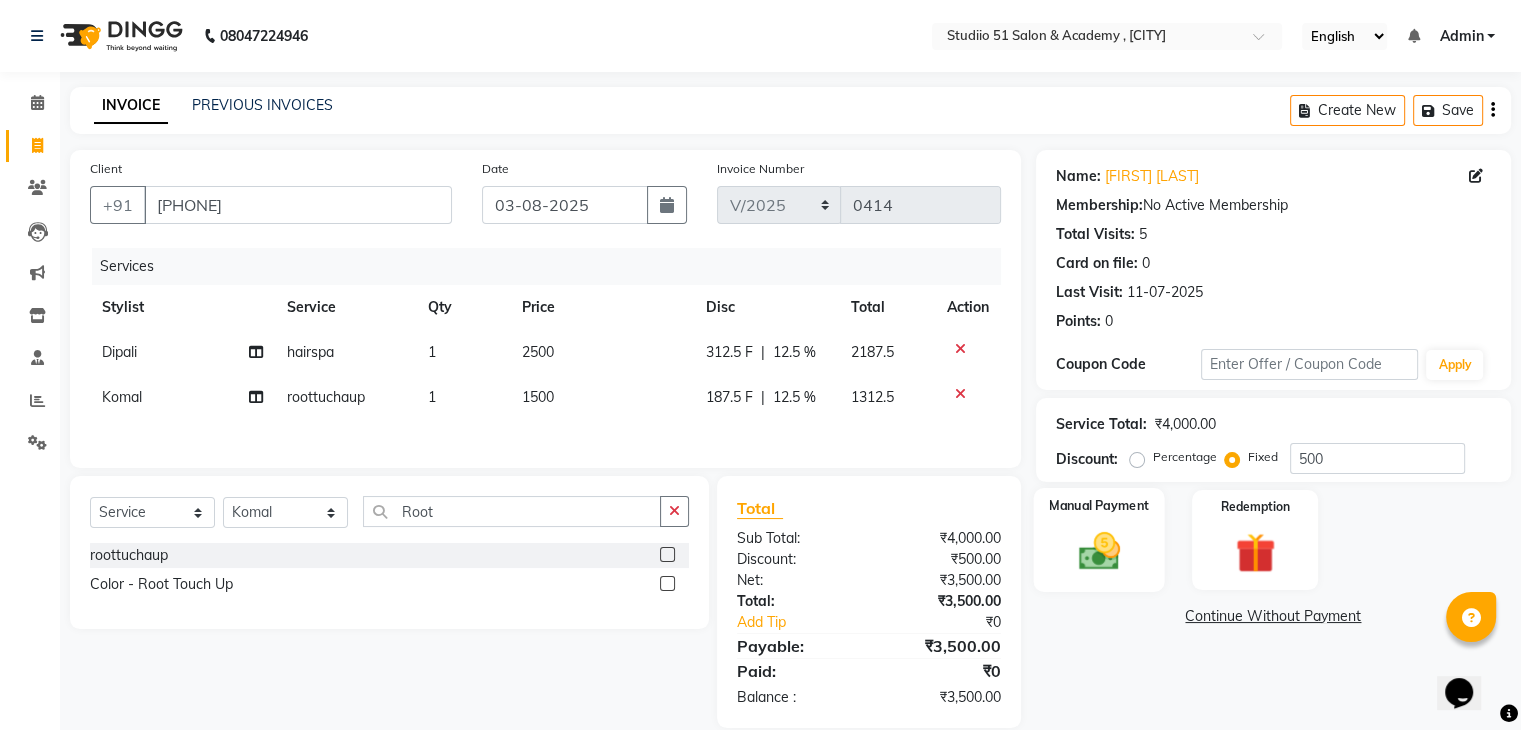 click 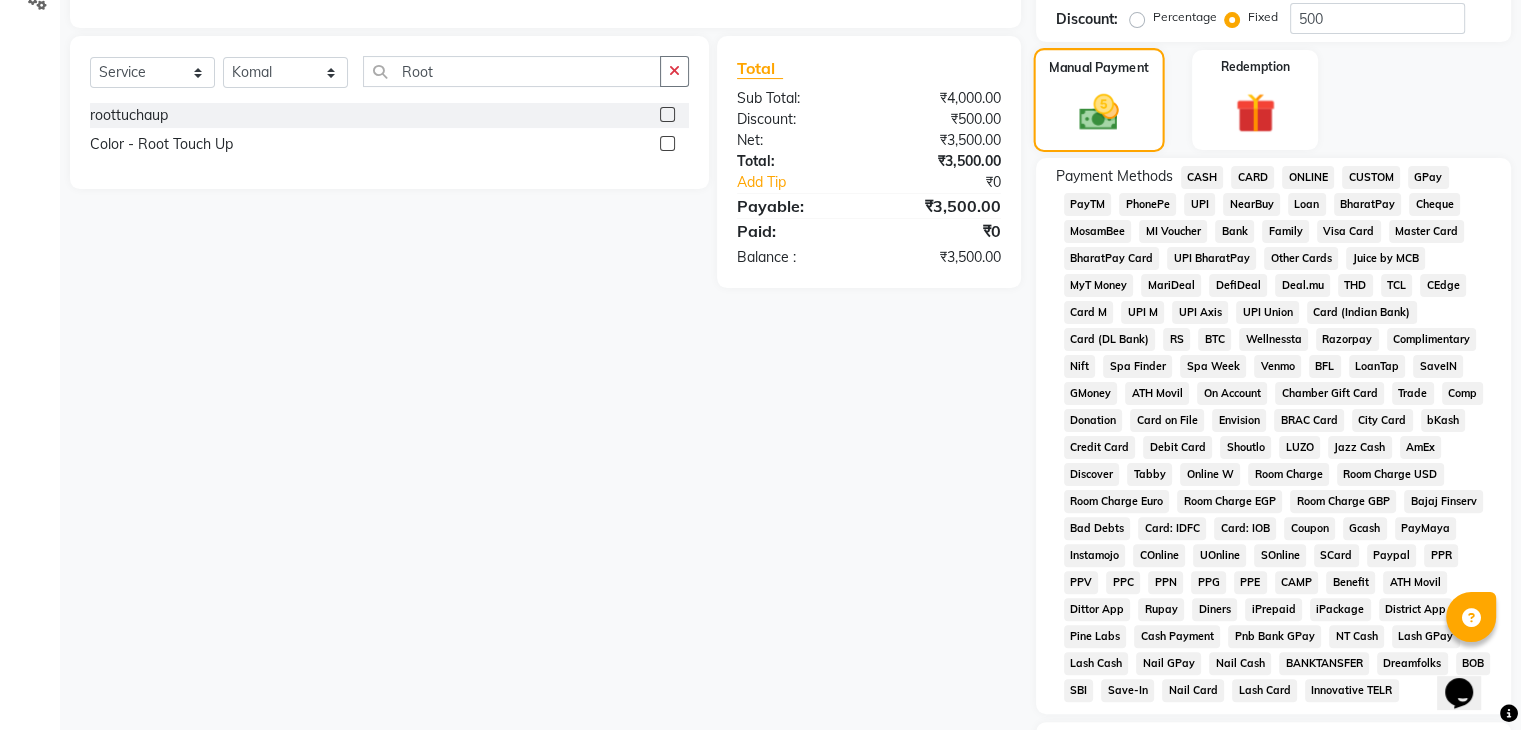 scroll, scrollTop: 470, scrollLeft: 0, axis: vertical 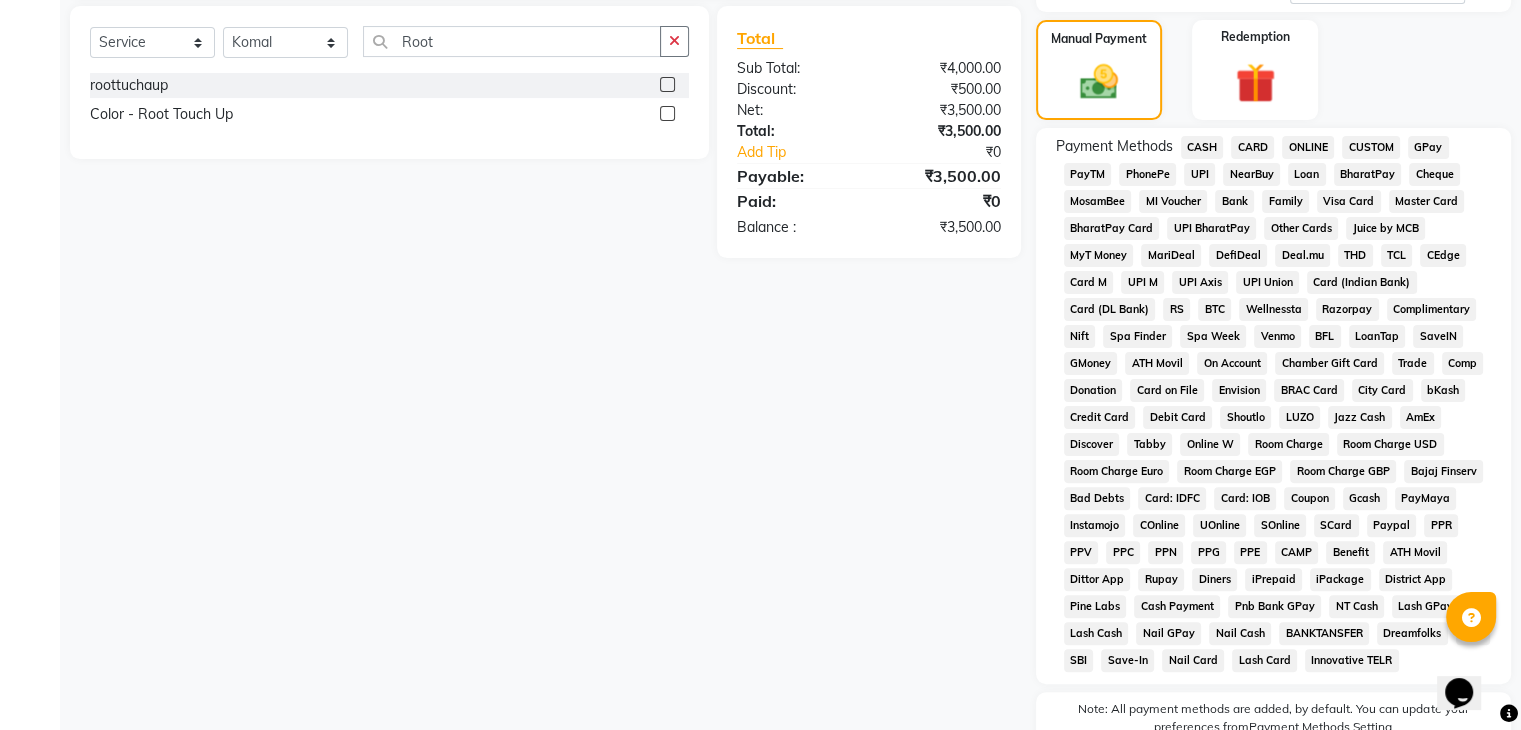 click on "GPay" 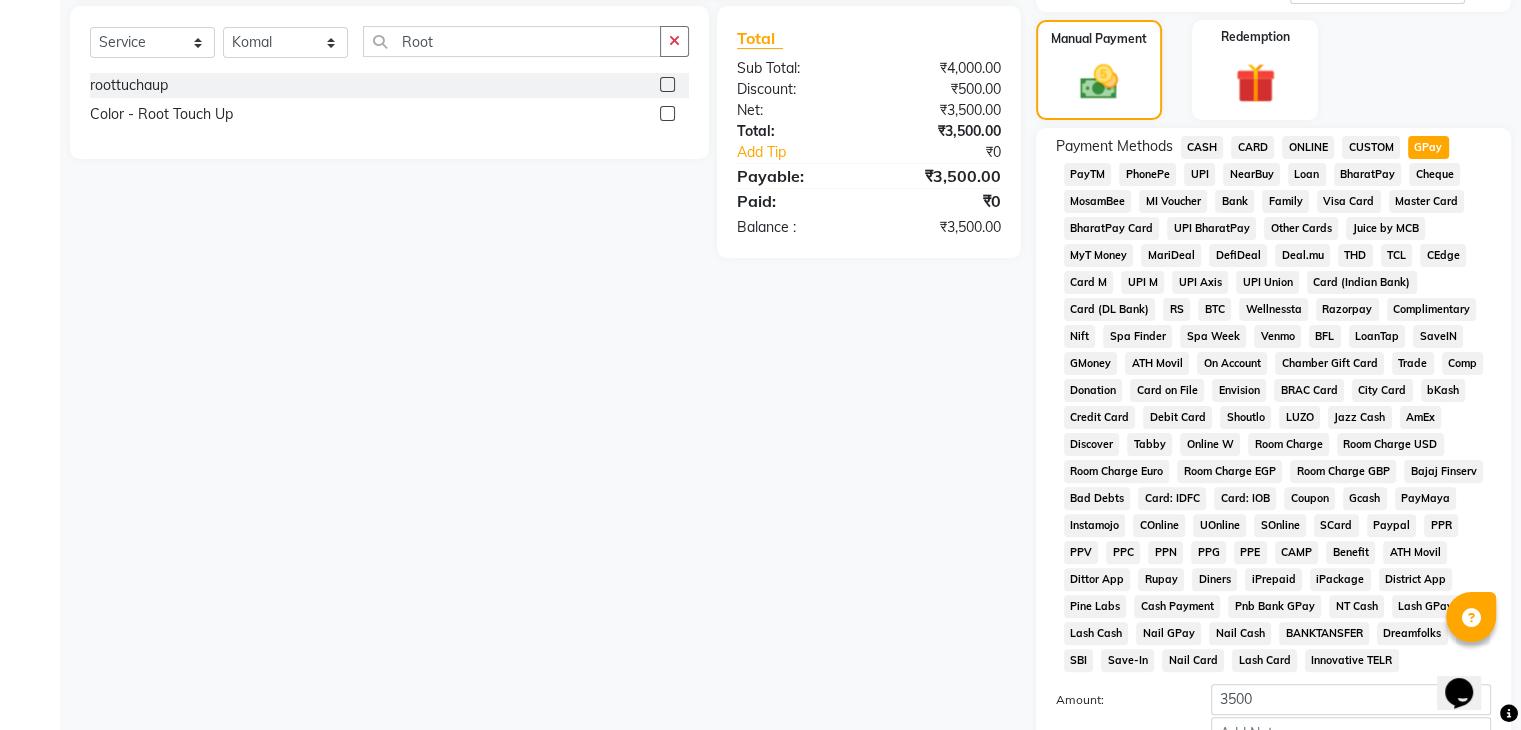 scroll, scrollTop: 693, scrollLeft: 0, axis: vertical 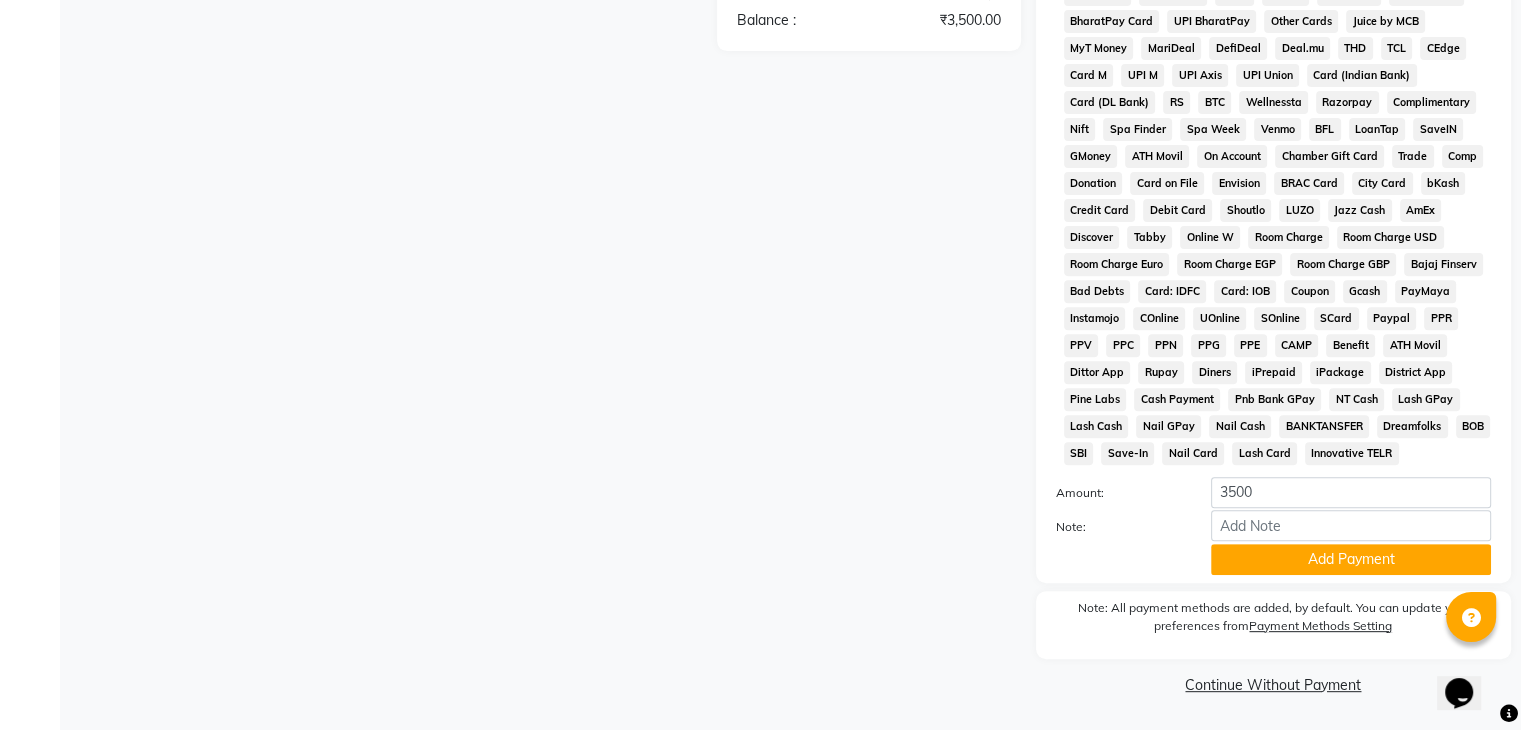 click on "Payment Methods  CASH   CARD   ONLINE   CUSTOM   GPay   PayTM   PhonePe   UPI   NearBuy   Loan   BharatPay   Cheque   MosamBee   MI Voucher   Bank   Family   Visa Card   Master Card   BharatPay Card   UPI BharatPay   Other Cards   Juice by MCB   MyT Money   MariDeal   DefiDeal   Deal.mu   THD   TCL   CEdge   Card M   UPI M   UPI Axis   UPI Union   Card (Indian Bank)   Card (DL Bank)   RS   BTC   Wellnessta   Razorpay   Complimentary   Nift   Spa Finder   Spa Week   Venmo   BFL   LoanTap   SaveIN   GMoney   ATH Movil   On Account   Chamber Gift Card   Trade   Comp   Donation   Card on File   Envision   BRAC Card   City Card   bKash   Credit Card   Debit Card   Shoutlo   LUZO   Jazz Cash   AmEx   Discover   Tabby   Online W   Room Charge   Room Charge USD   Room Charge Euro   Room Charge EGP   Room Charge GBP   Bajaj Finserv   Bad Debts   Card: IDFC   Card: IOB   Coupon   Gcash   PayMaya   Instamojo   COnline   UOnline   SOnline   SCard   Paypal   PPR   PPV   PPC   PPN   PPG   PPE   CAMP   Benefit   ATH Movil" 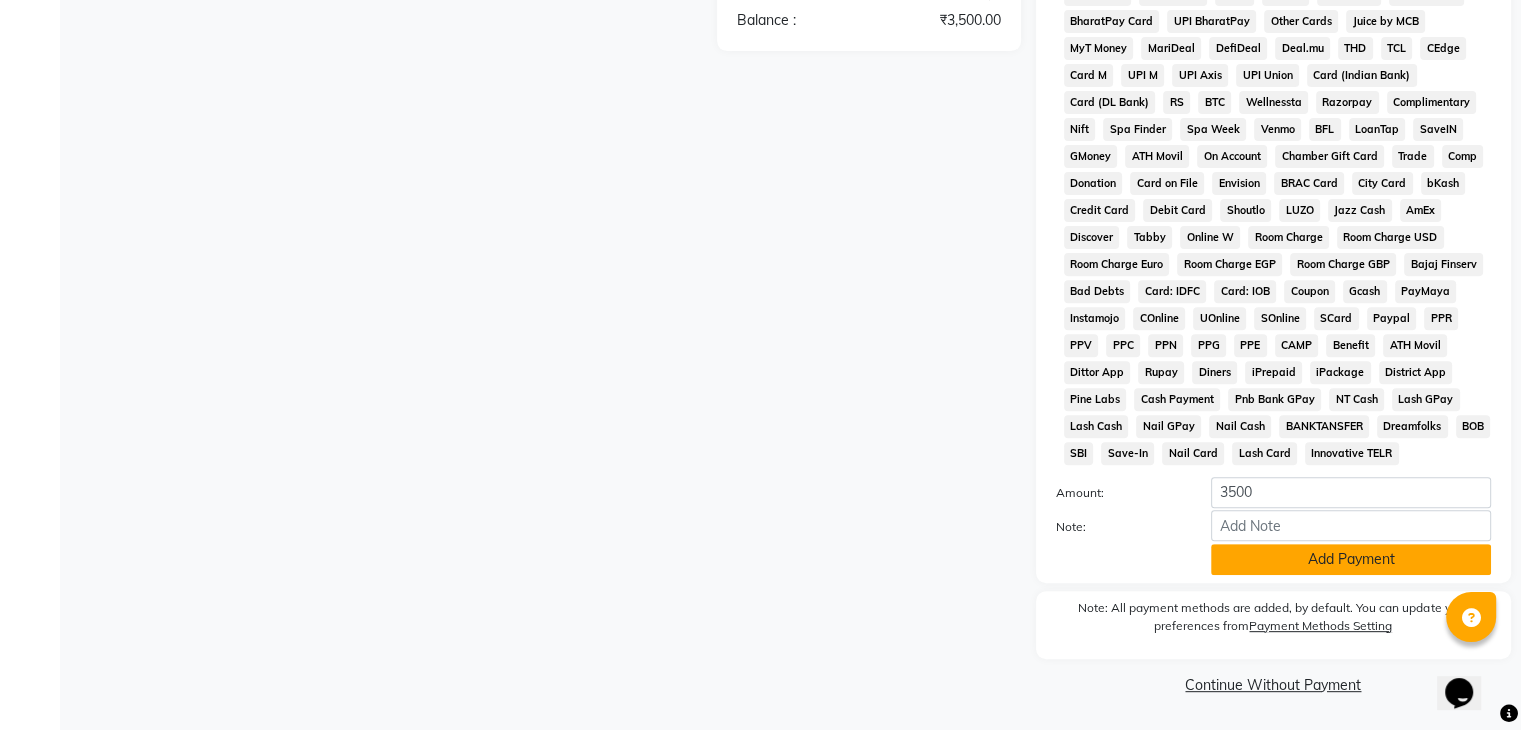 click on "Add Payment" 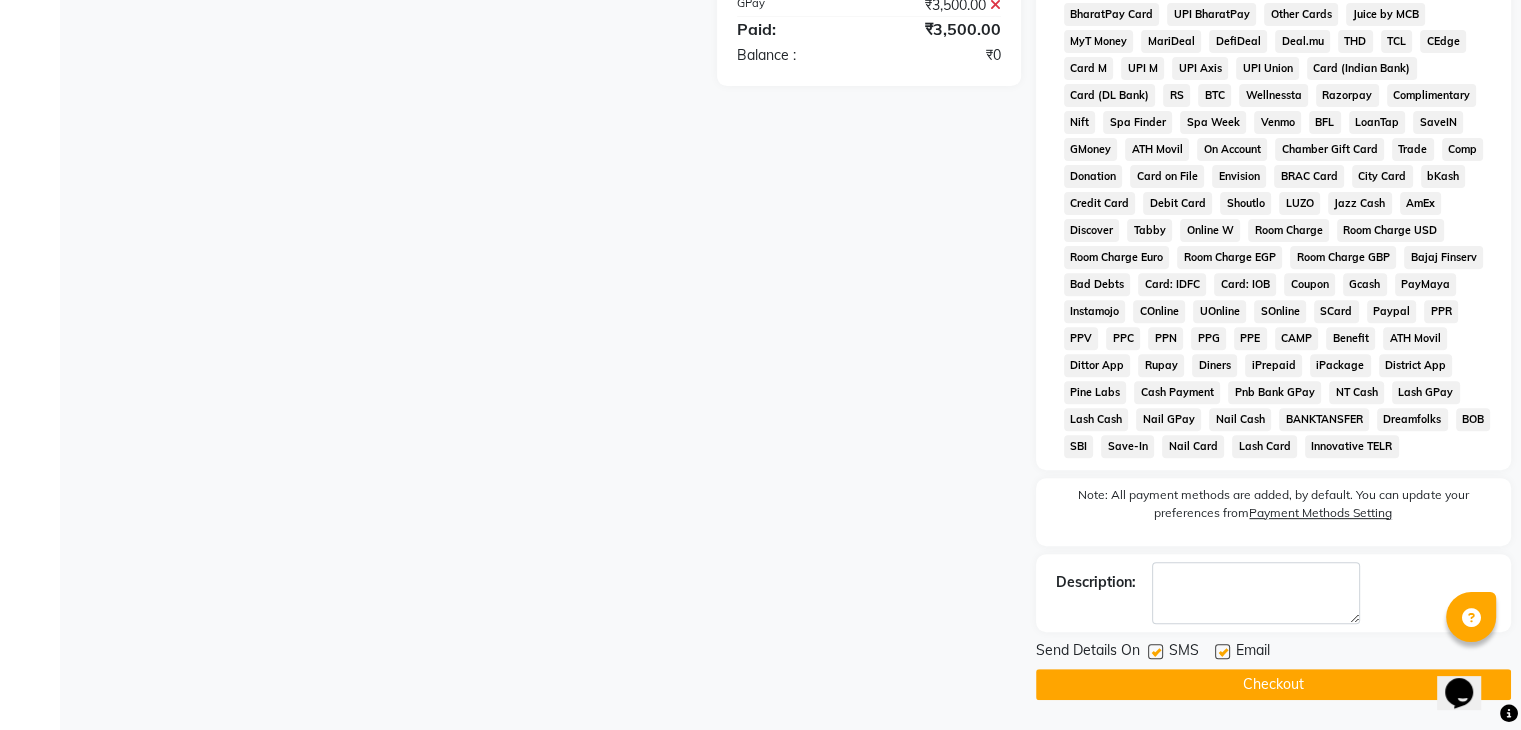 click on "Checkout" 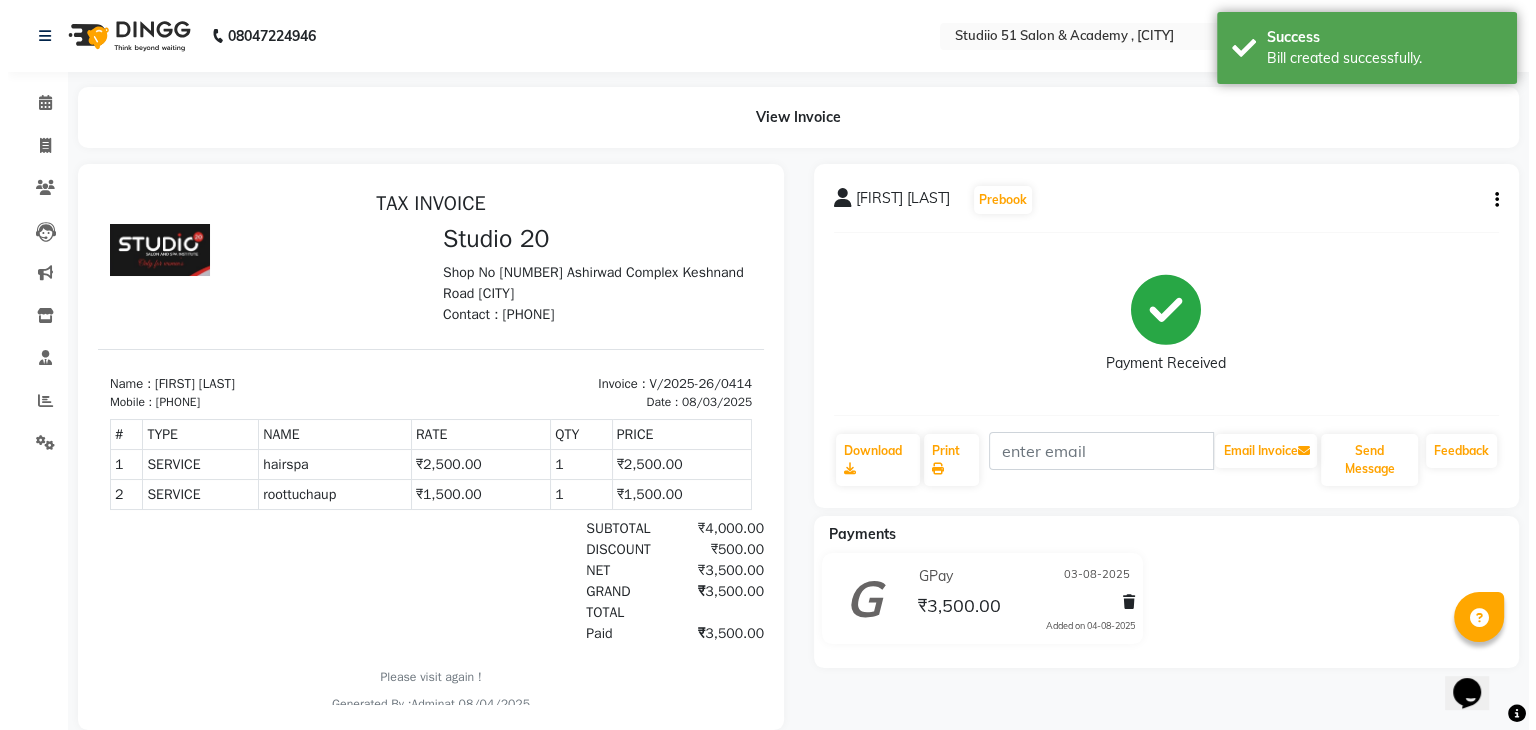 scroll, scrollTop: 0, scrollLeft: 0, axis: both 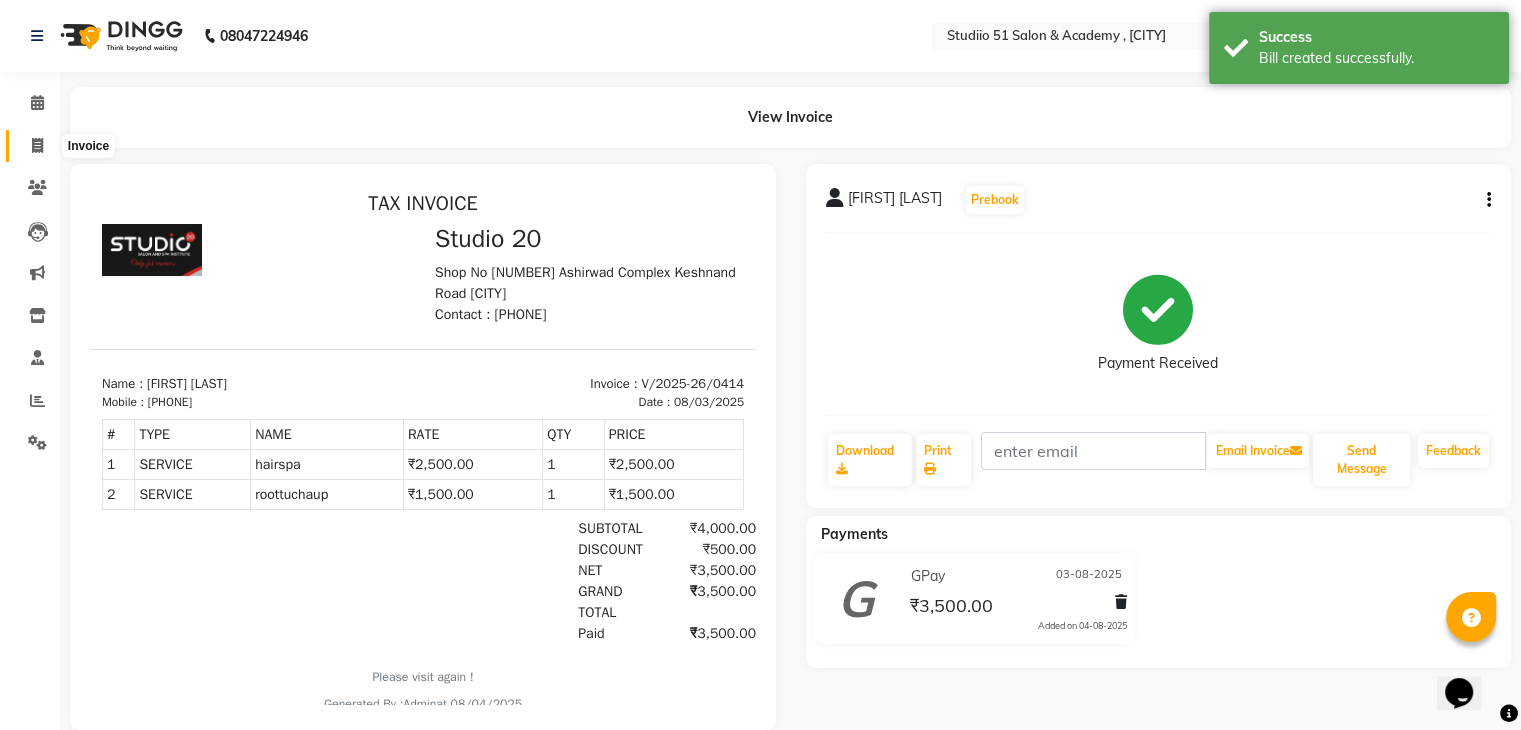 click 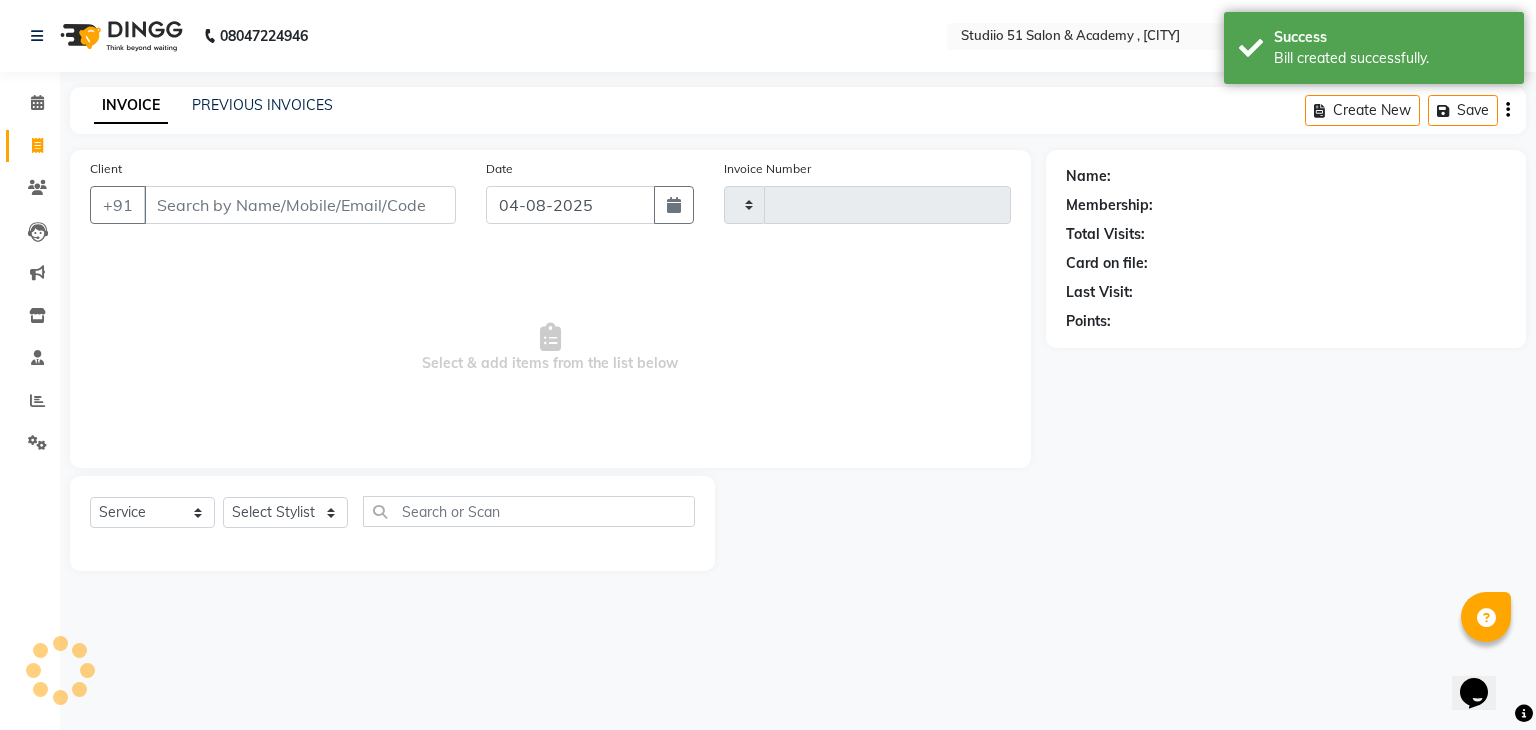 type on "0415" 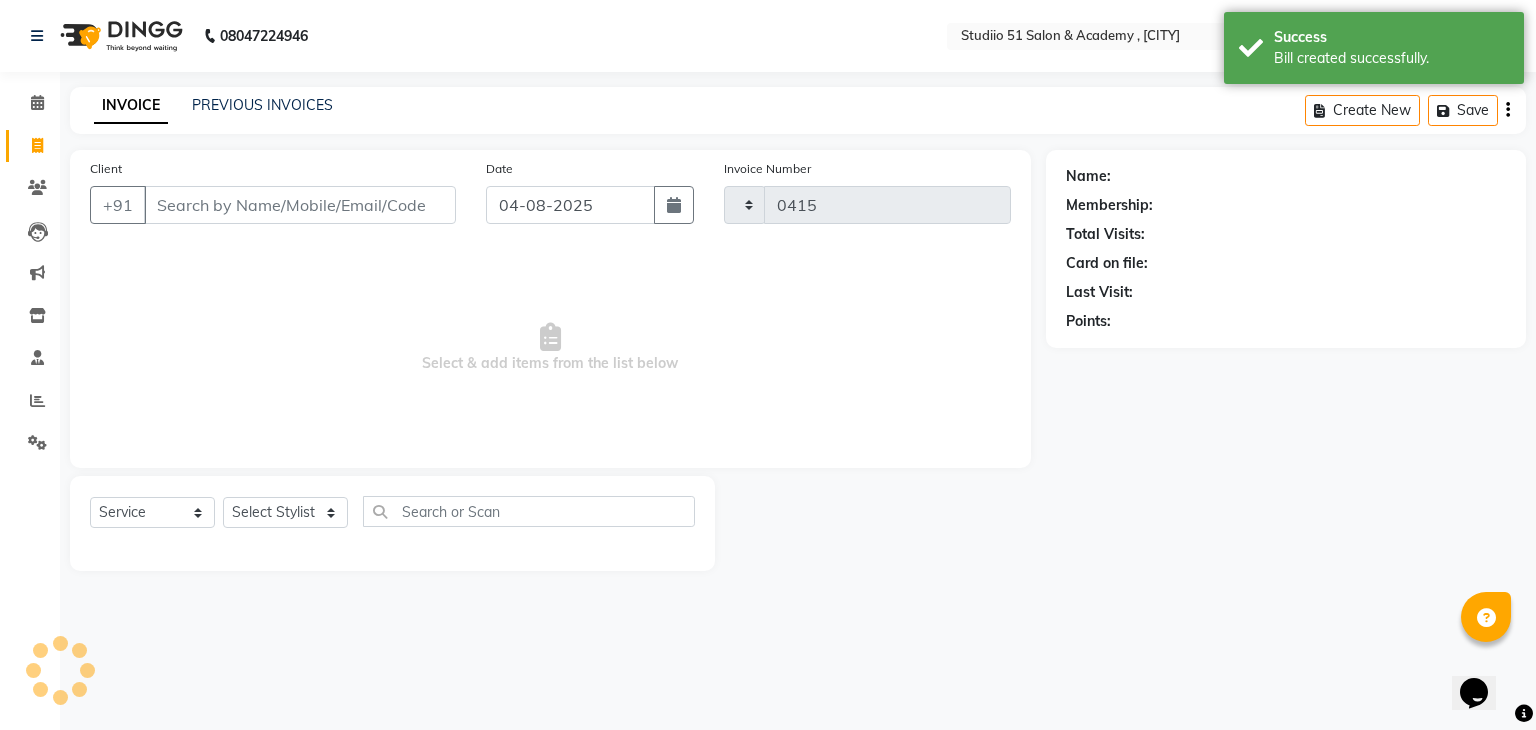 select on "638" 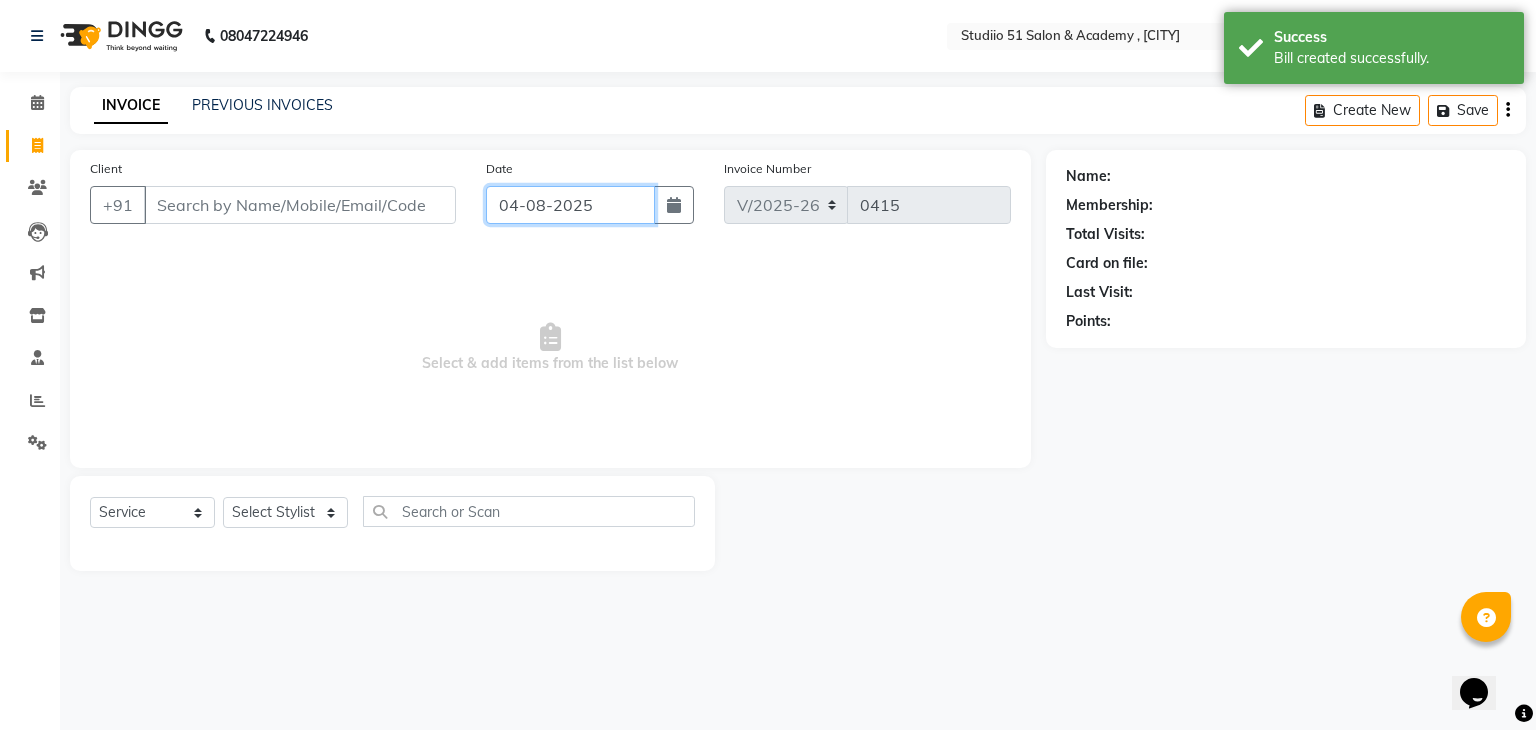 click on "04-08-2025" 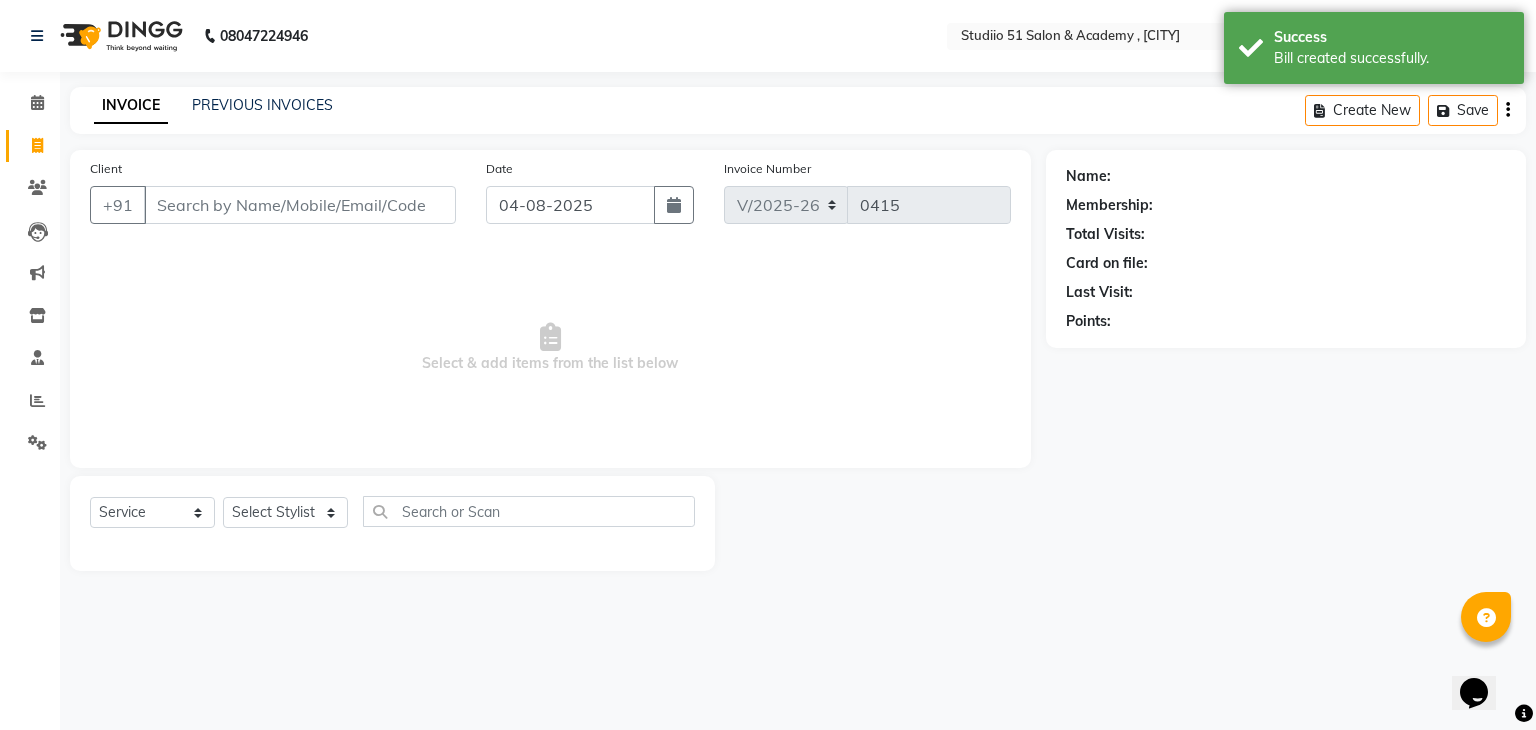 select on "8" 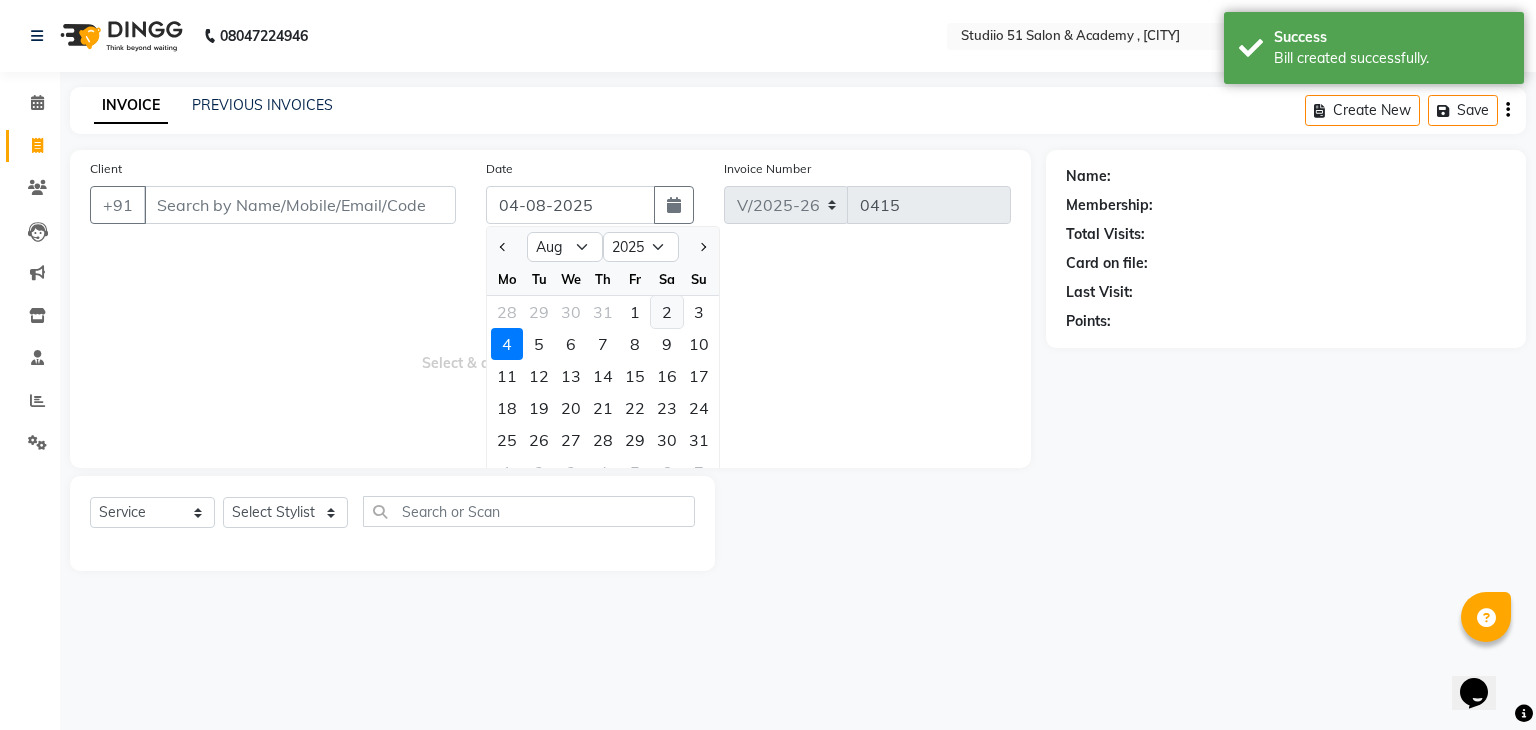 click on "2" 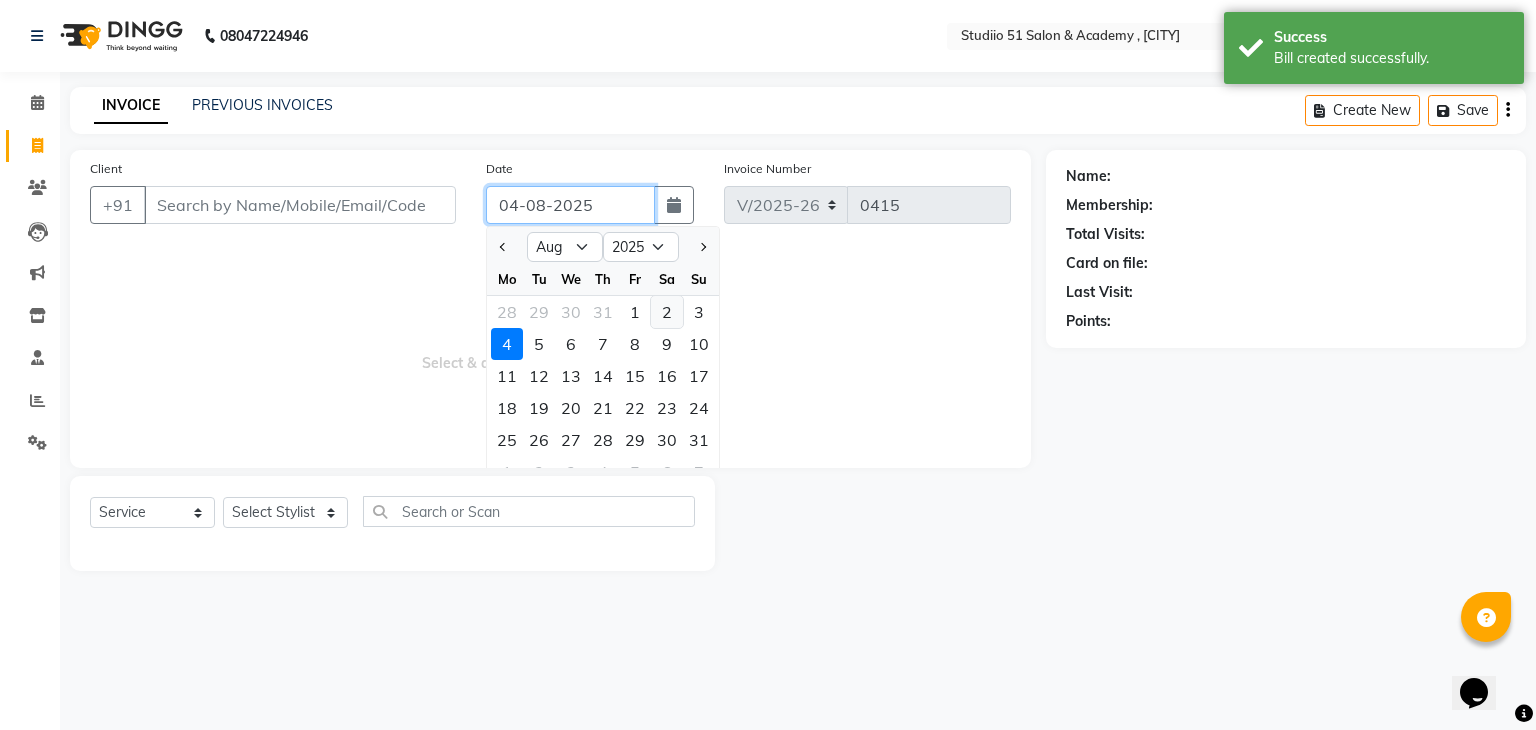 type on "02-08-2025" 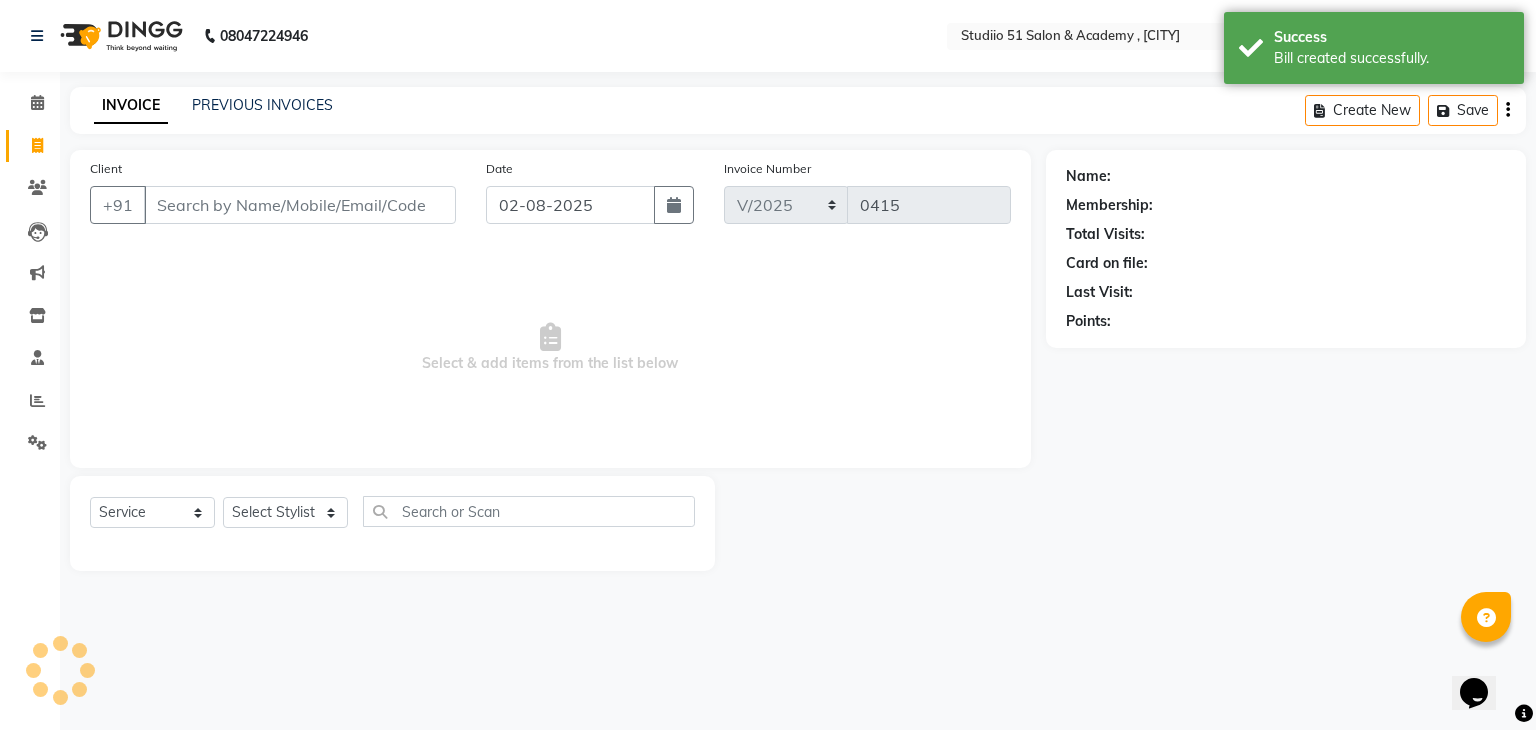 click on "Select & add items from the list below" at bounding box center [550, 348] 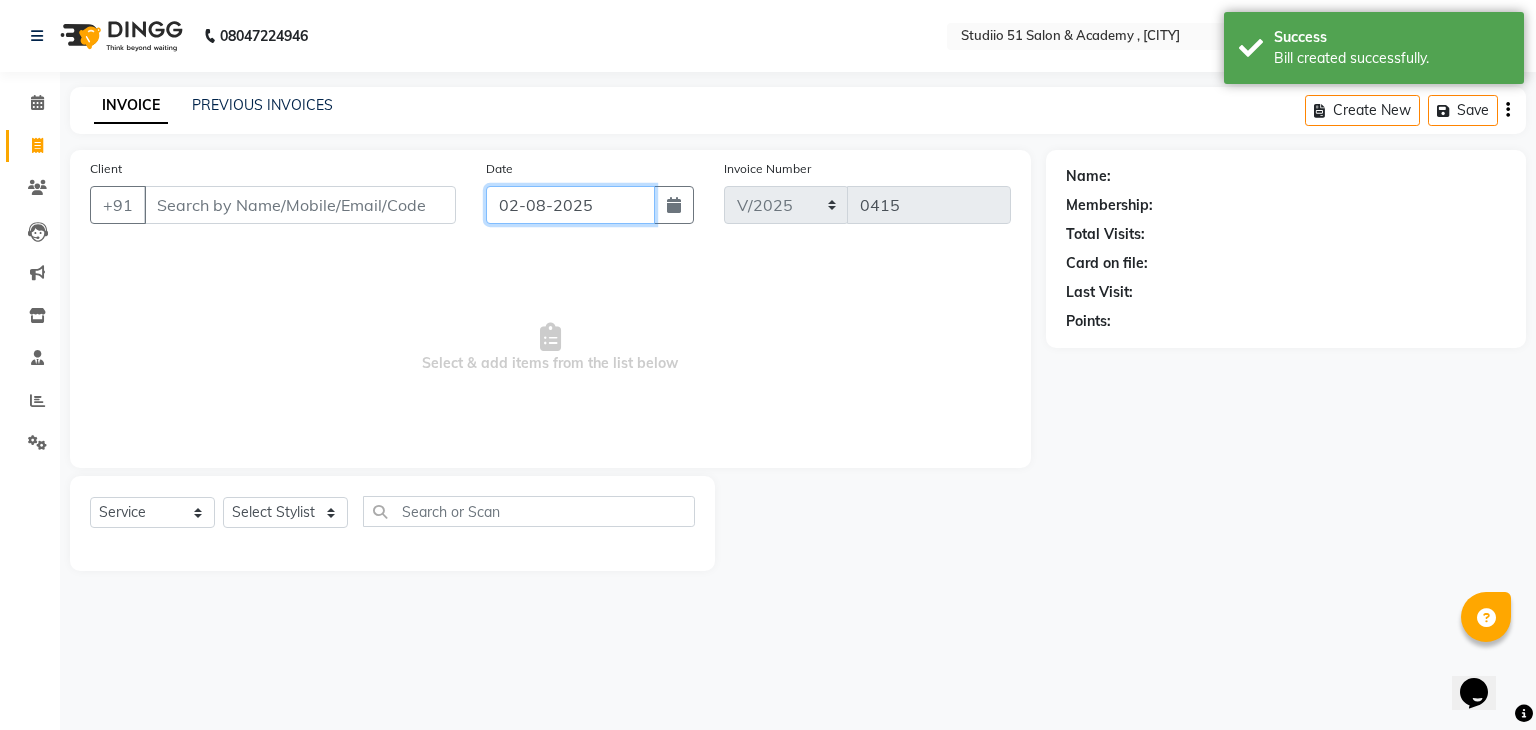 click on "02-08-2025" 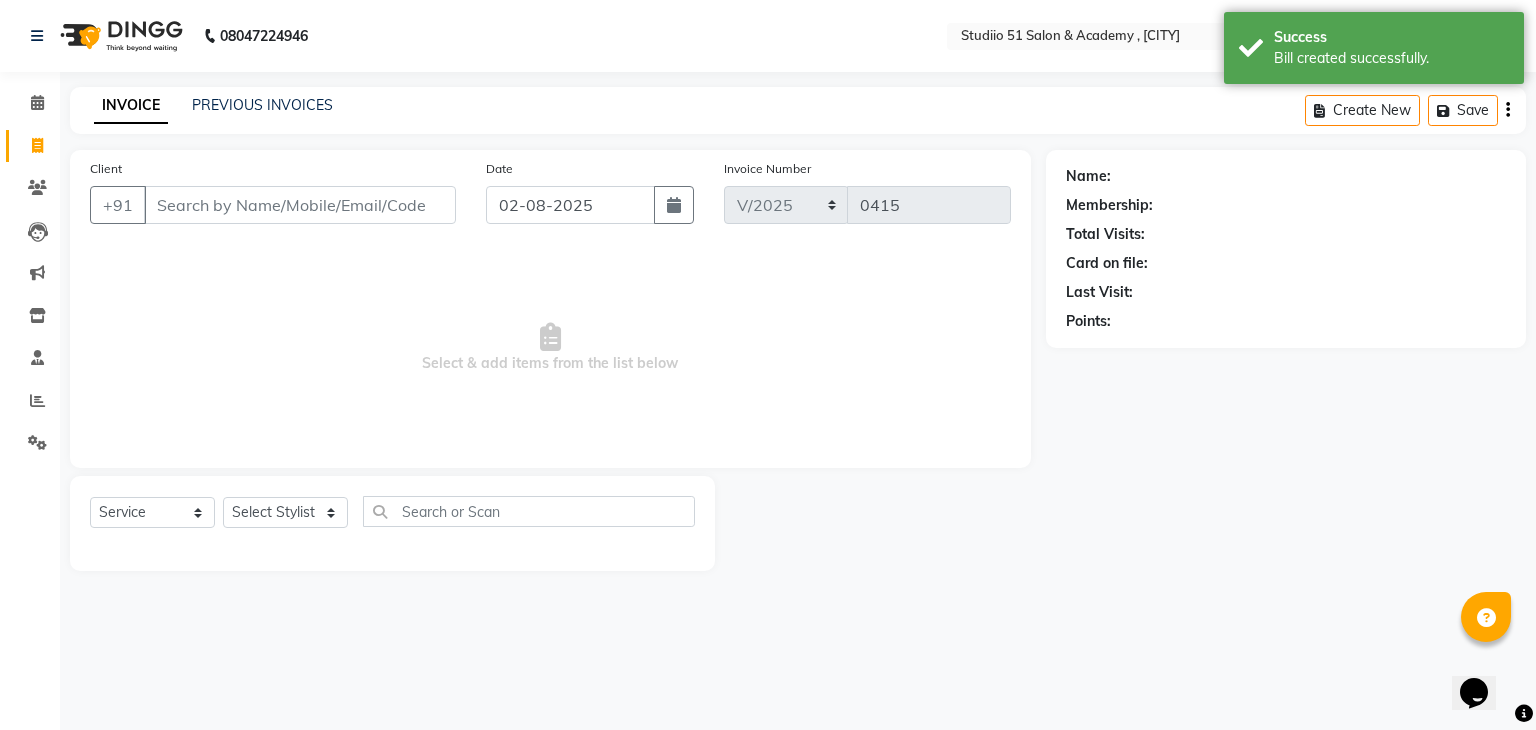 select on "8" 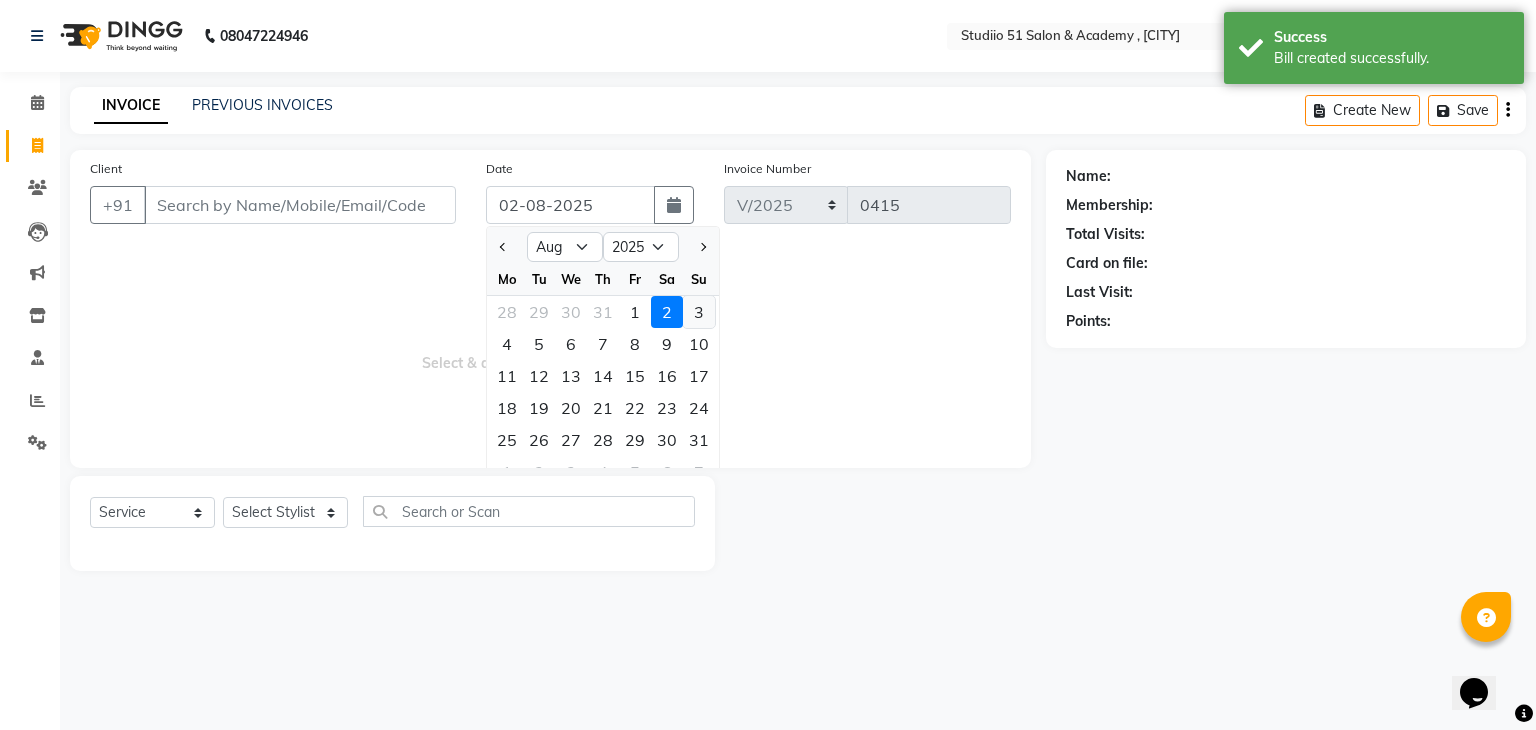 click on "3" 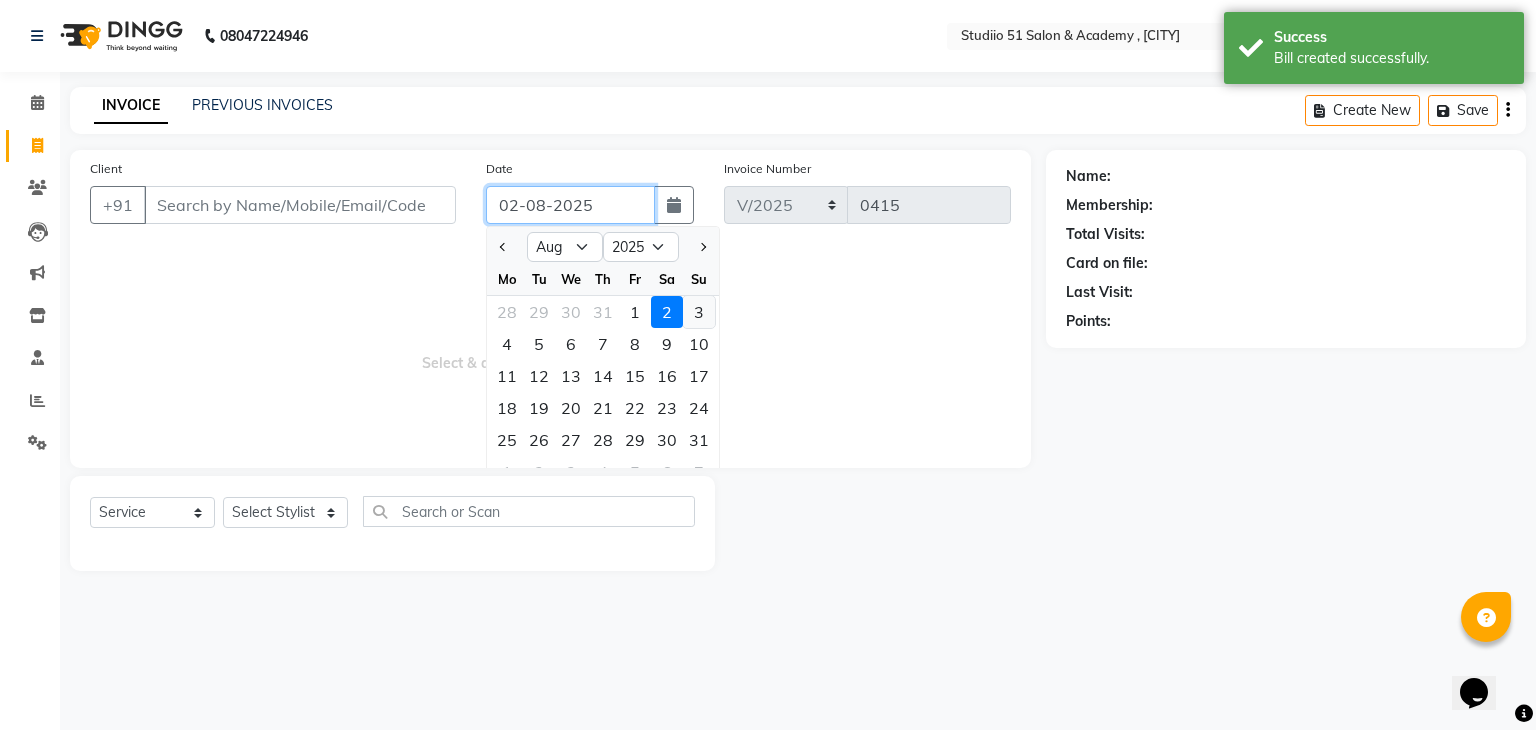 type on "03-08-2025" 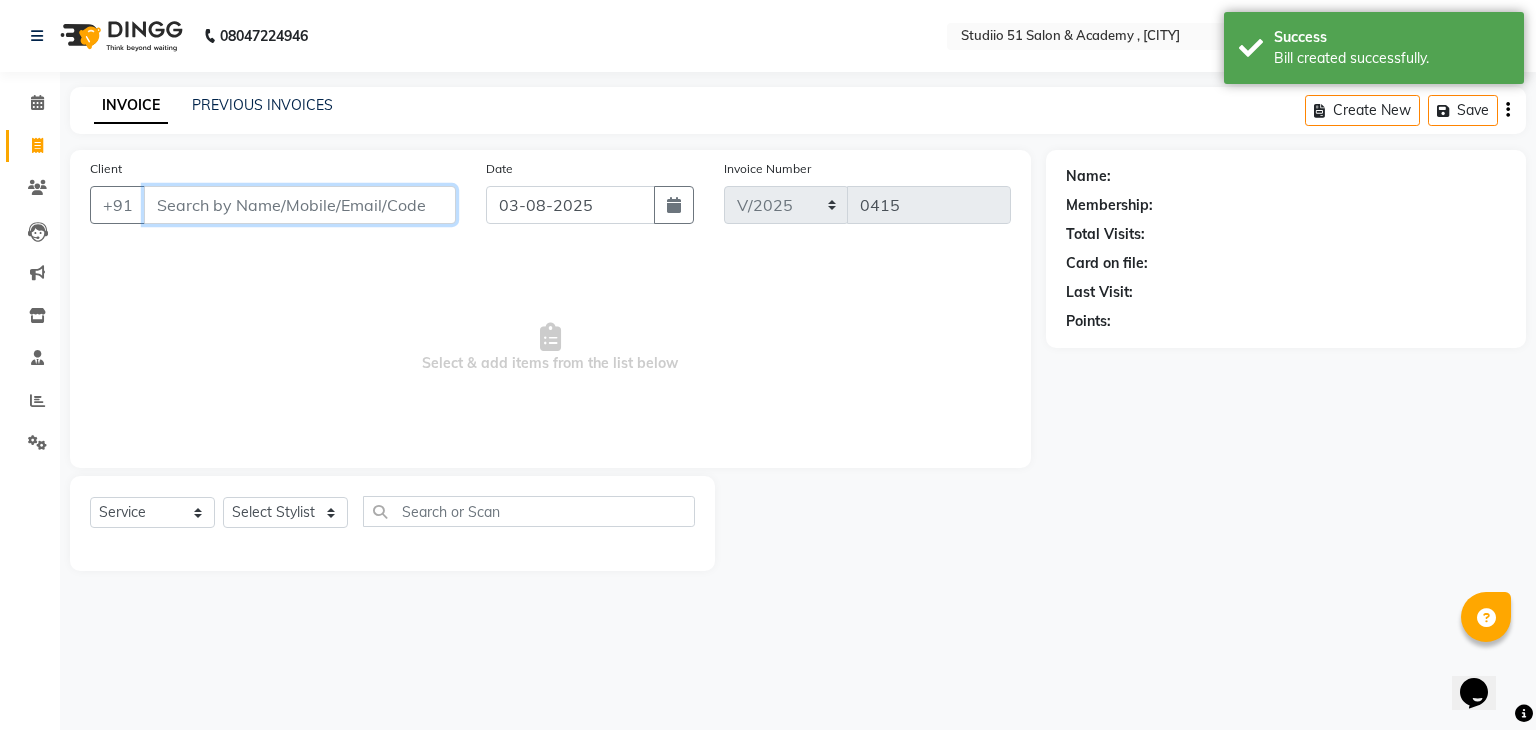 click on "Client" at bounding box center (300, 205) 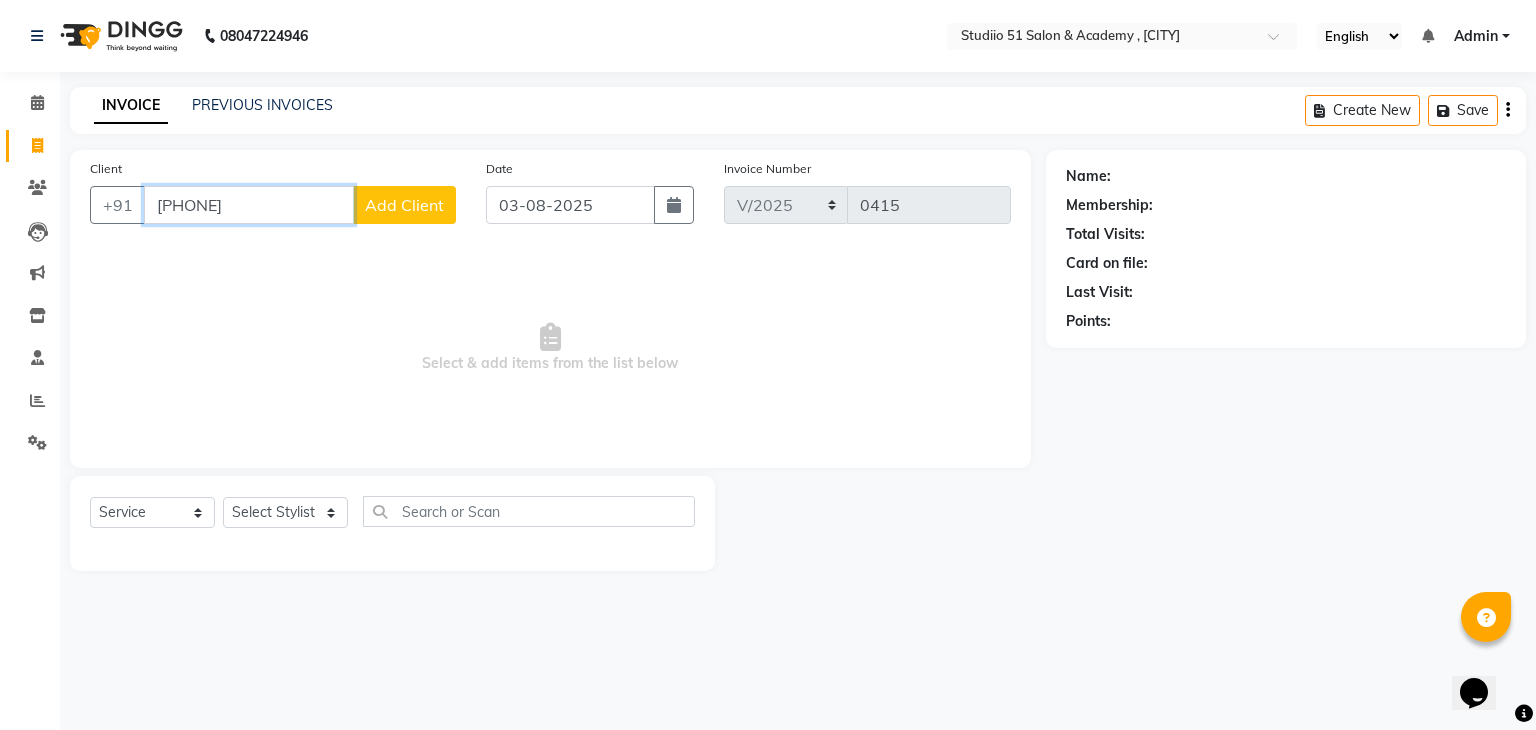 type on "[PHONE]" 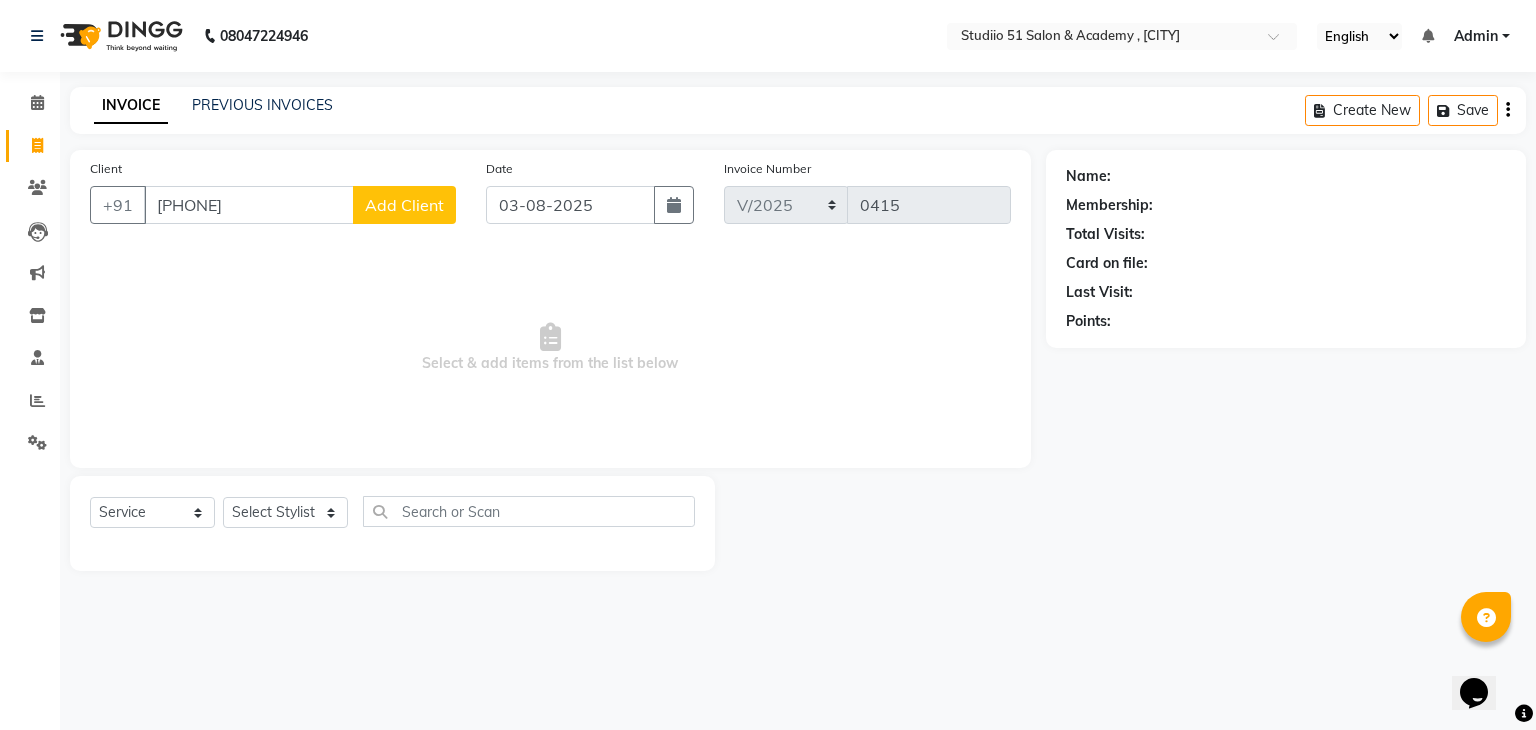 click on "Add Client" 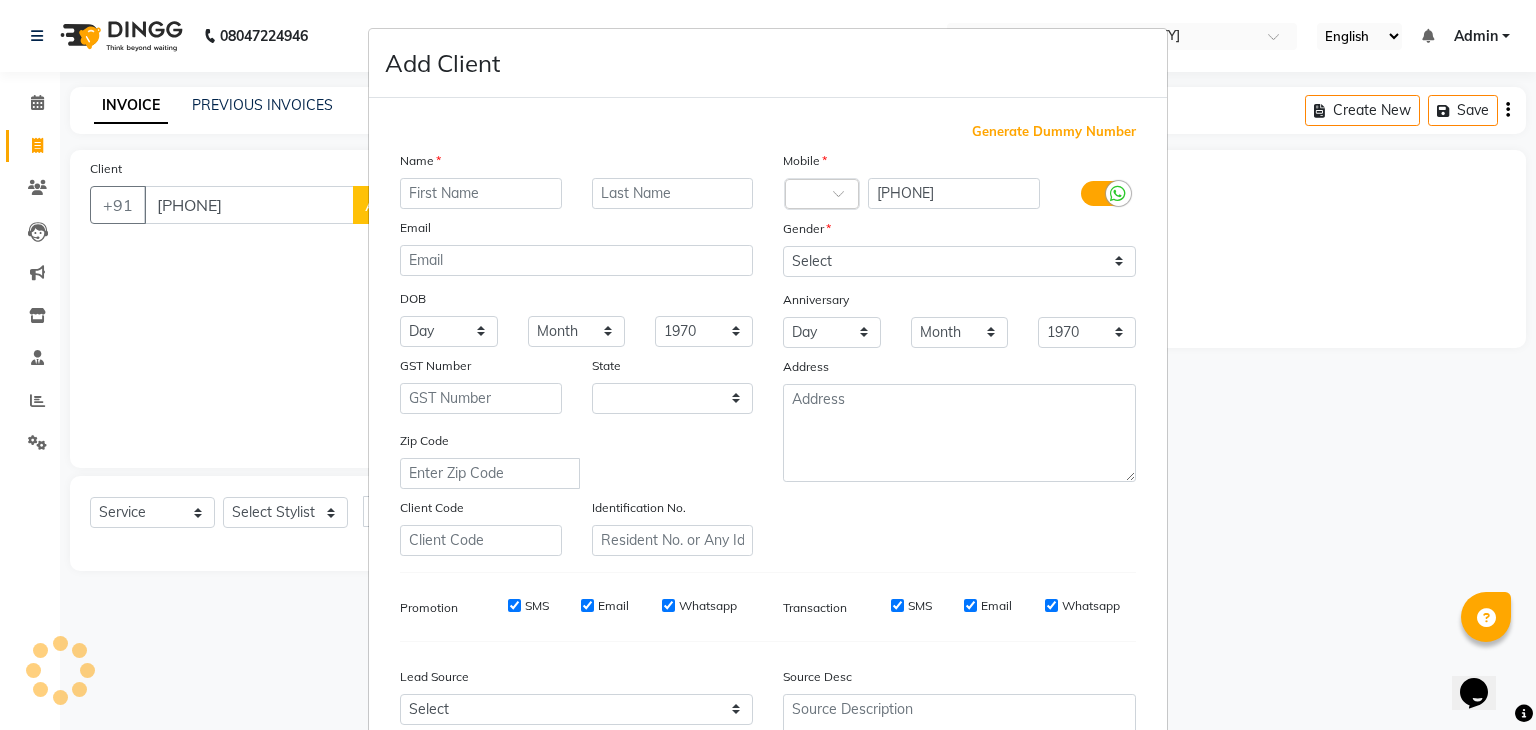 select on "22" 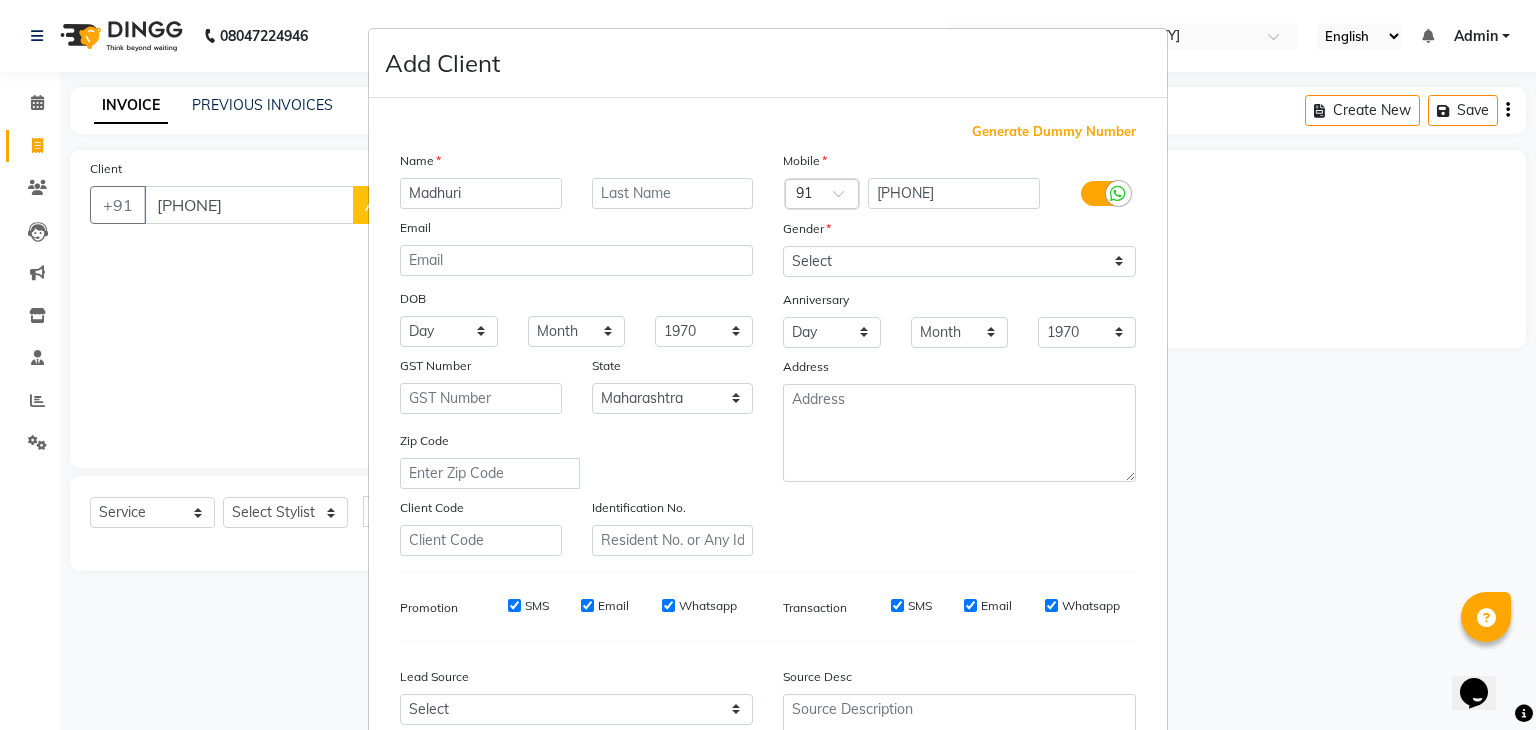type on "Madhuri" 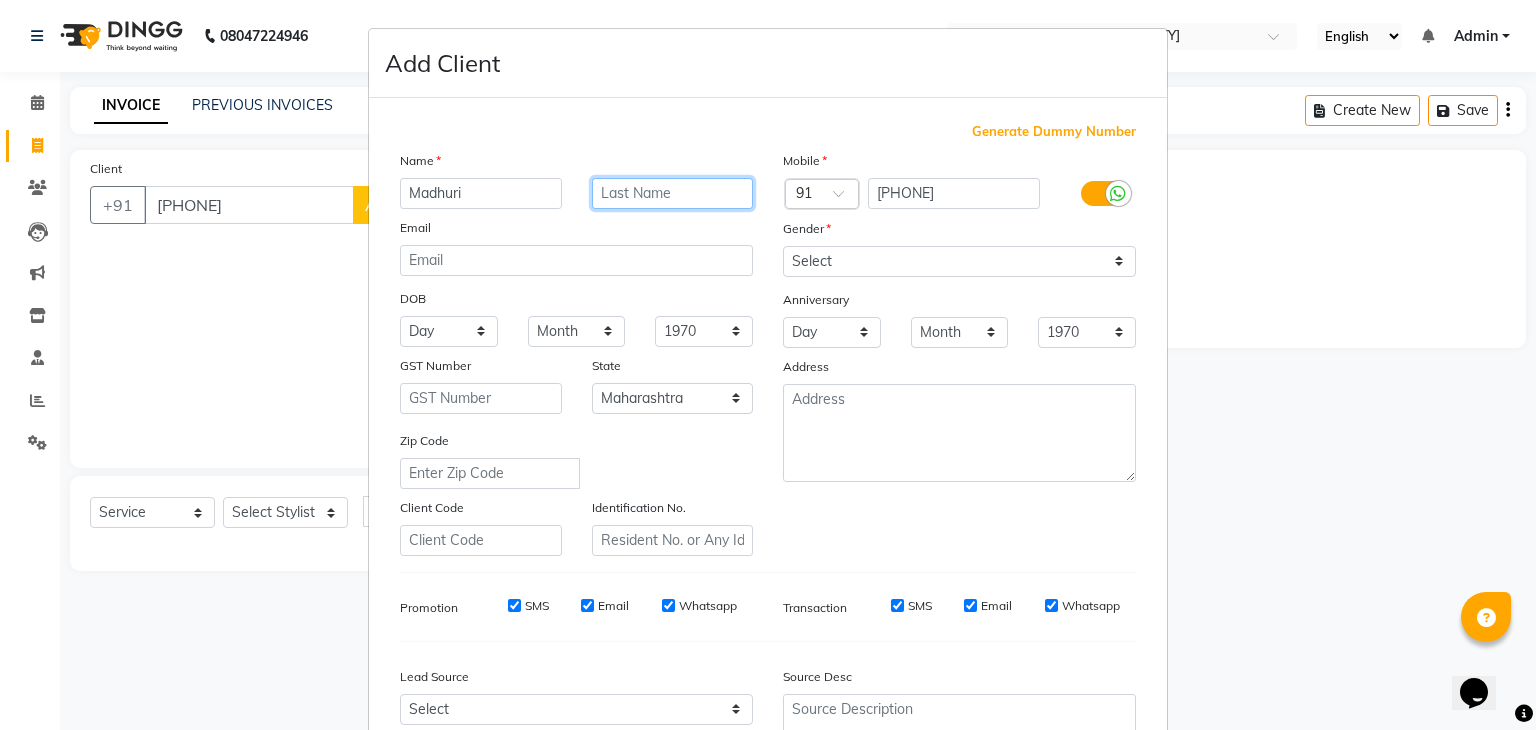 click at bounding box center (673, 193) 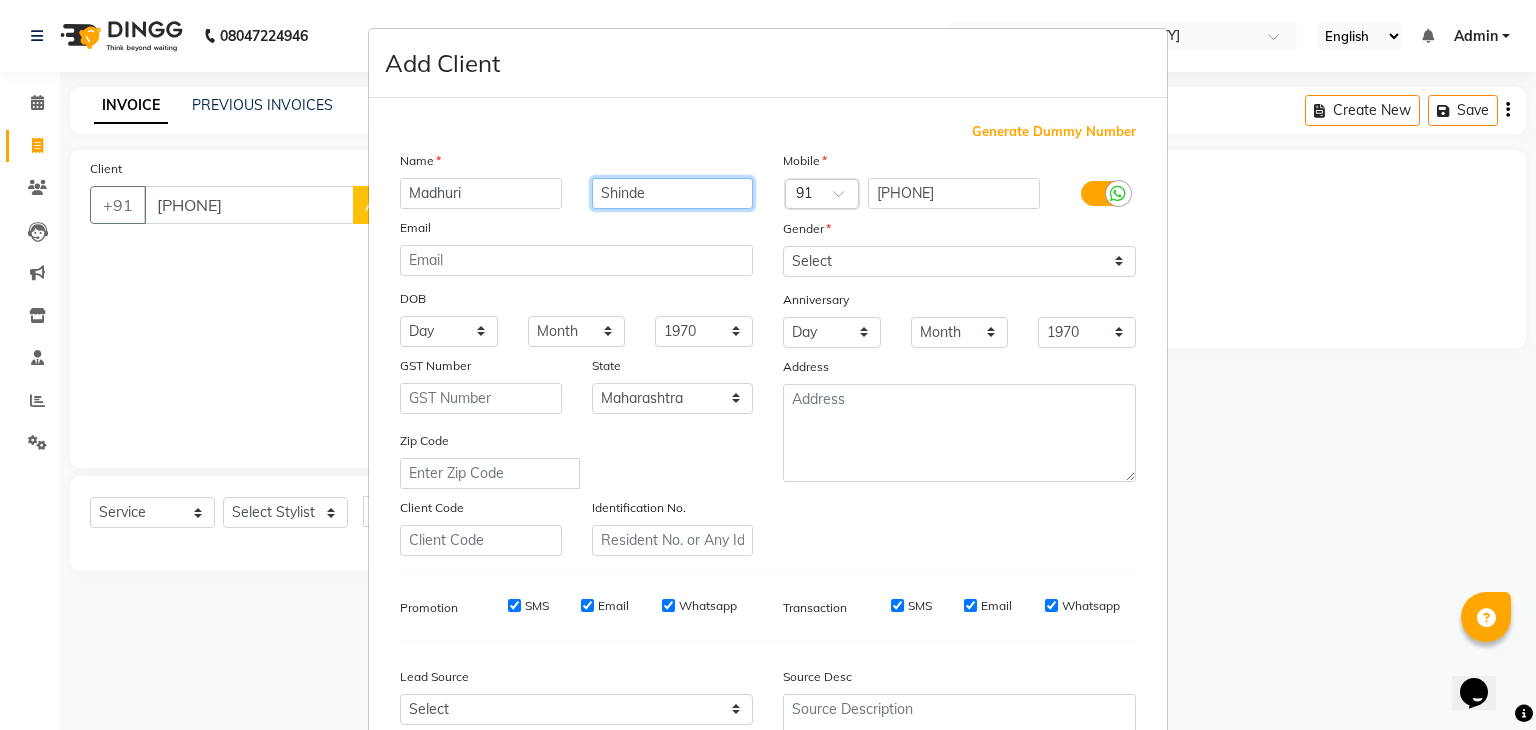 type on "Shinde" 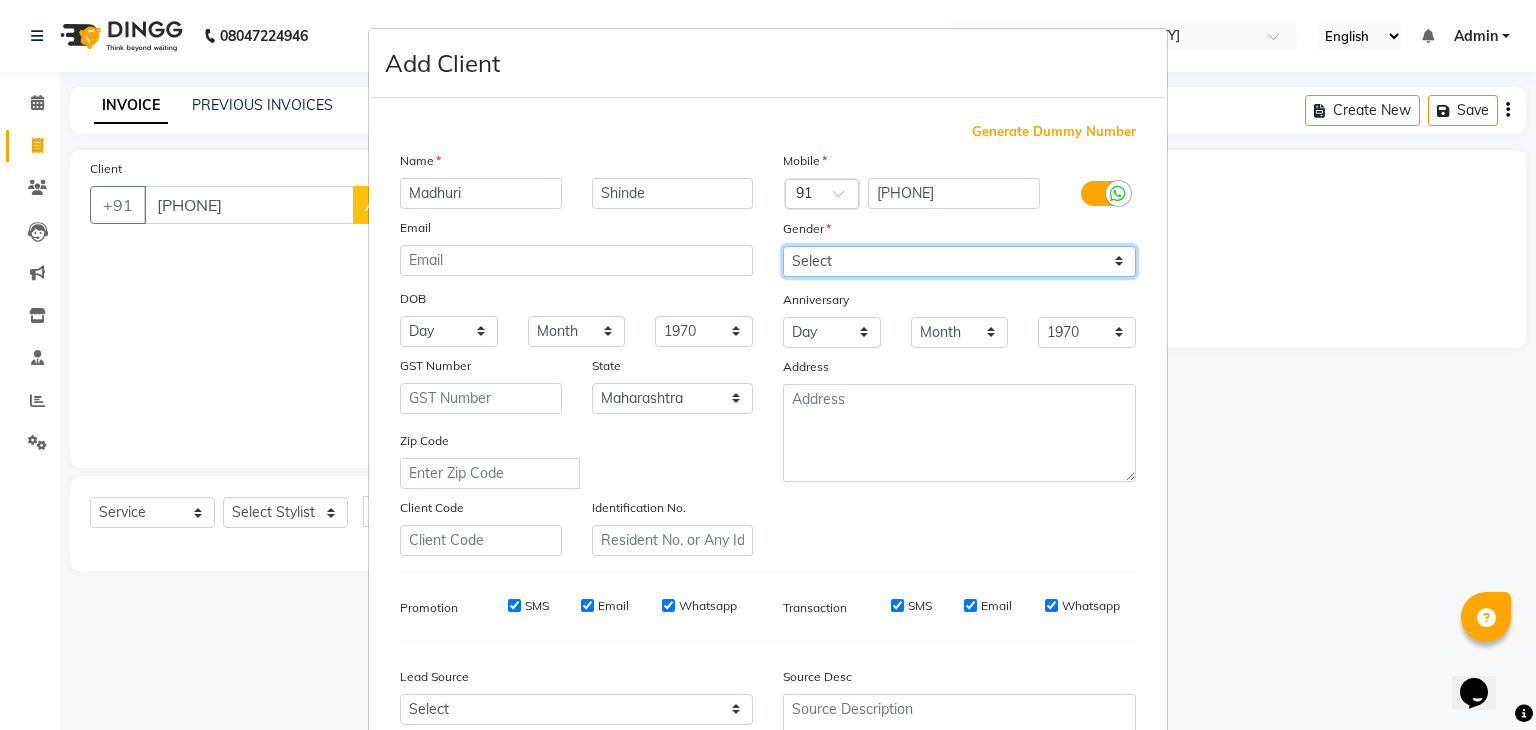 click on "Select Male Female Other Prefer Not To Say" at bounding box center [959, 261] 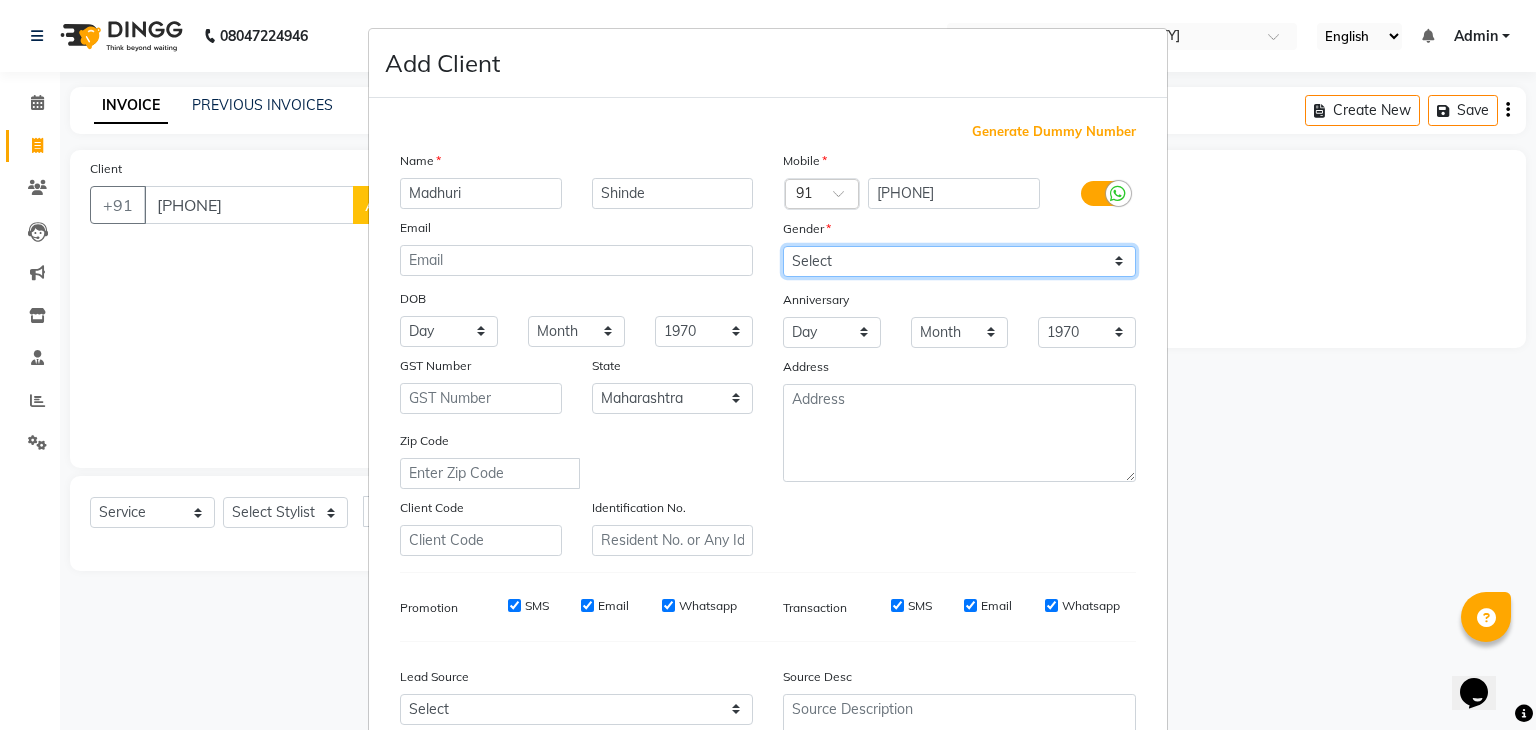 select on "female" 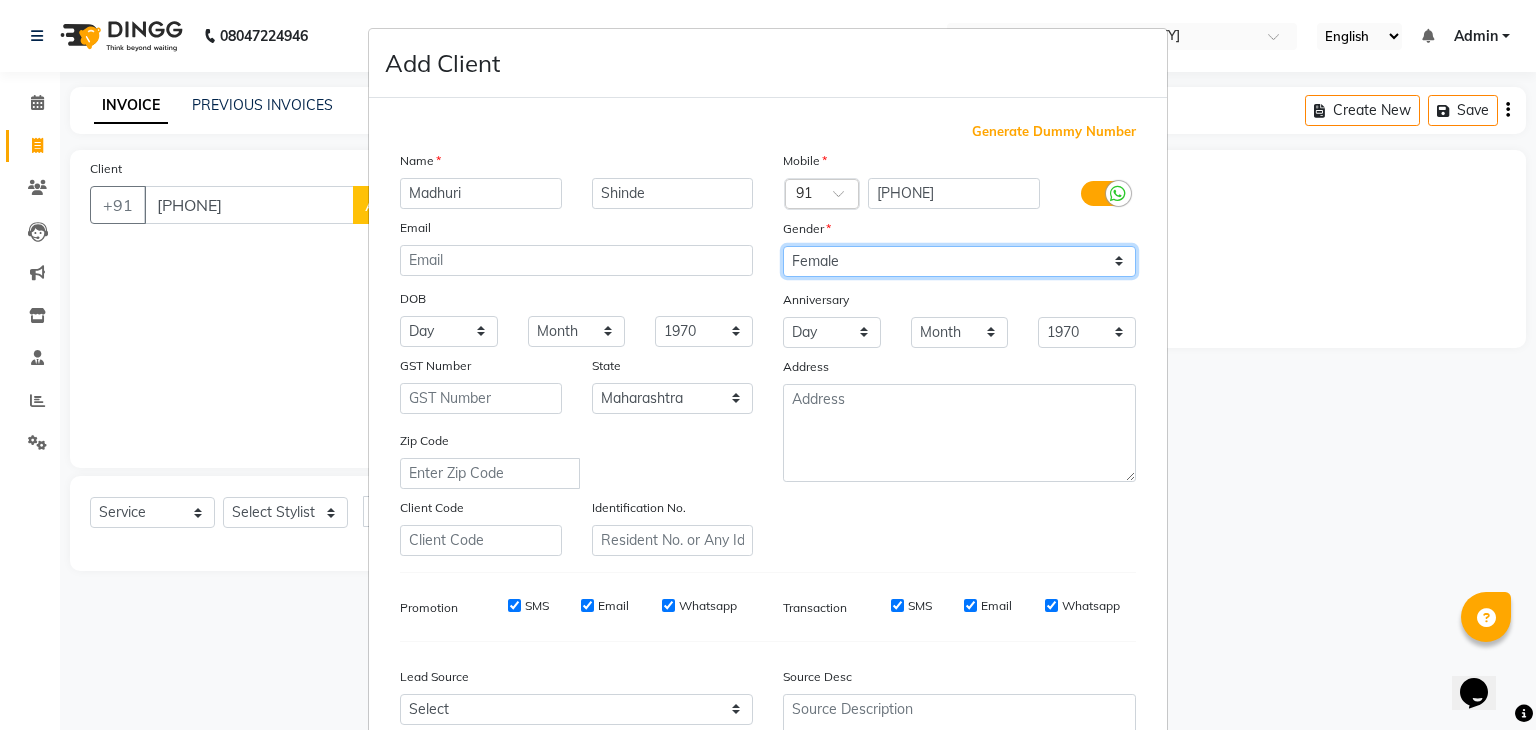 click on "Select Male Female Other Prefer Not To Say" at bounding box center (959, 261) 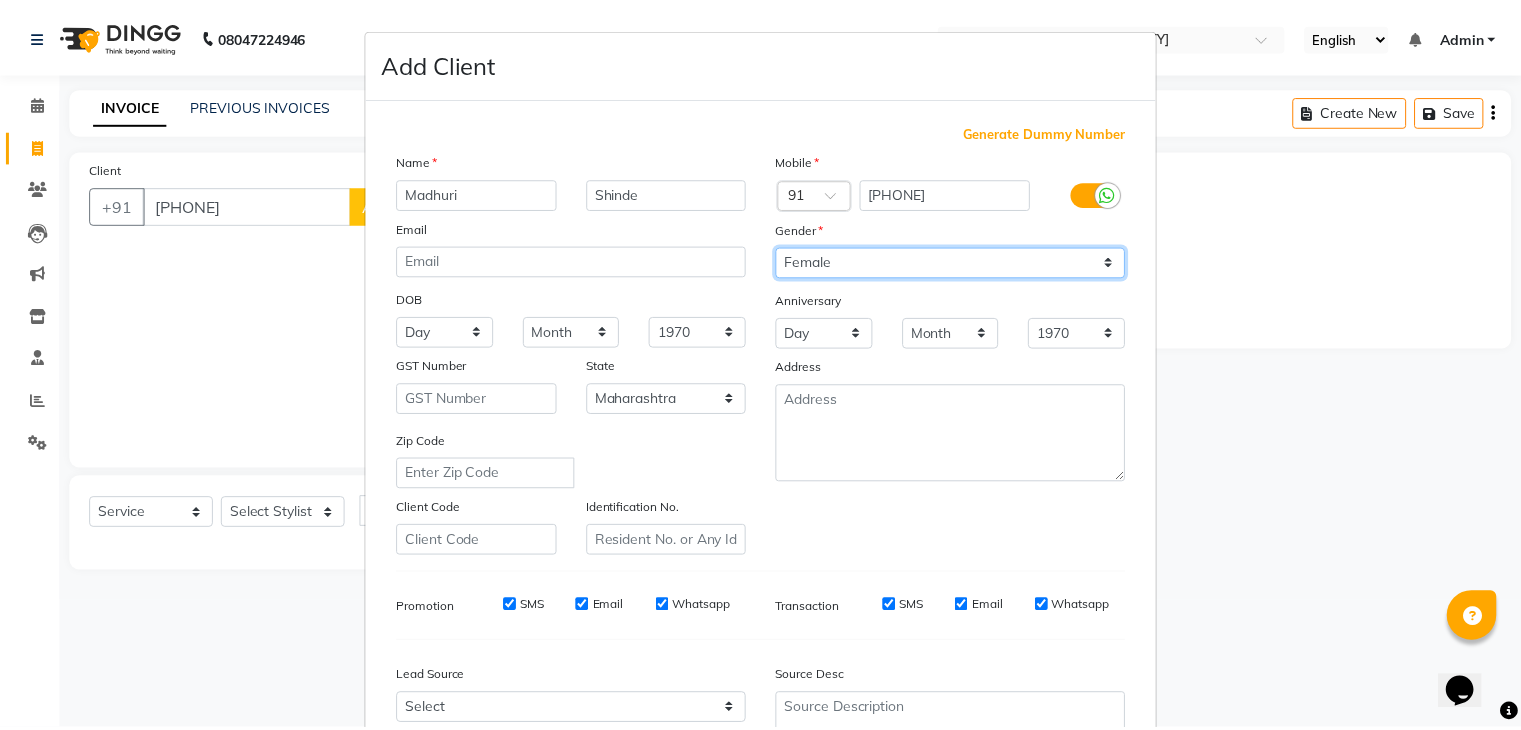 scroll, scrollTop: 203, scrollLeft: 0, axis: vertical 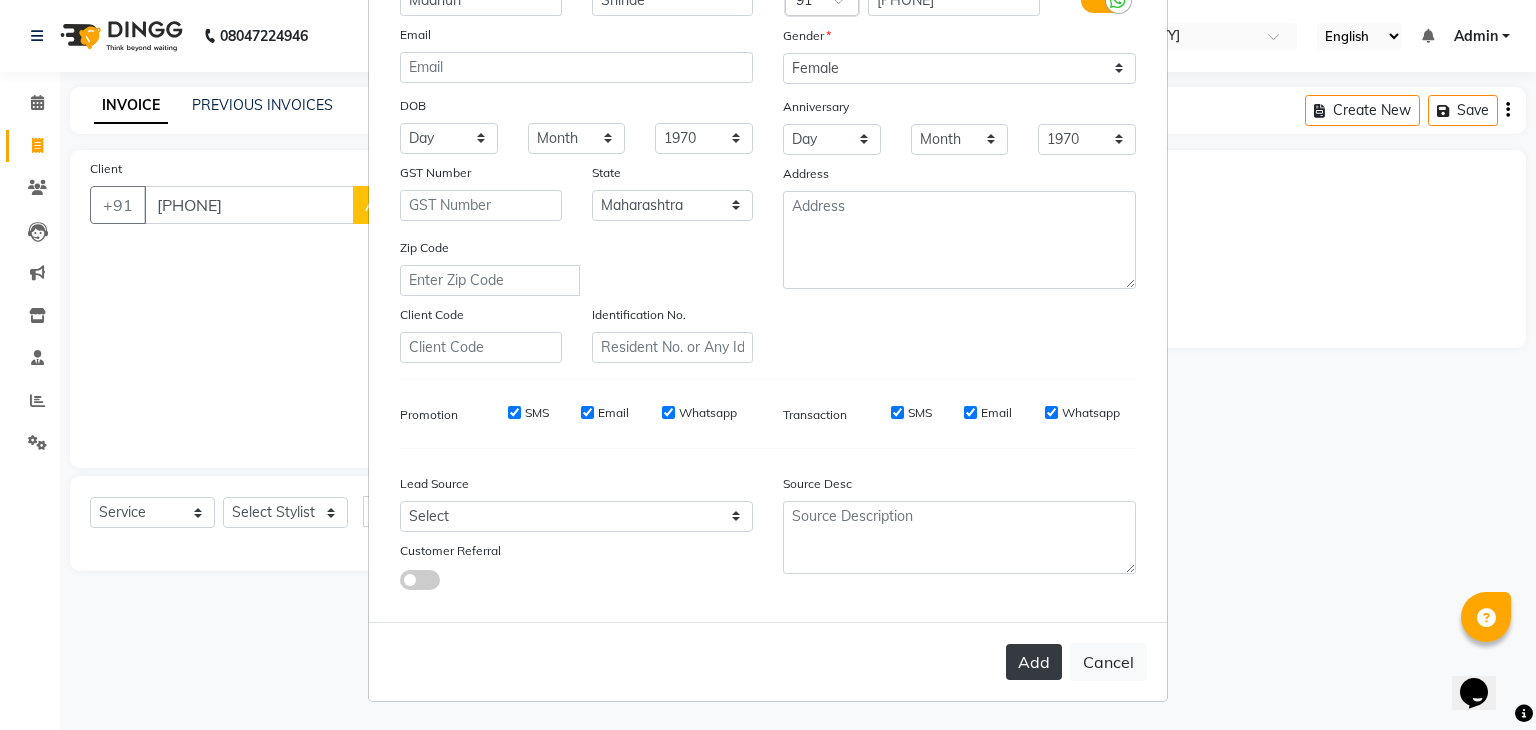click on "Add" at bounding box center [1034, 662] 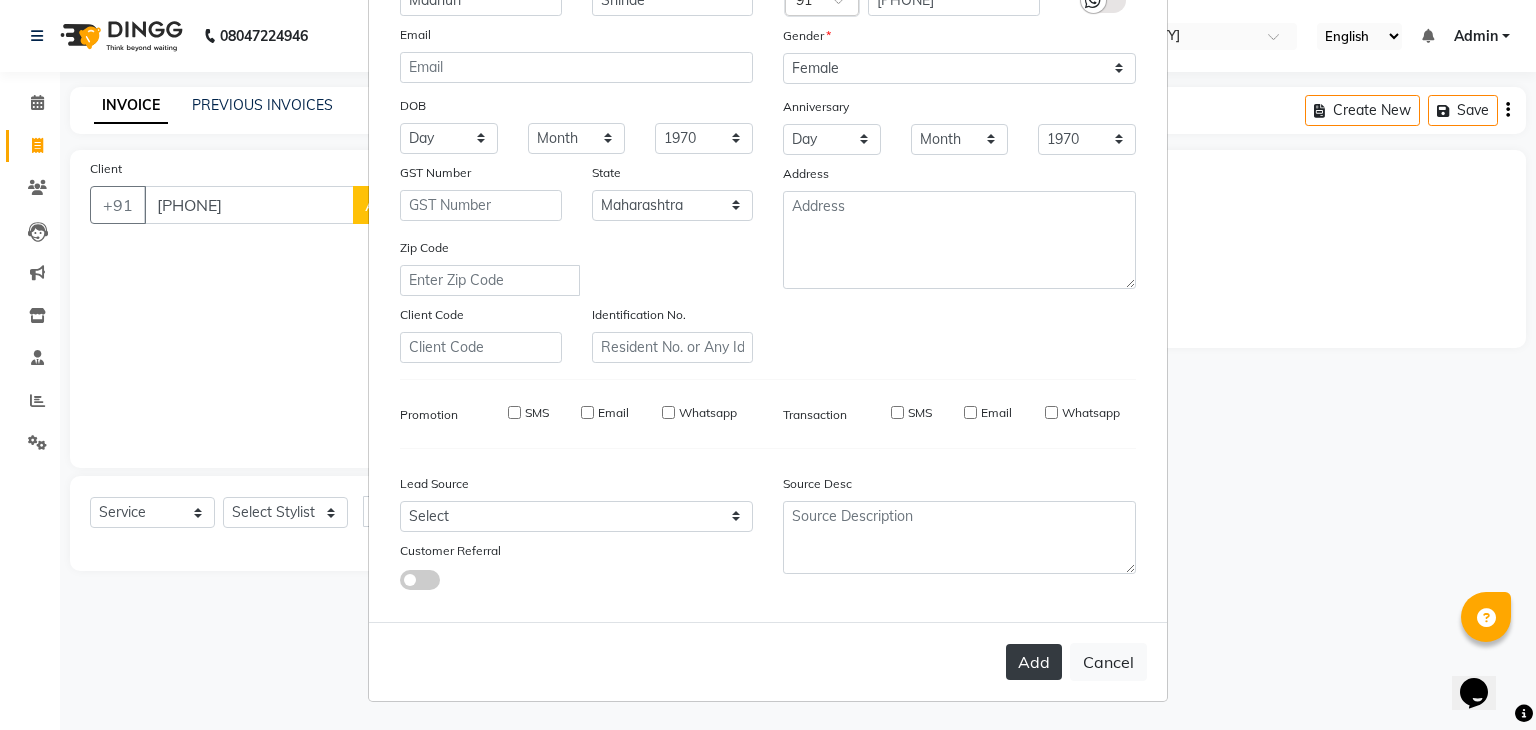 type 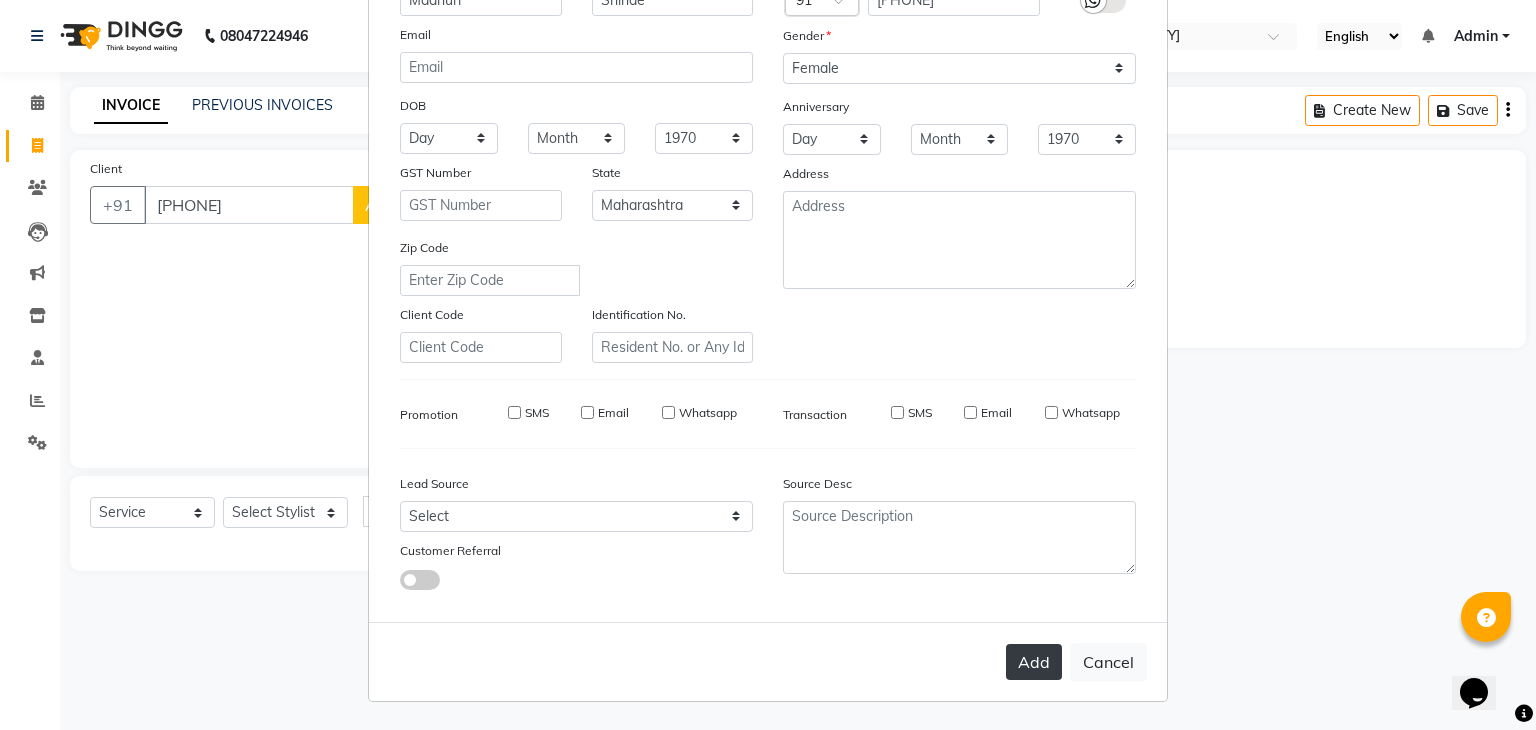 type 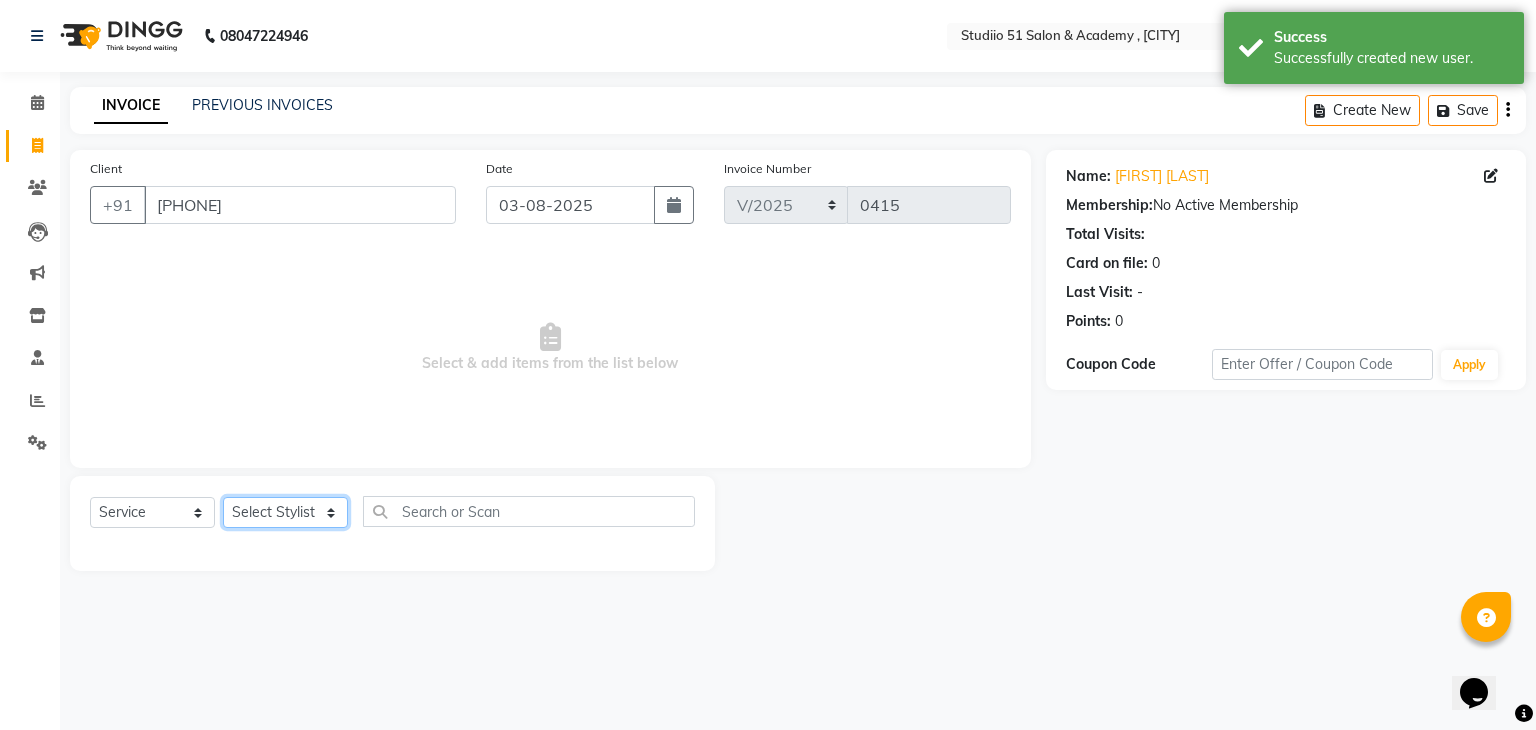 click on "Select Stylist [FIRST] [LAST] [FIRST] [LAST] [FIRST] [LAST] [FIRST] [LAST] [FIRST] [LAST] [FIRST] [LAST] [FIRST]" 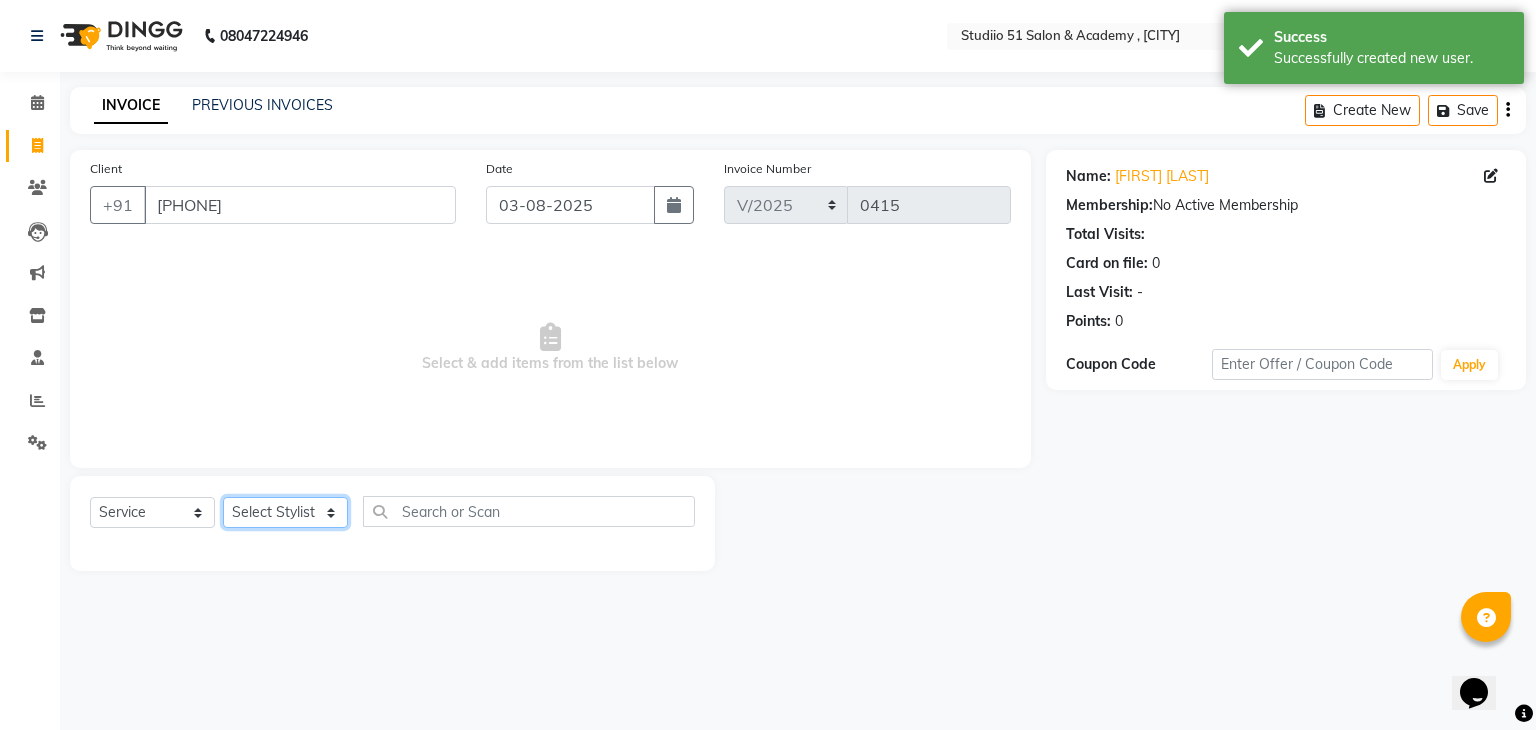 select on "80401" 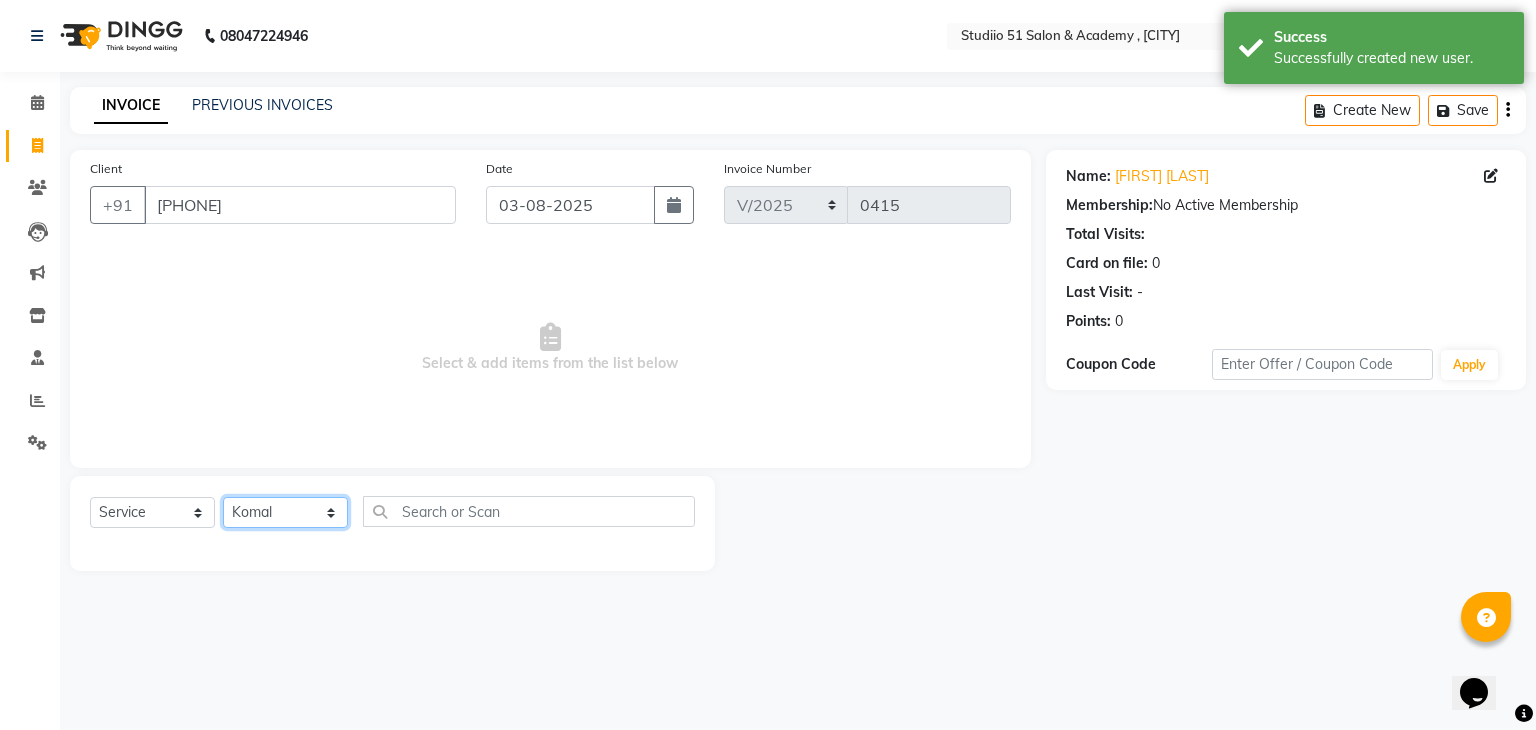 click on "Select Stylist [FIRST] [LAST] [FIRST] [LAST] [FIRST] [LAST] [FIRST] [LAST] [FIRST] [LAST] [FIRST] [LAST] [FIRST]" 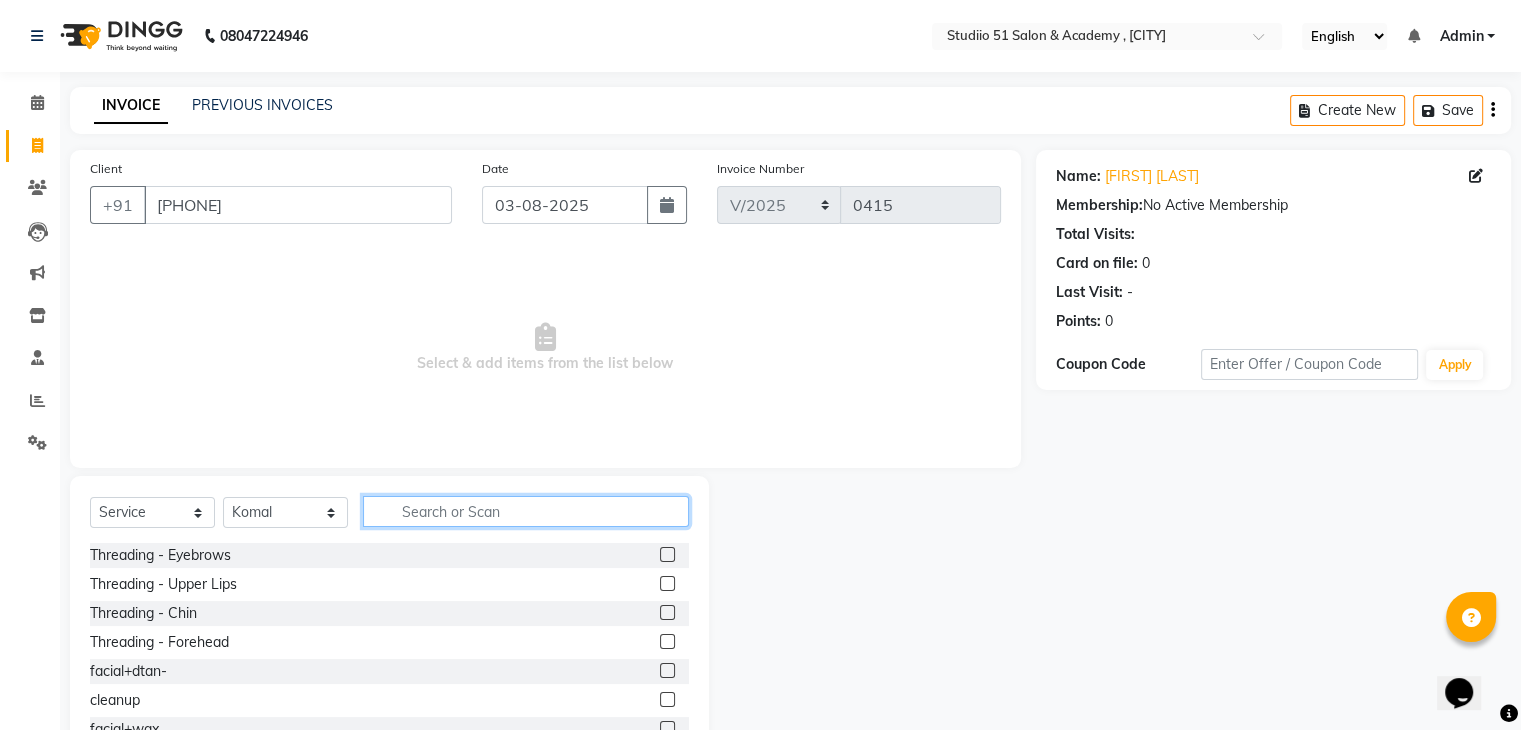 click 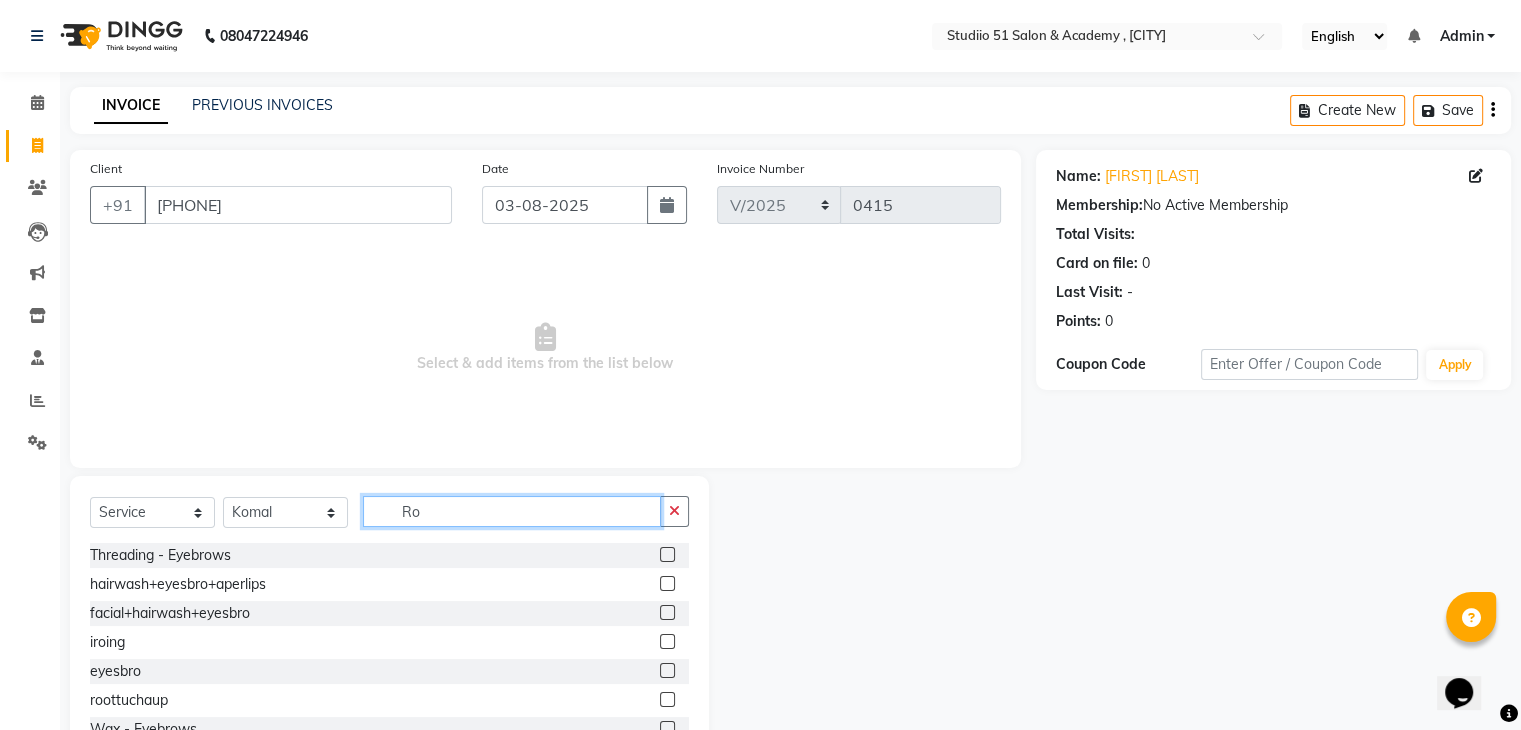type on "R" 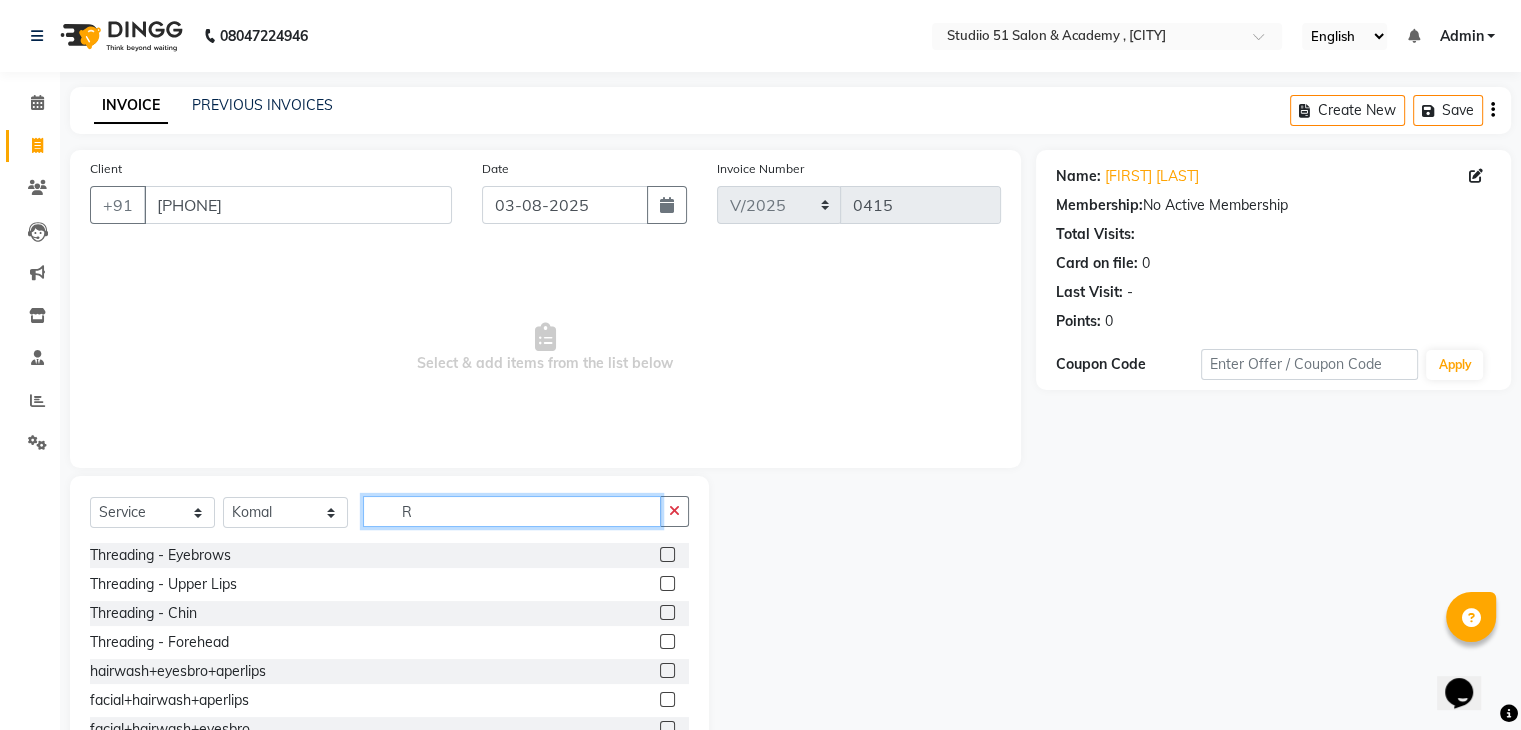 type 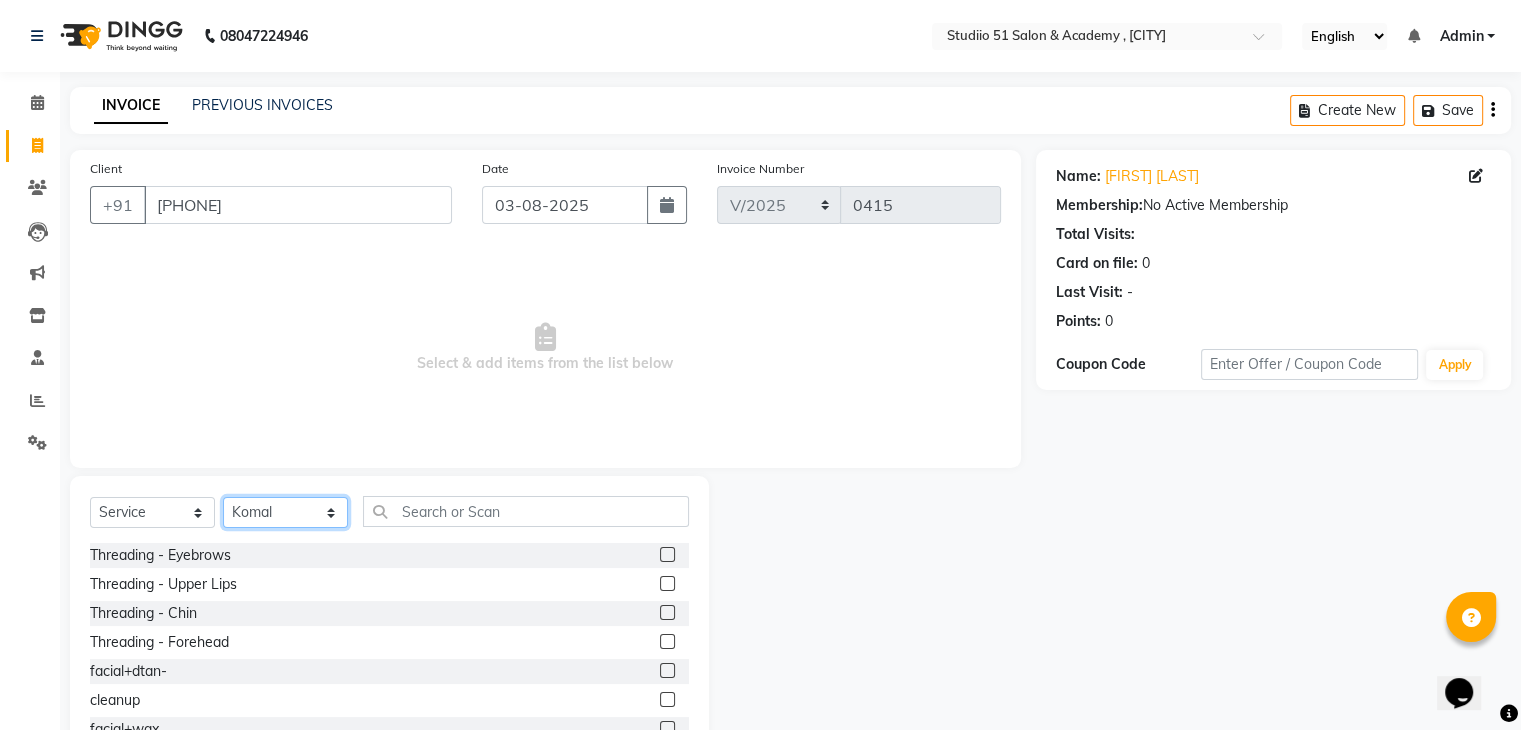 click on "Select Stylist [FIRST] [LAST] [FIRST] [LAST] [FIRST] [LAST] [FIRST] [LAST] [FIRST] [LAST] [FIRST] [LAST] [FIRST]" 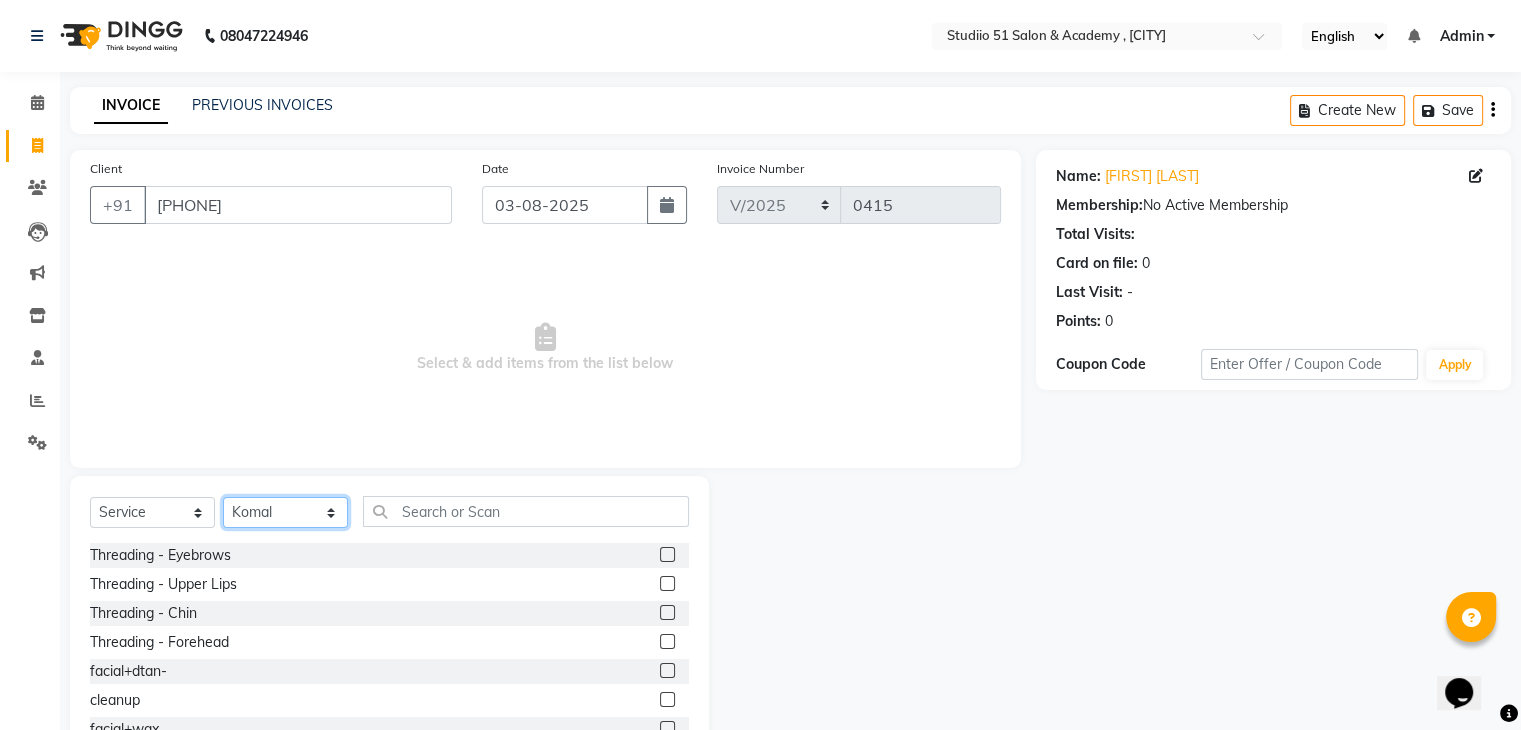 select on "81555" 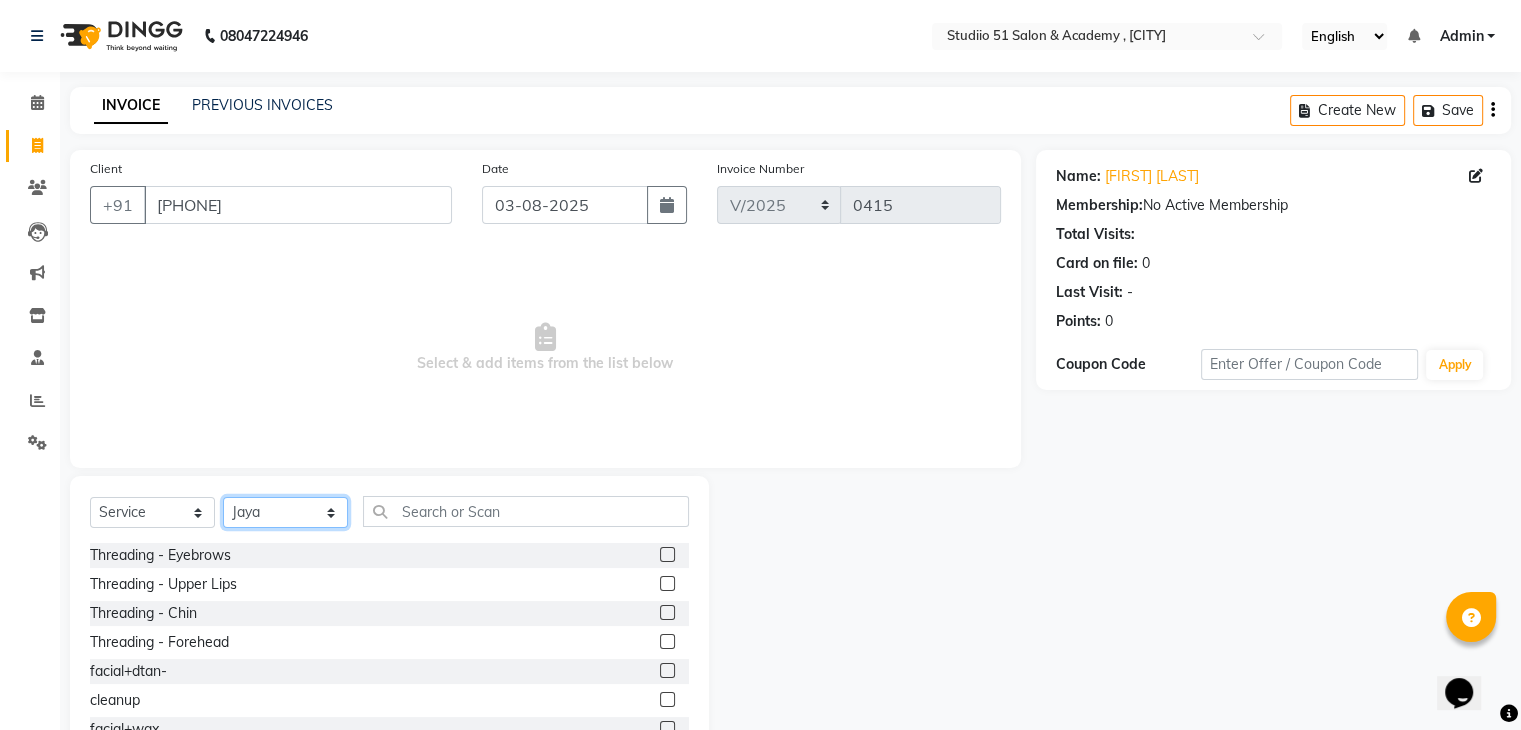 click on "Select Stylist [FIRST] [LAST] [FIRST] [LAST] [FIRST] [LAST] [FIRST] [LAST] [FIRST] [LAST] [FIRST] [LAST] [FIRST]" 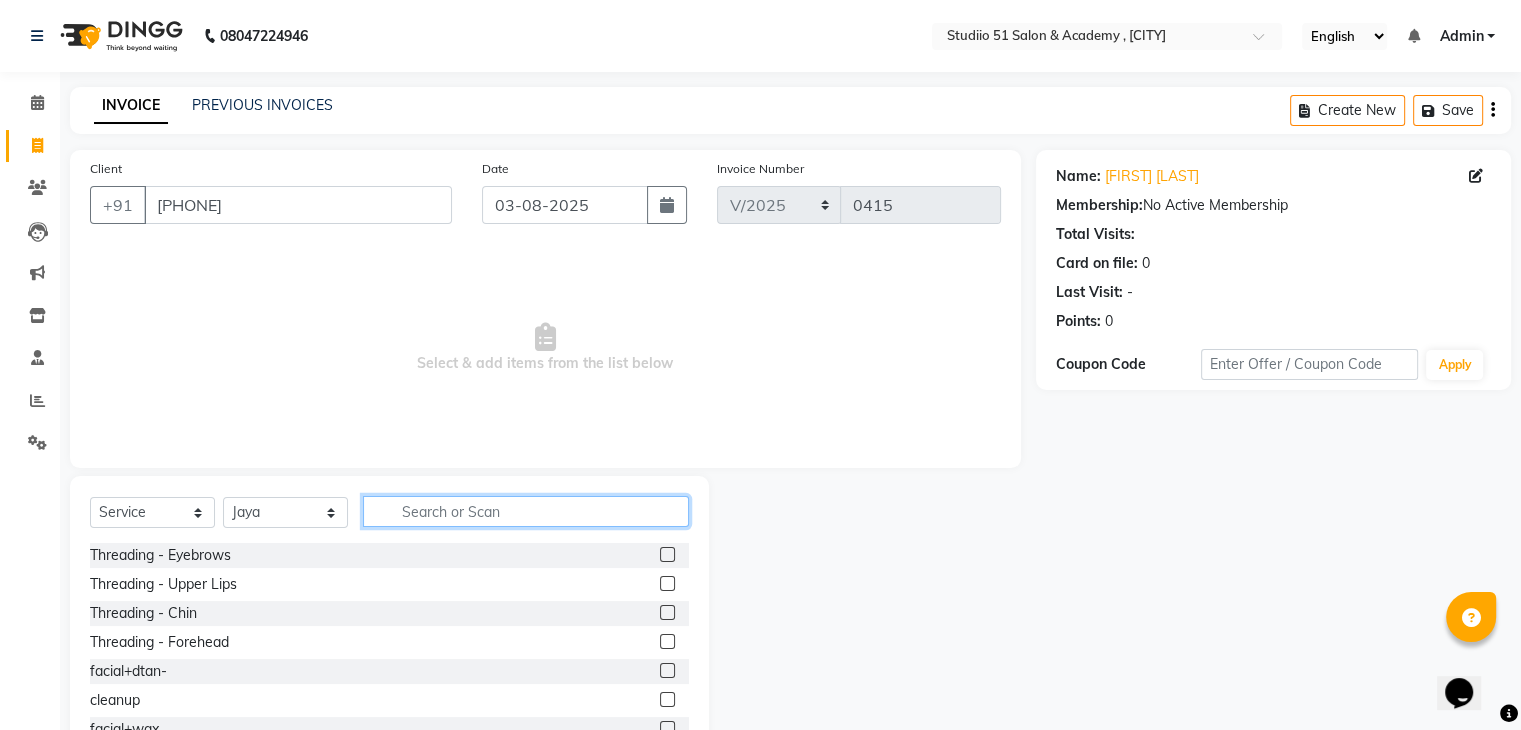 click 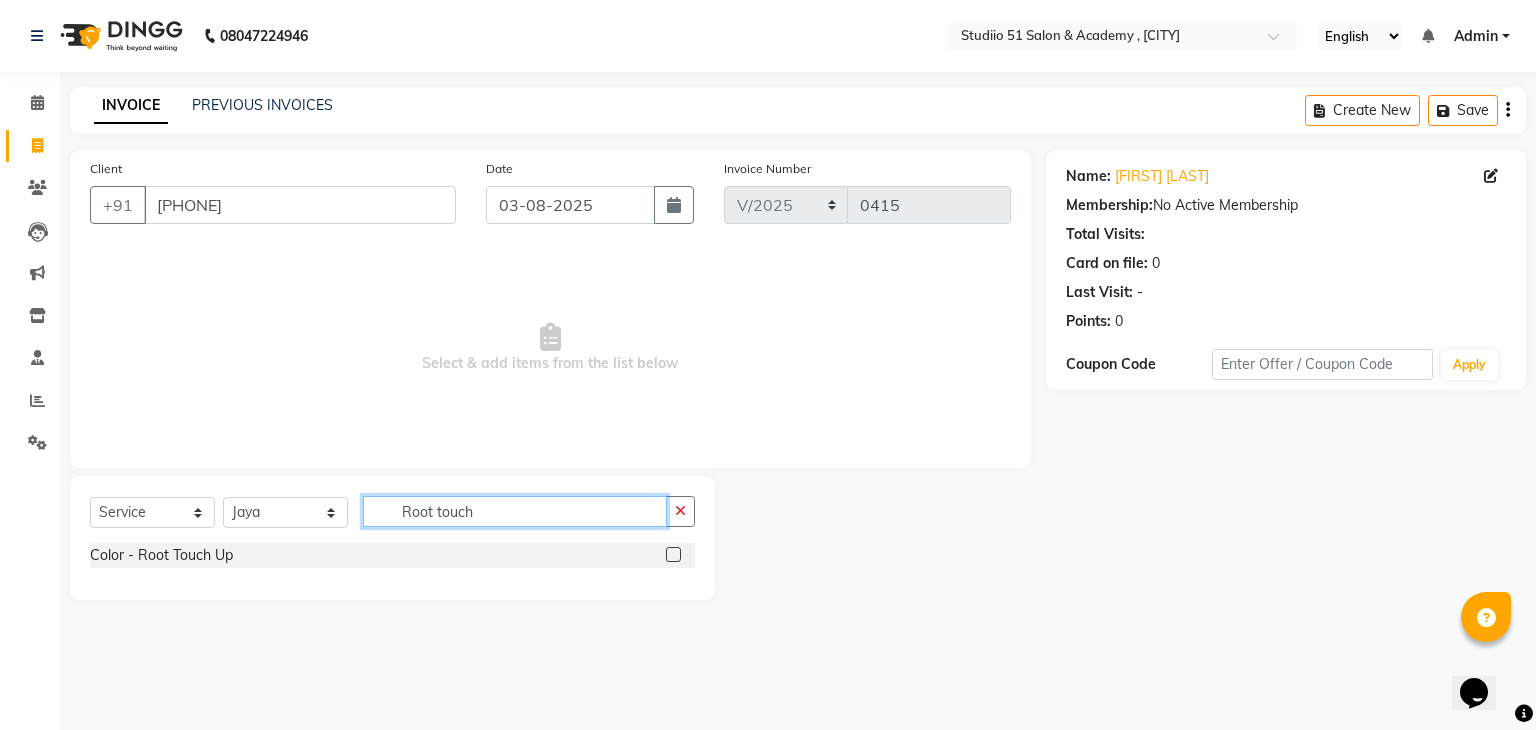 type on "Root touch" 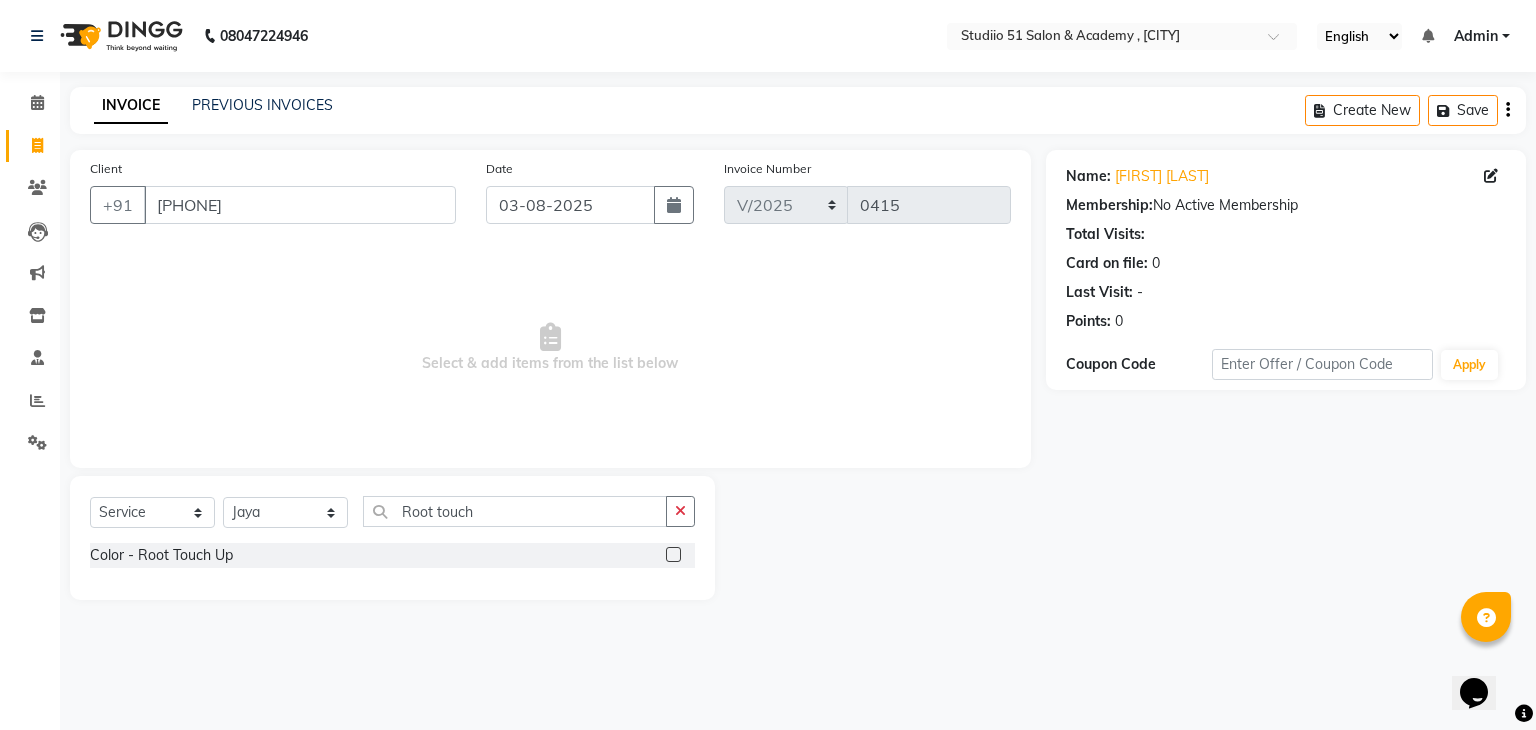 click 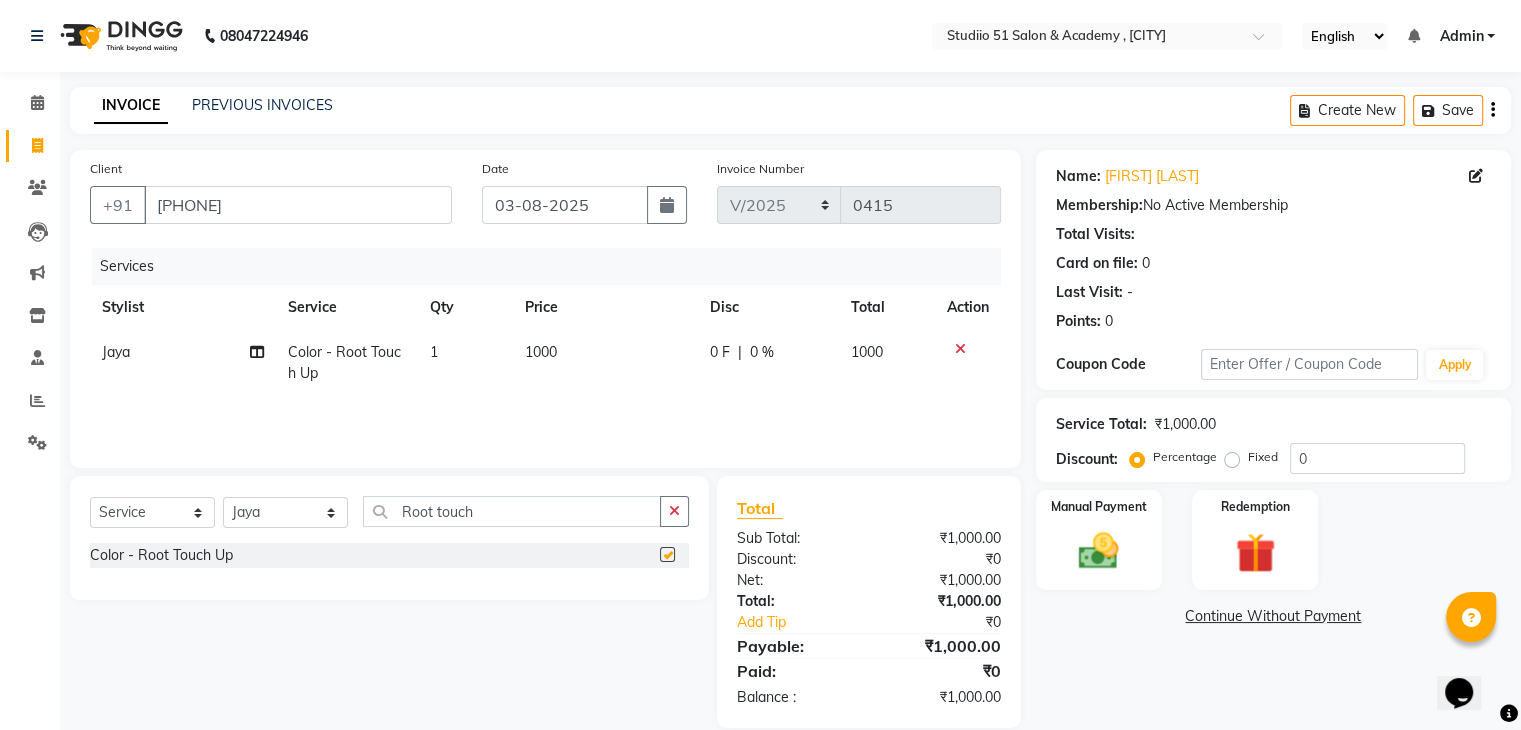 checkbox on "false" 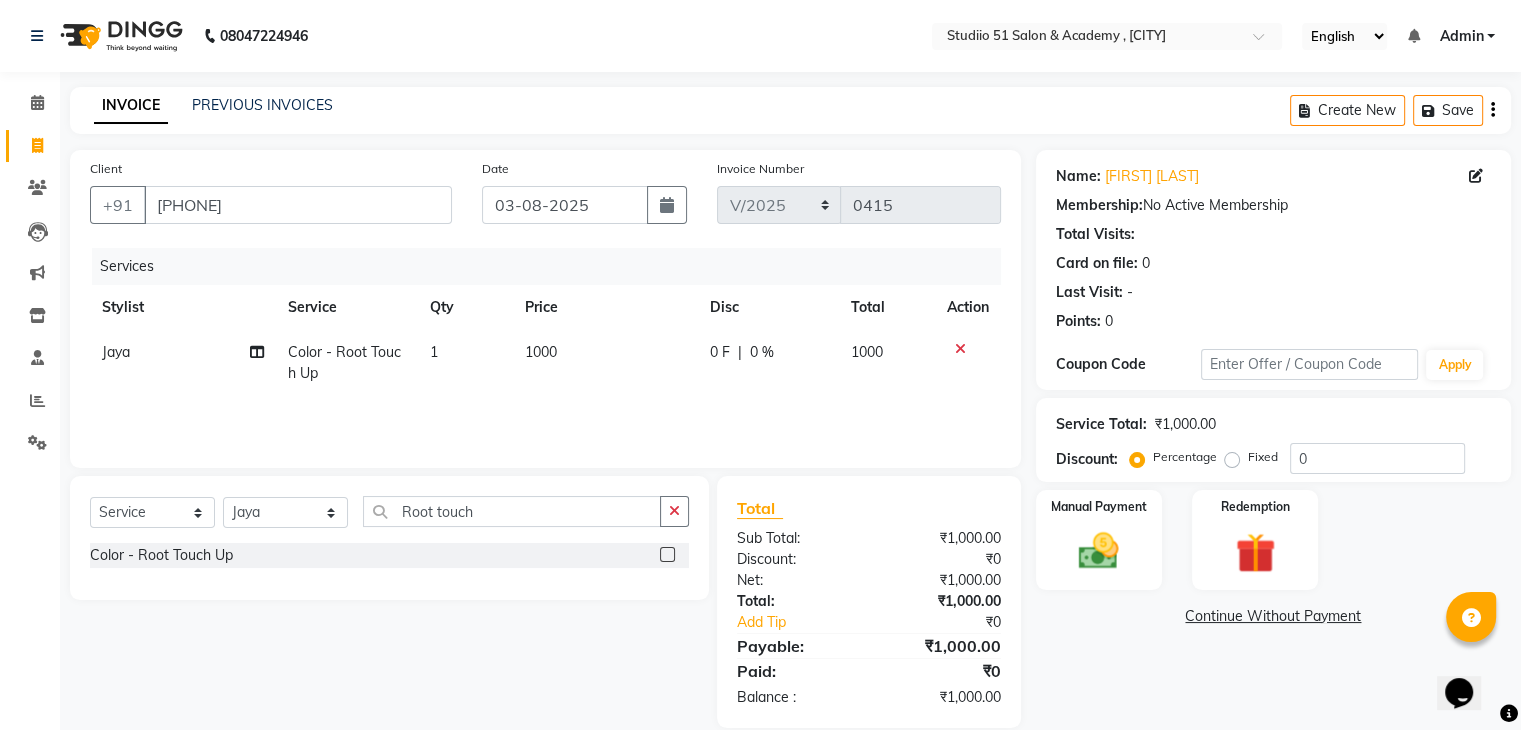 click on "1000" 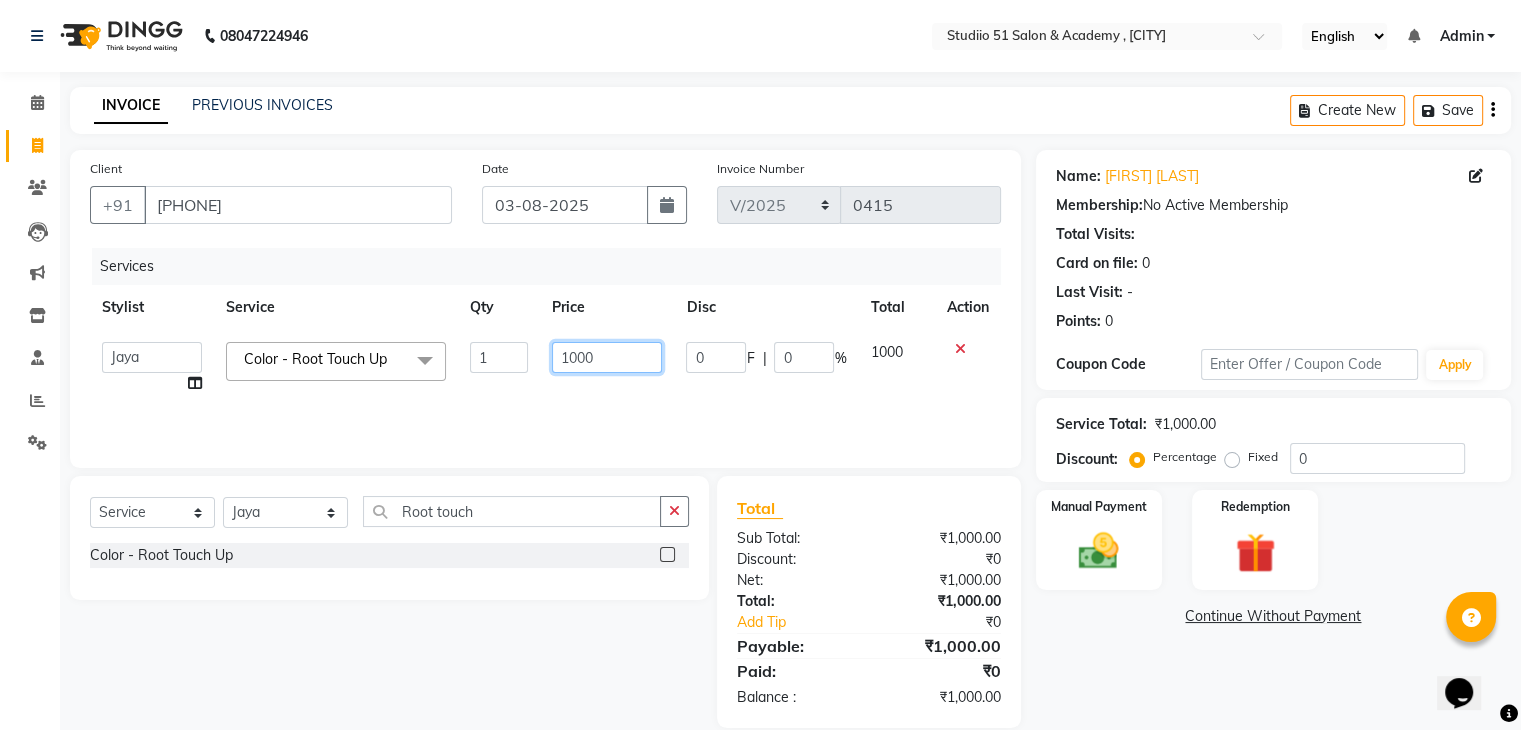 click on "1000" 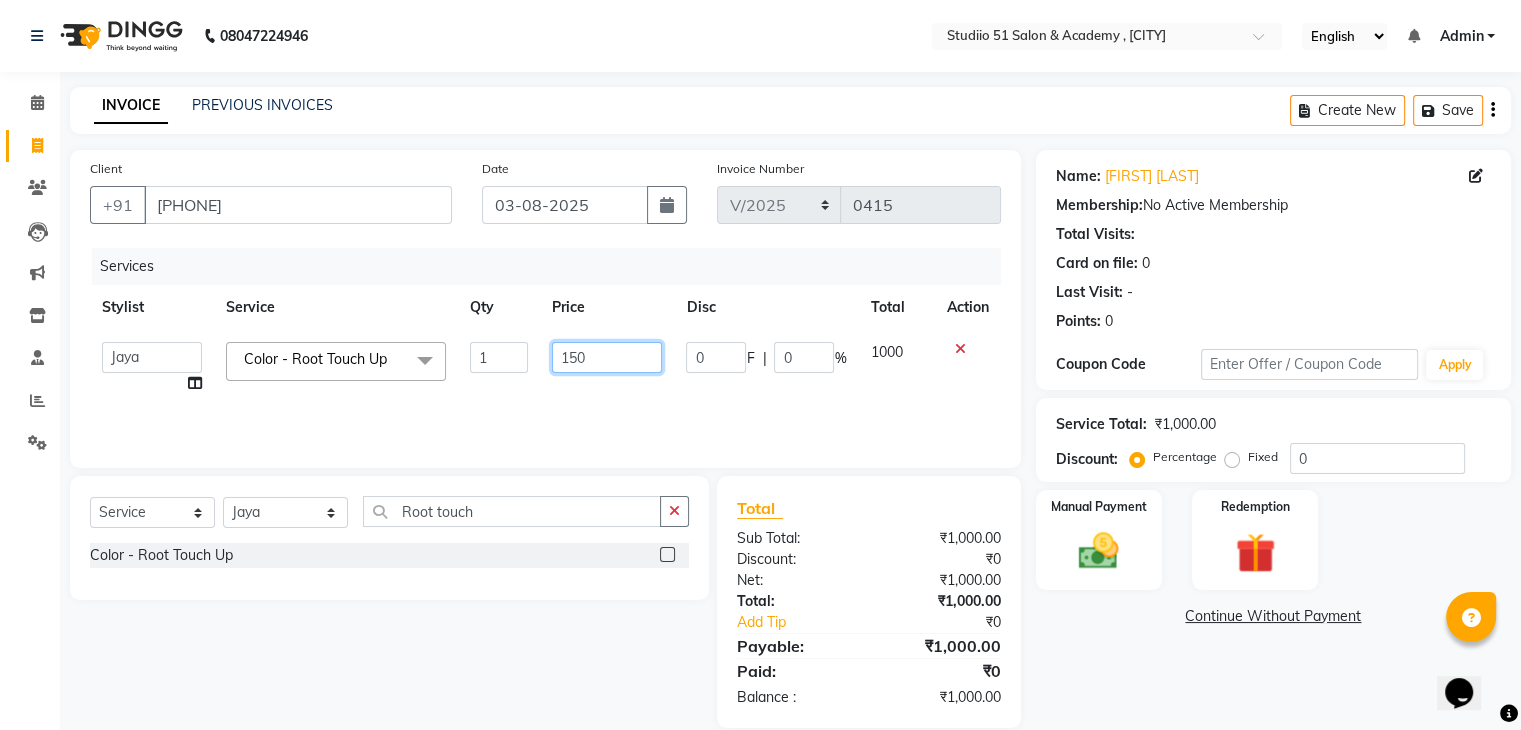 type on "1500" 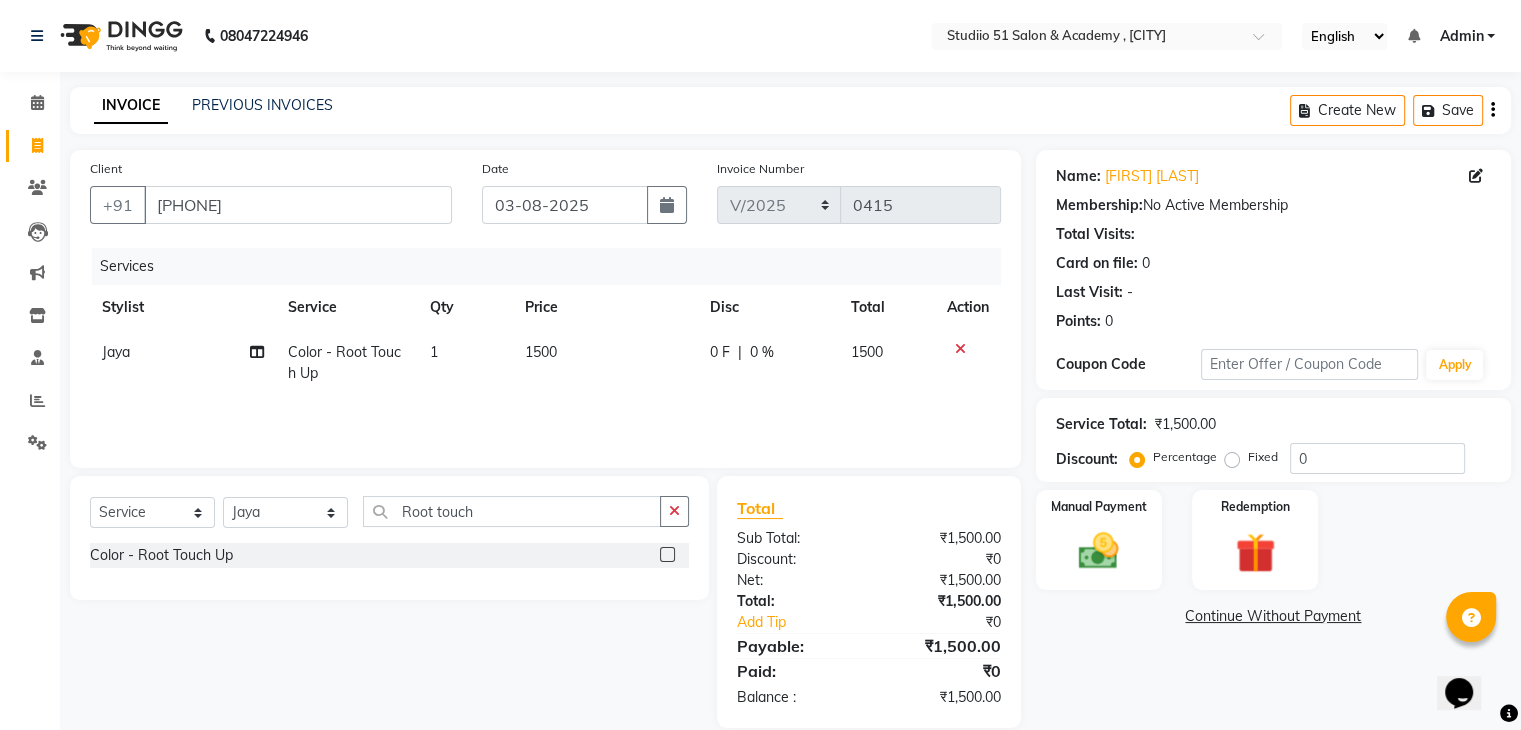 click on "Services Stylist Service Qty Price Disc Total Action [FIRST] Color - Root Touch Up 1 1500 0 F | 0 % 1500" 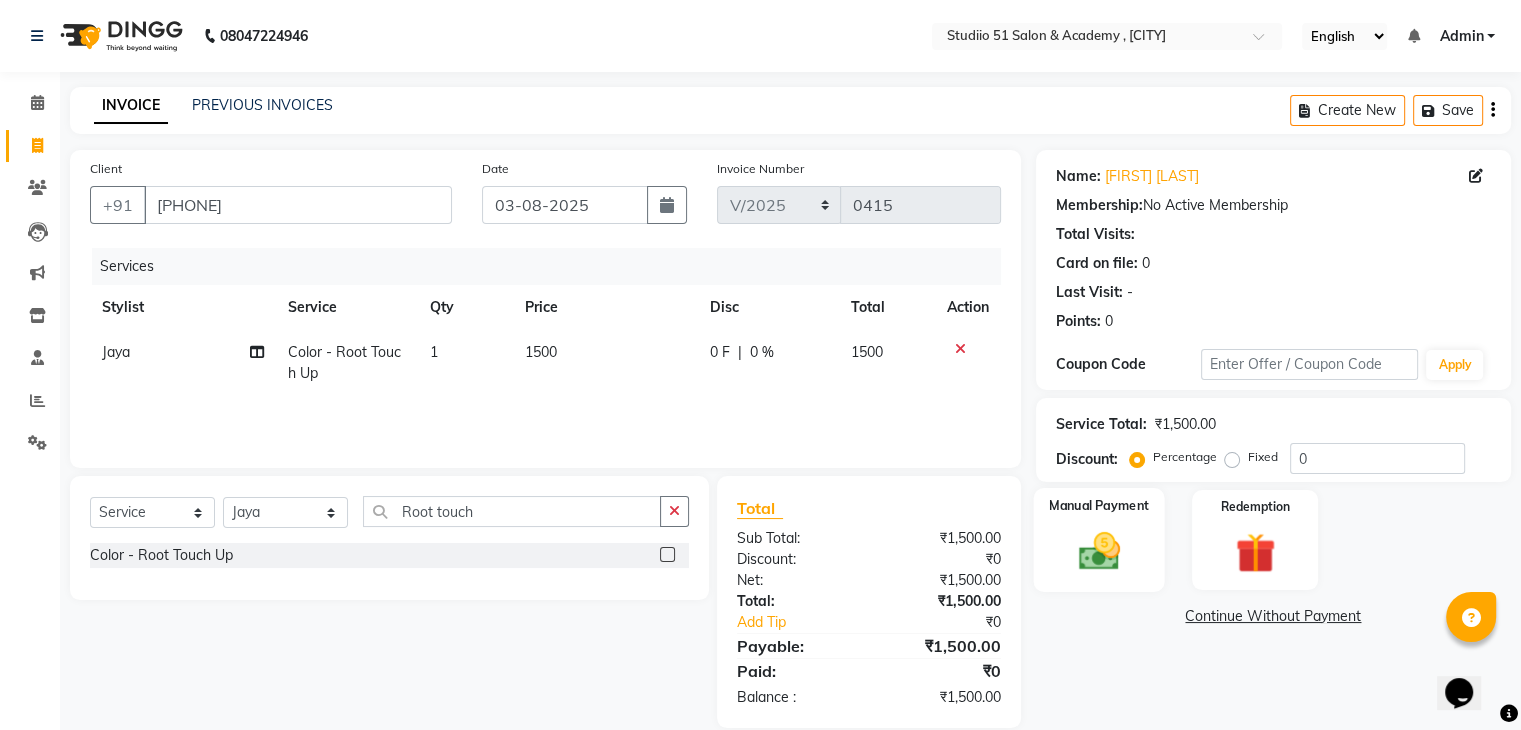click 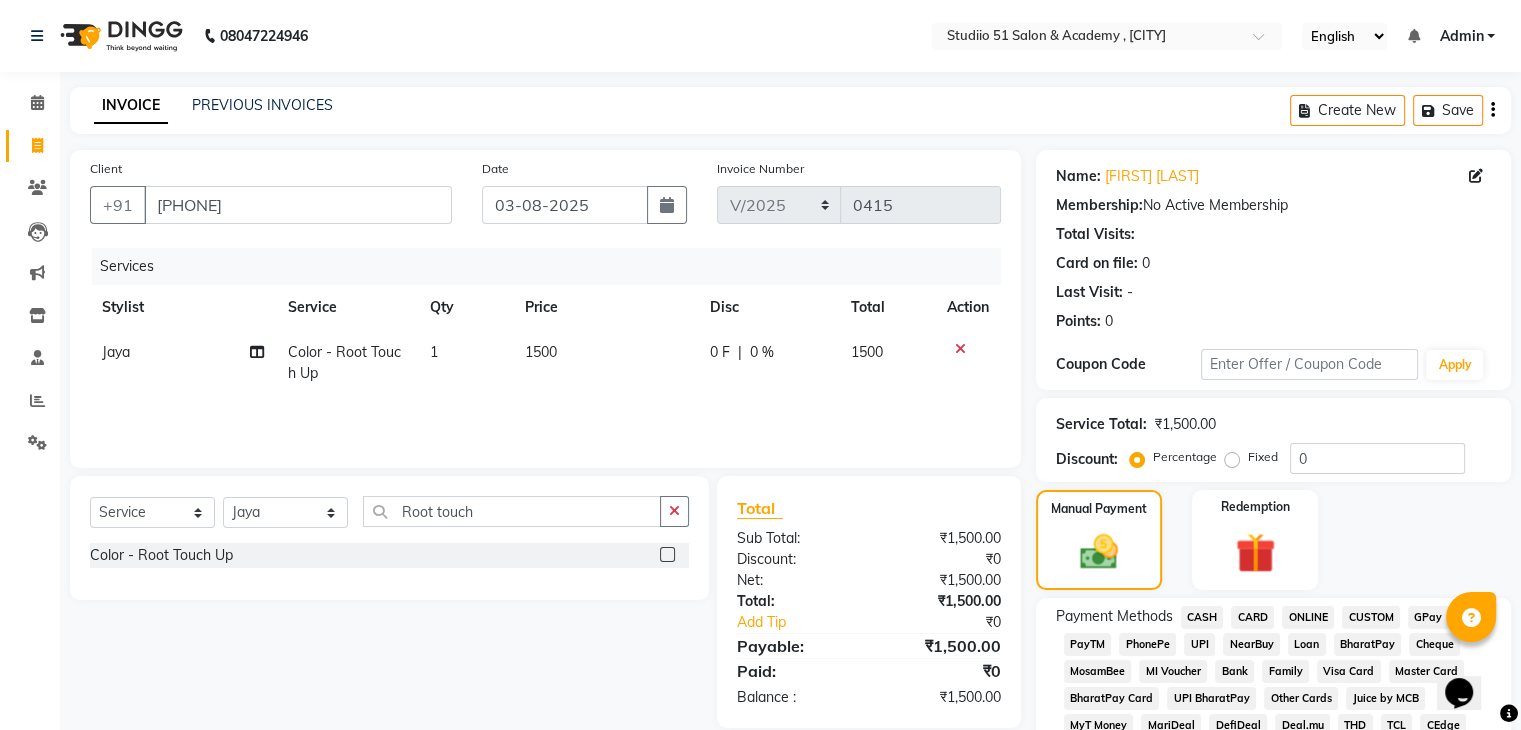 click on "GPay" 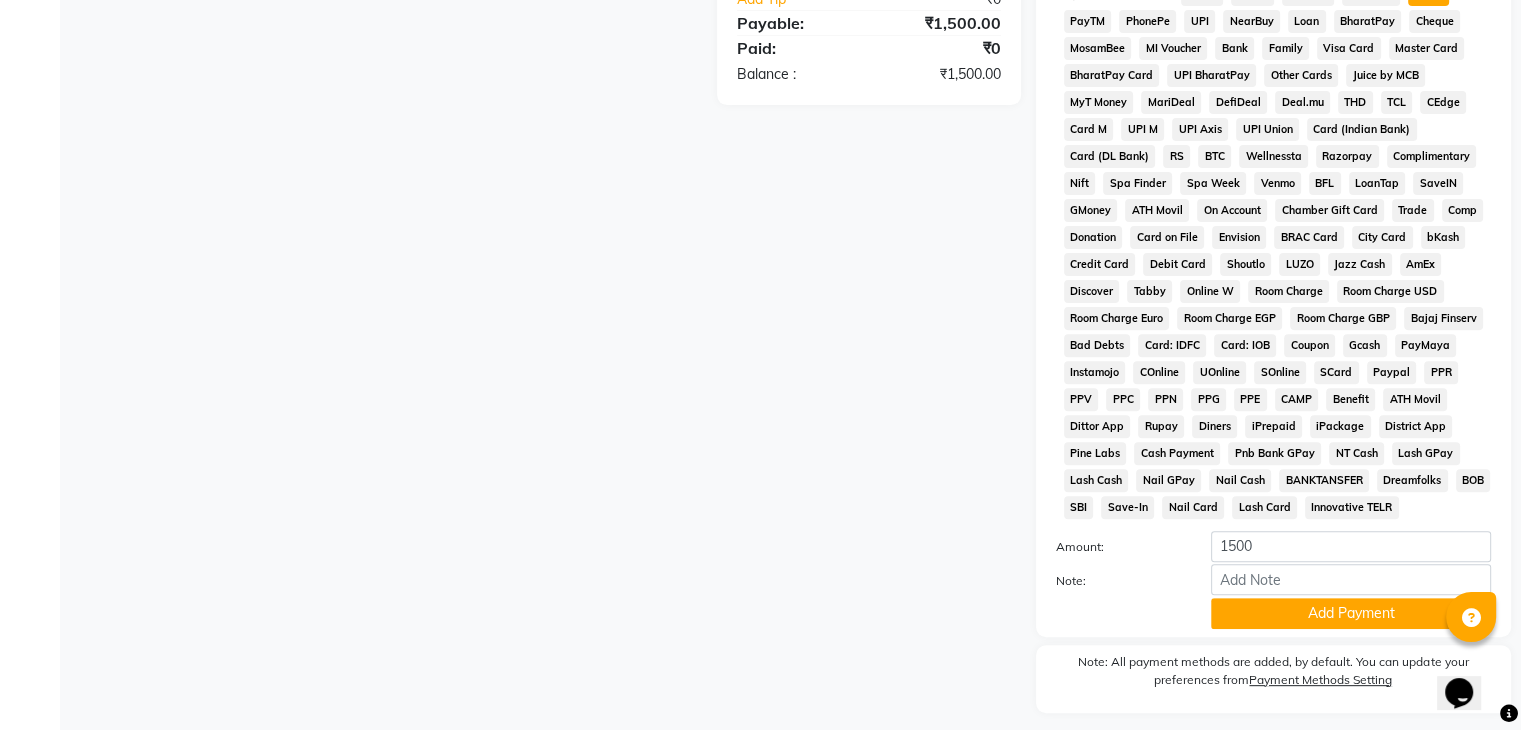 scroll, scrollTop: 693, scrollLeft: 0, axis: vertical 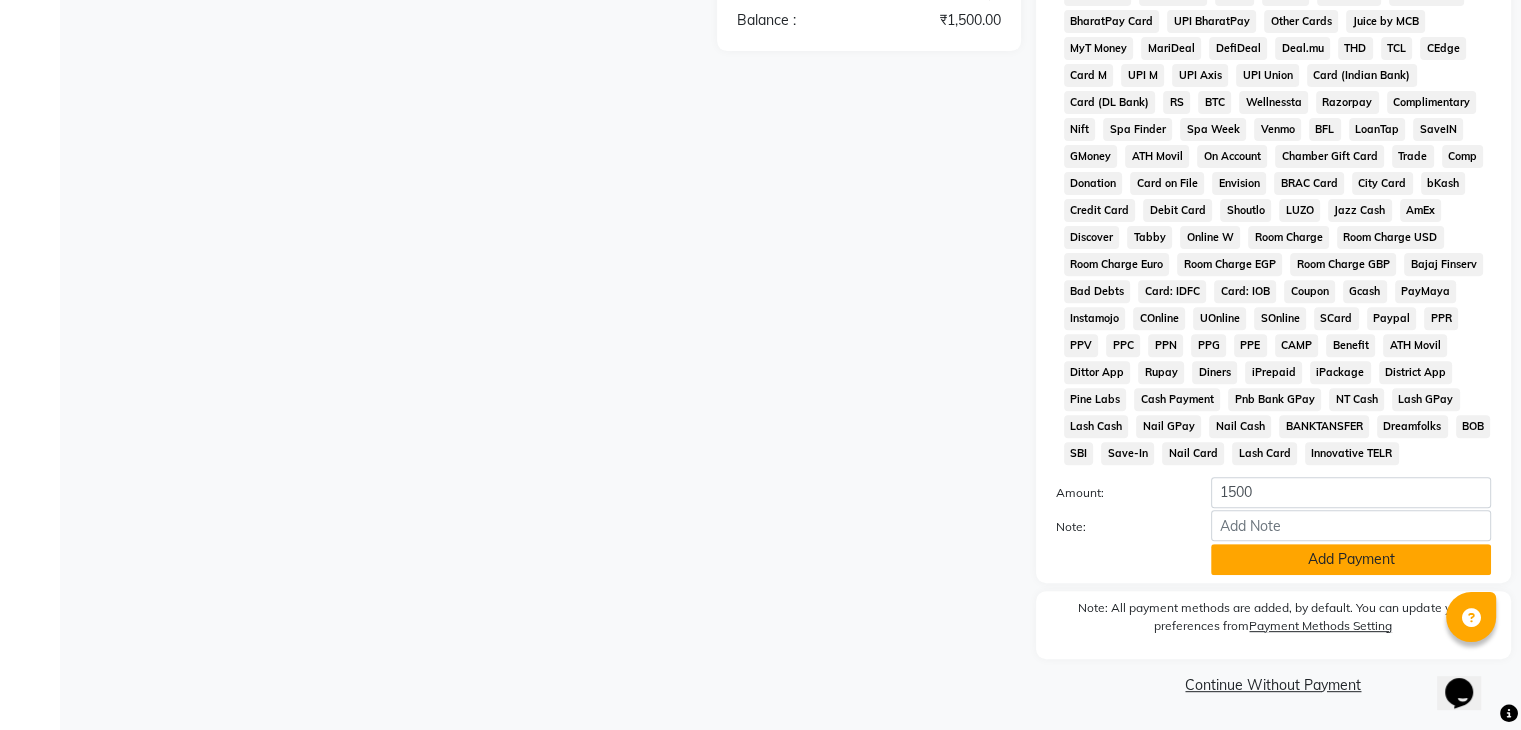 click on "Add Payment" 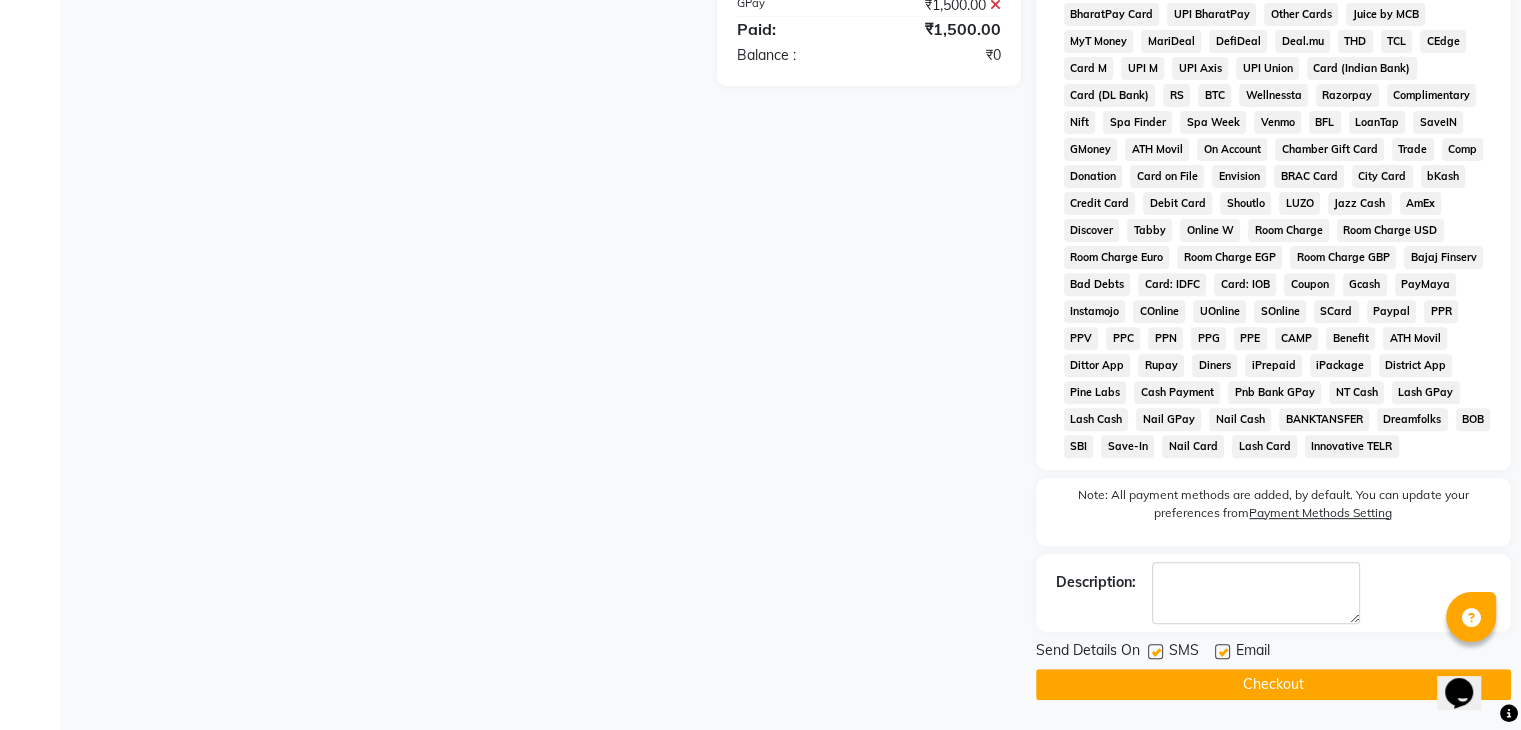 scroll, scrollTop: 699, scrollLeft: 0, axis: vertical 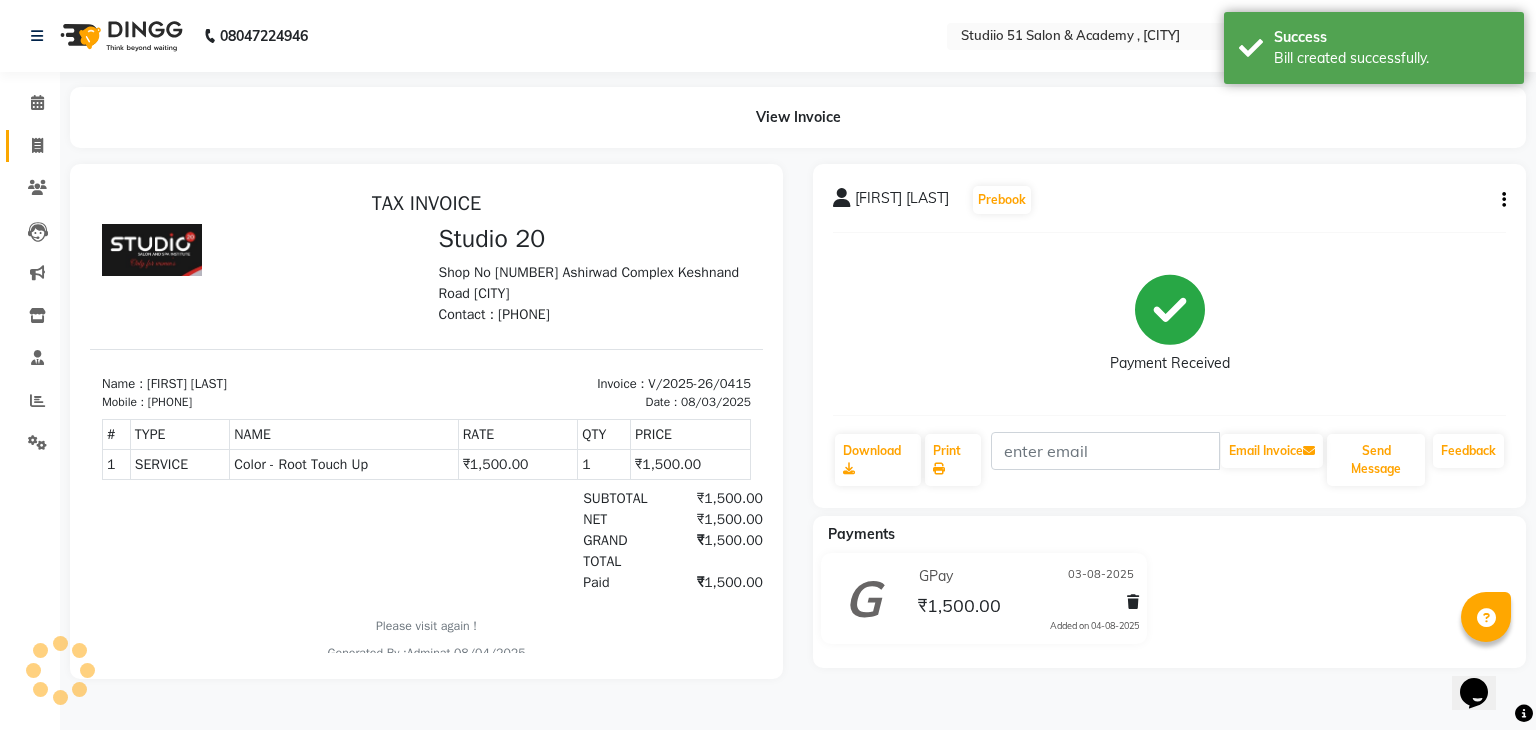 click on "Invoice" 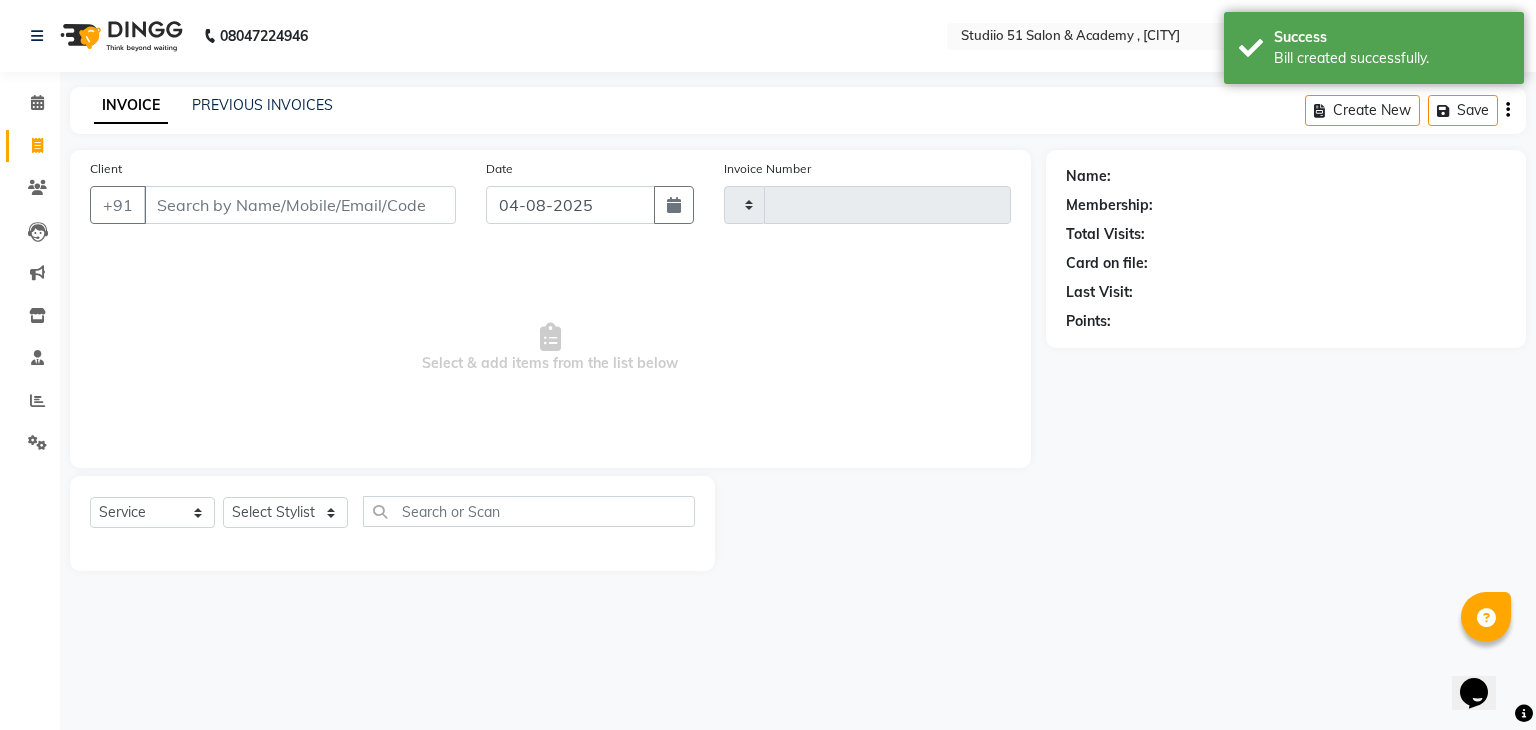 type on "0416" 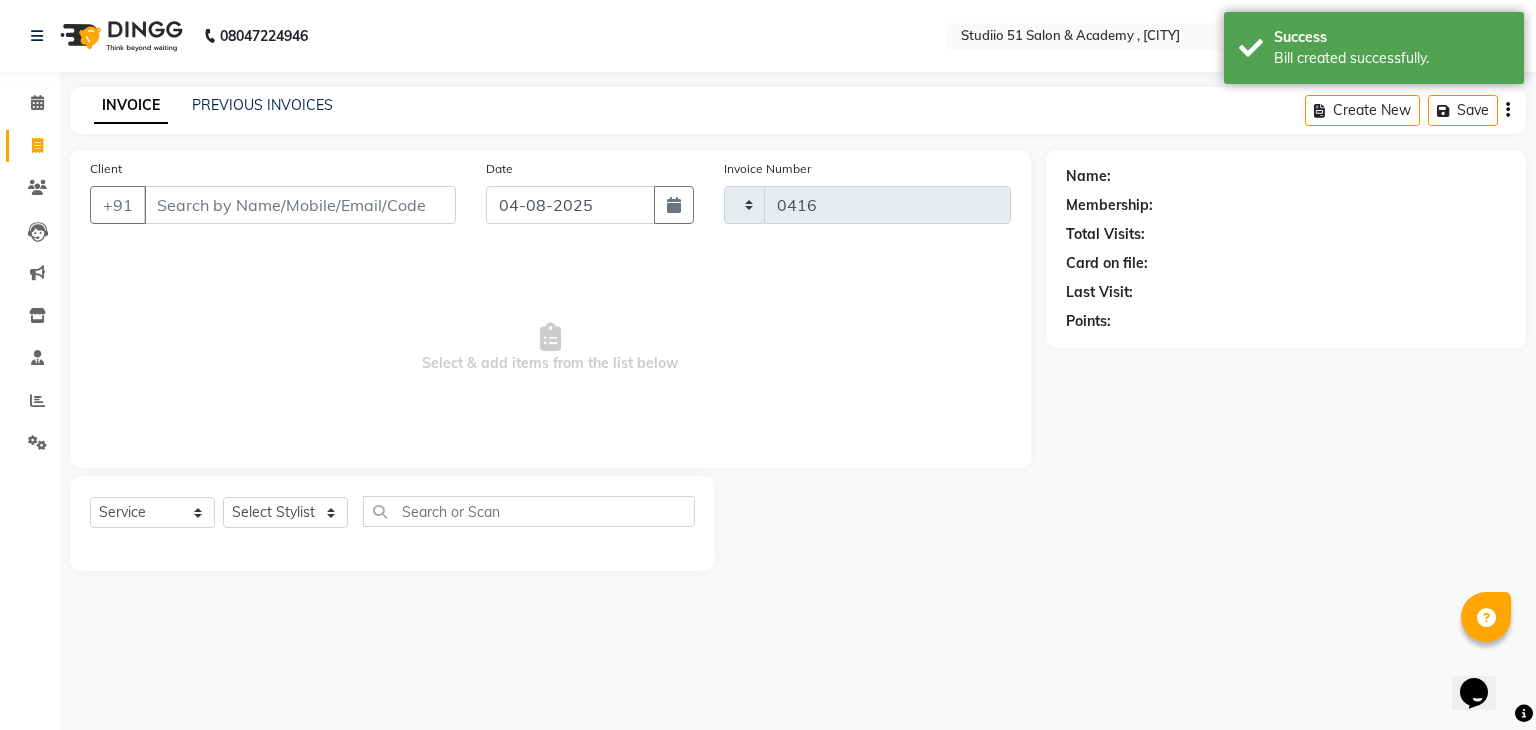 select on "638" 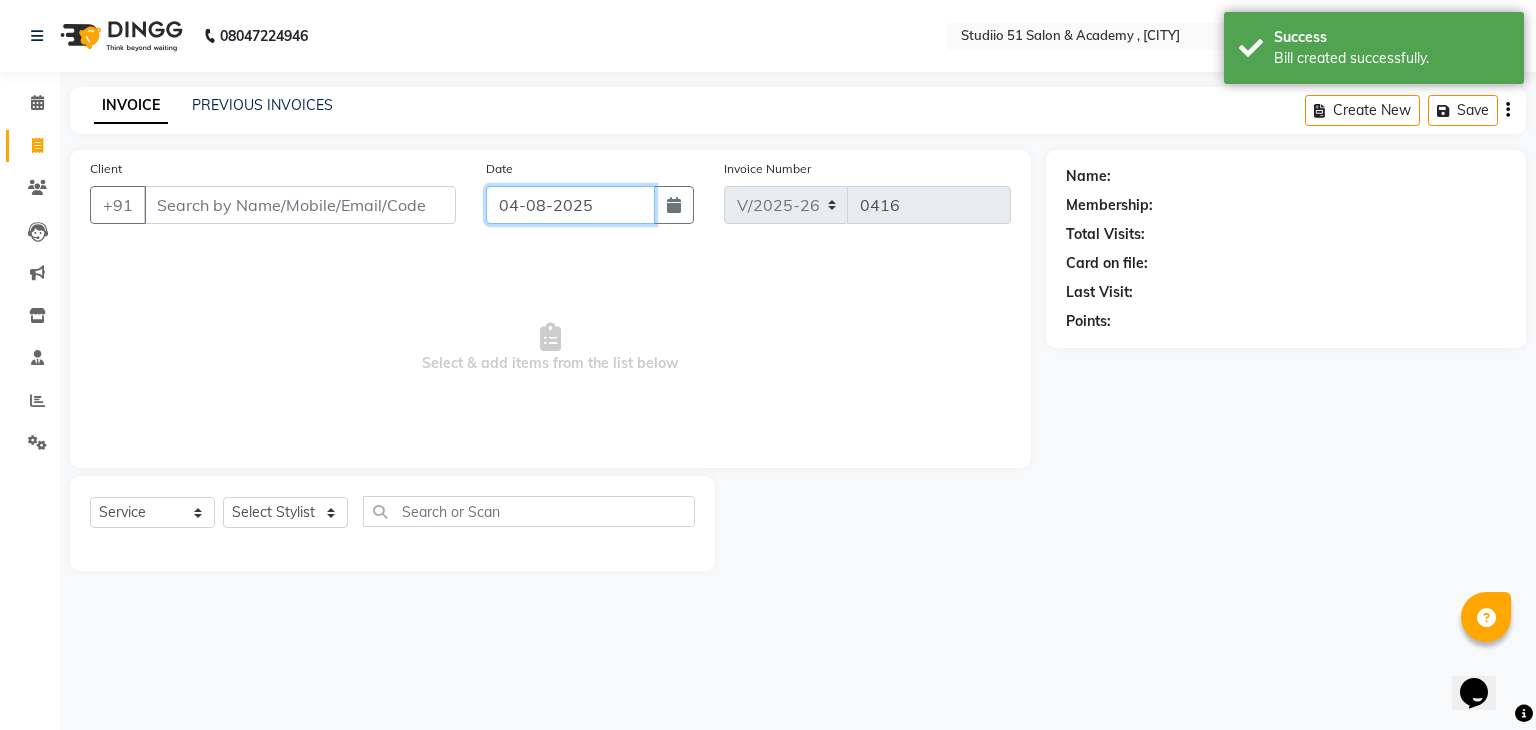 click on "04-08-2025" 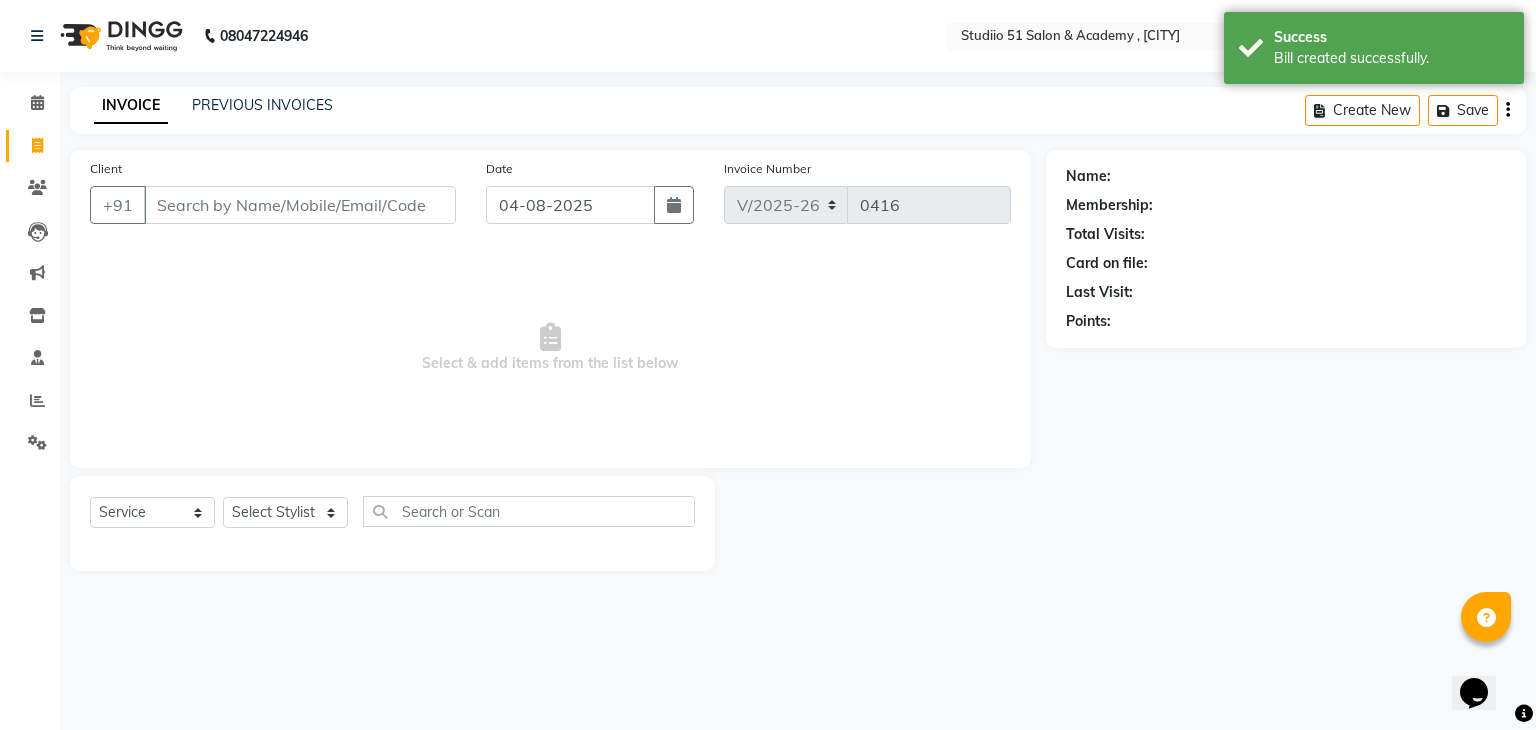 select on "8" 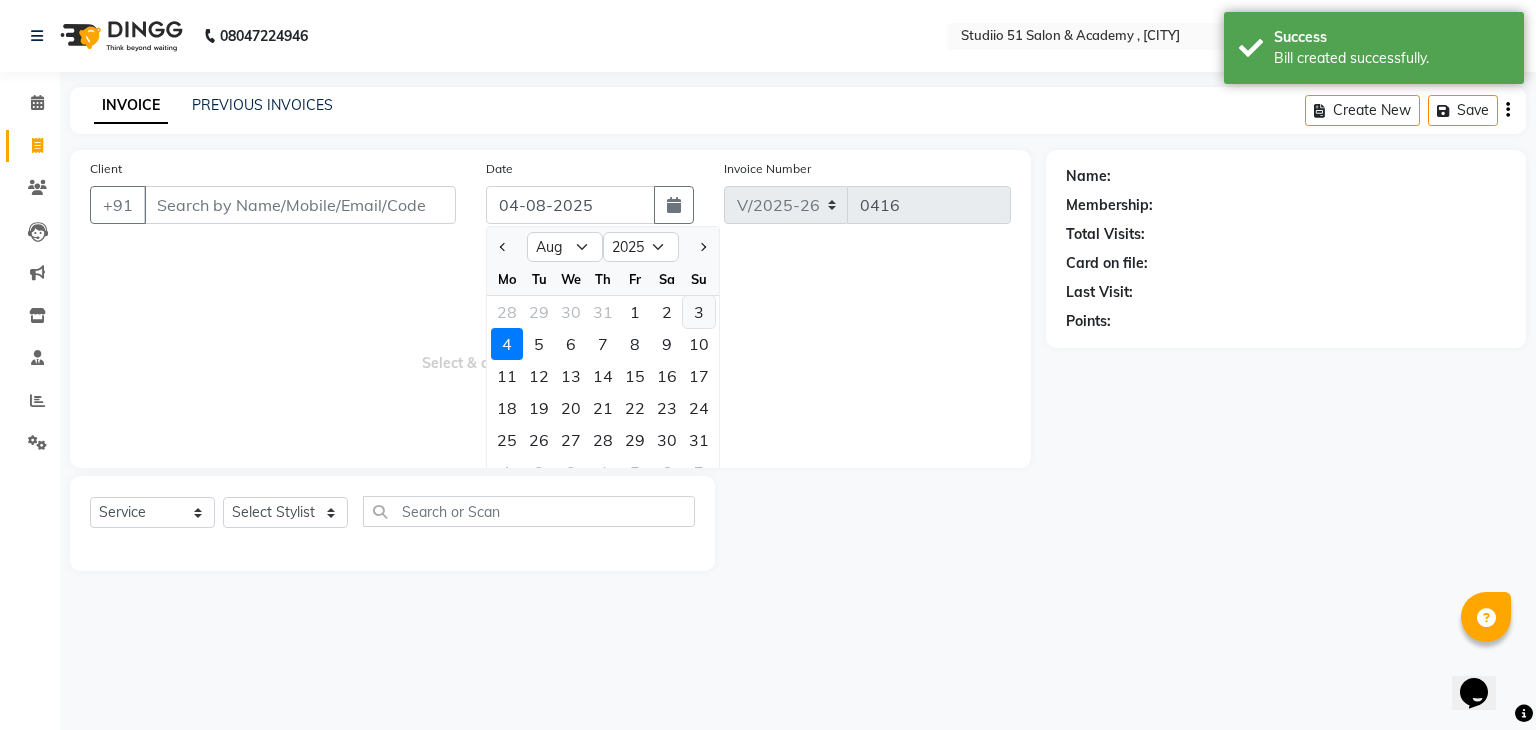 click on "3" 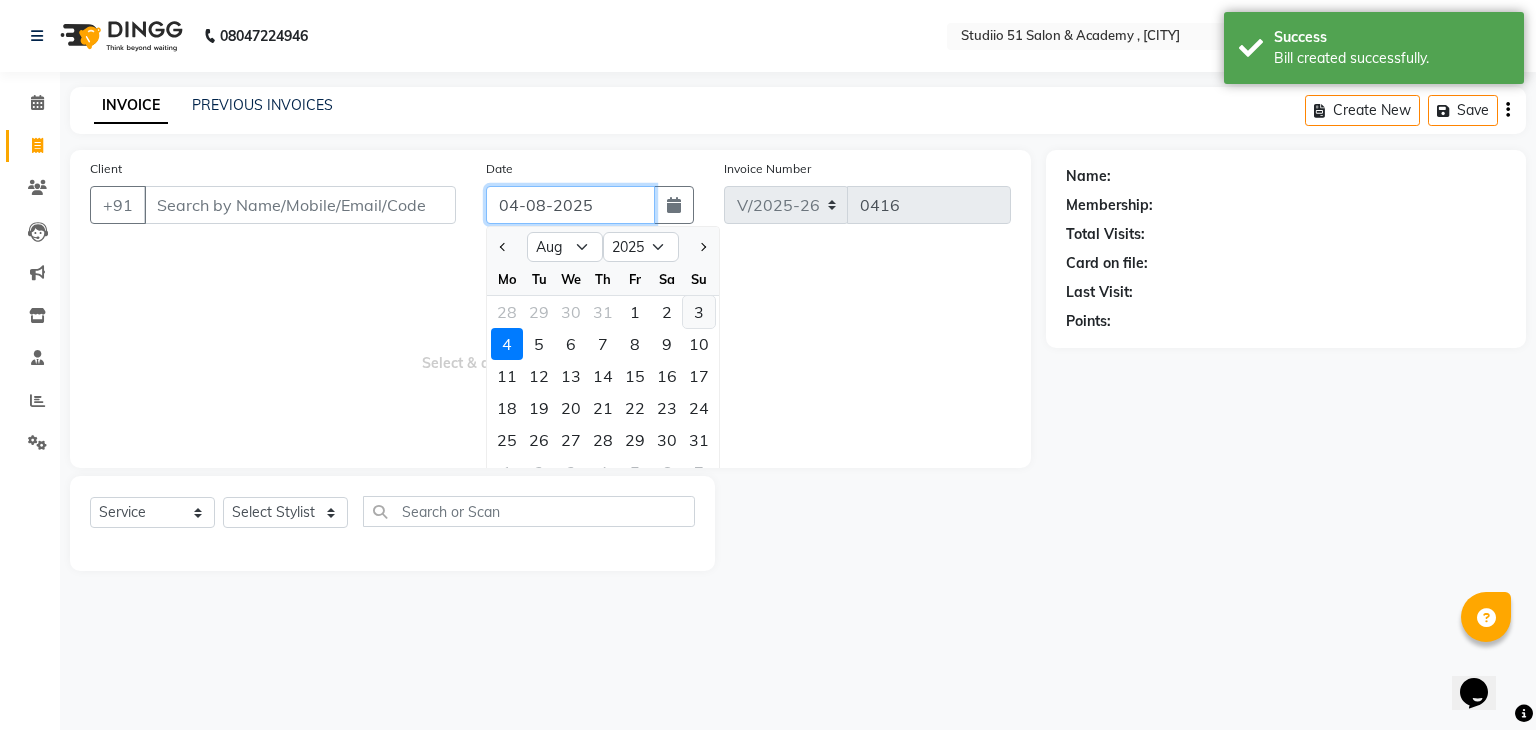 type on "03-08-2025" 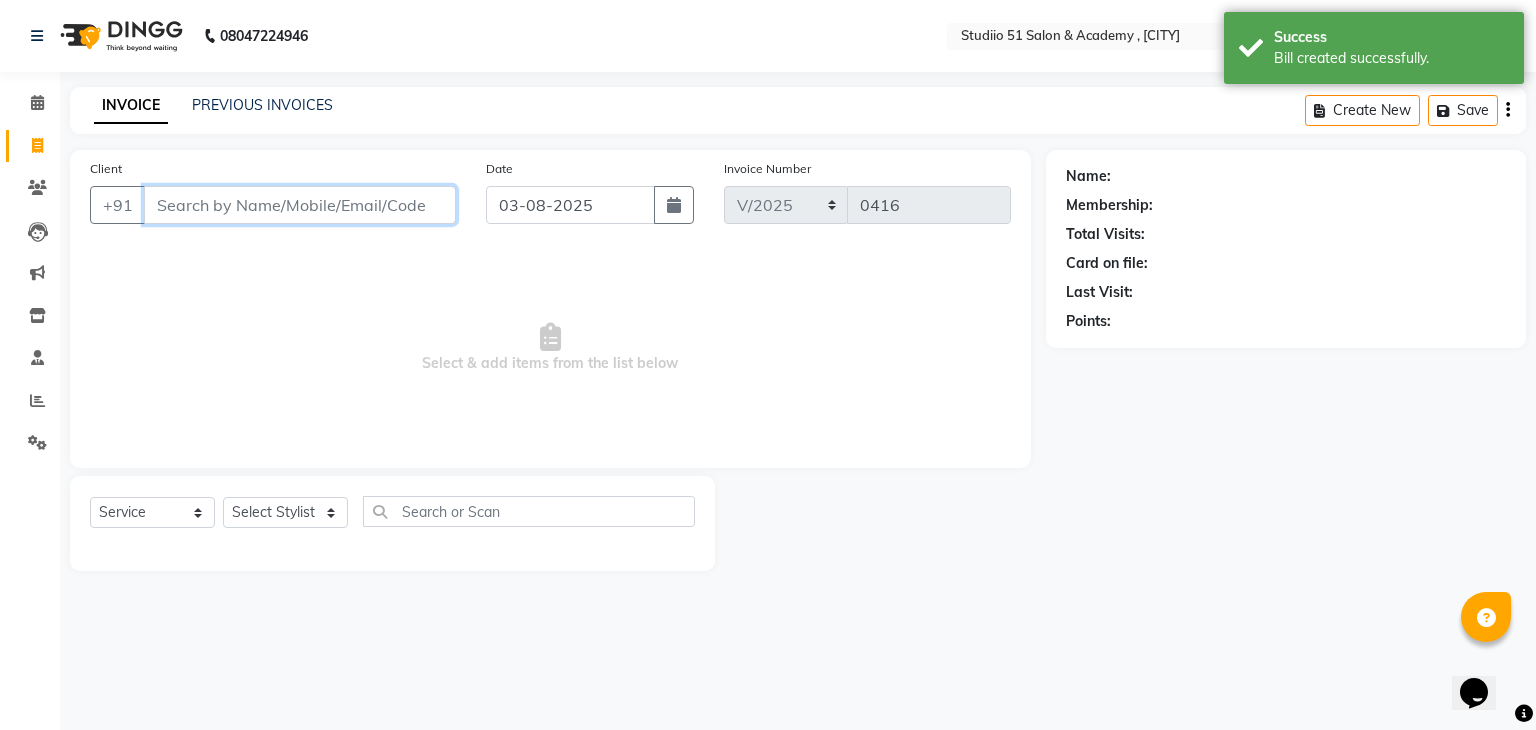 click on "Client" at bounding box center (300, 205) 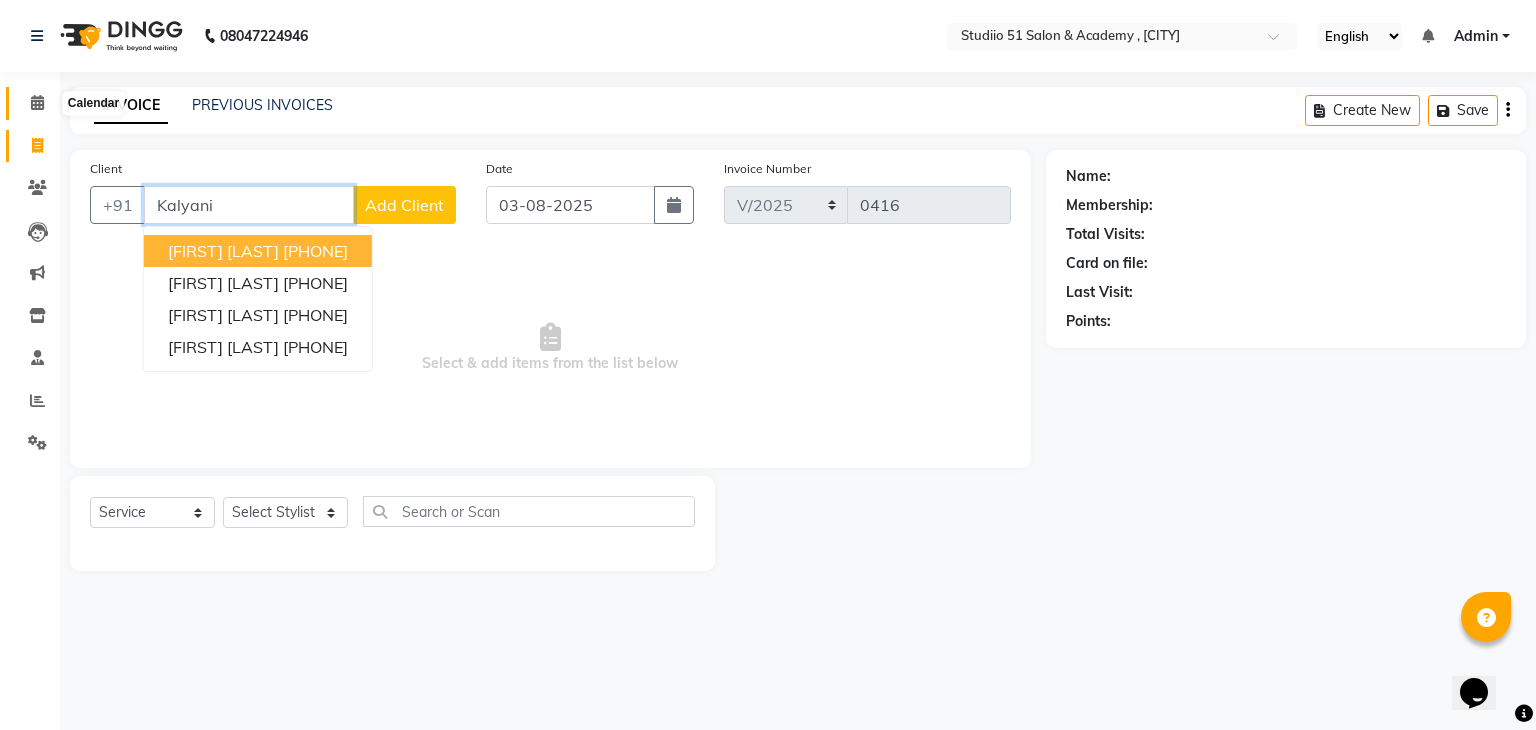 type on "Kalyani" 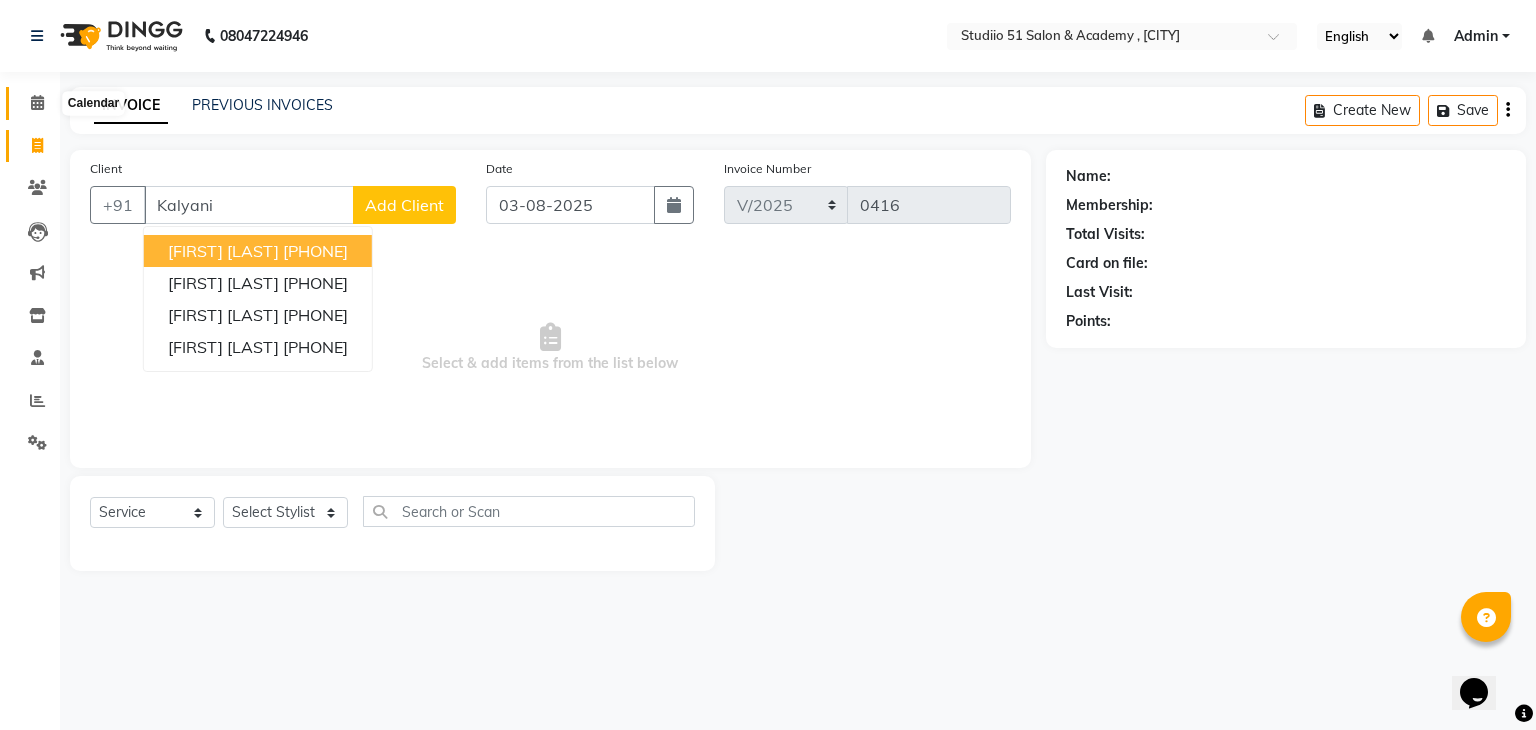 click 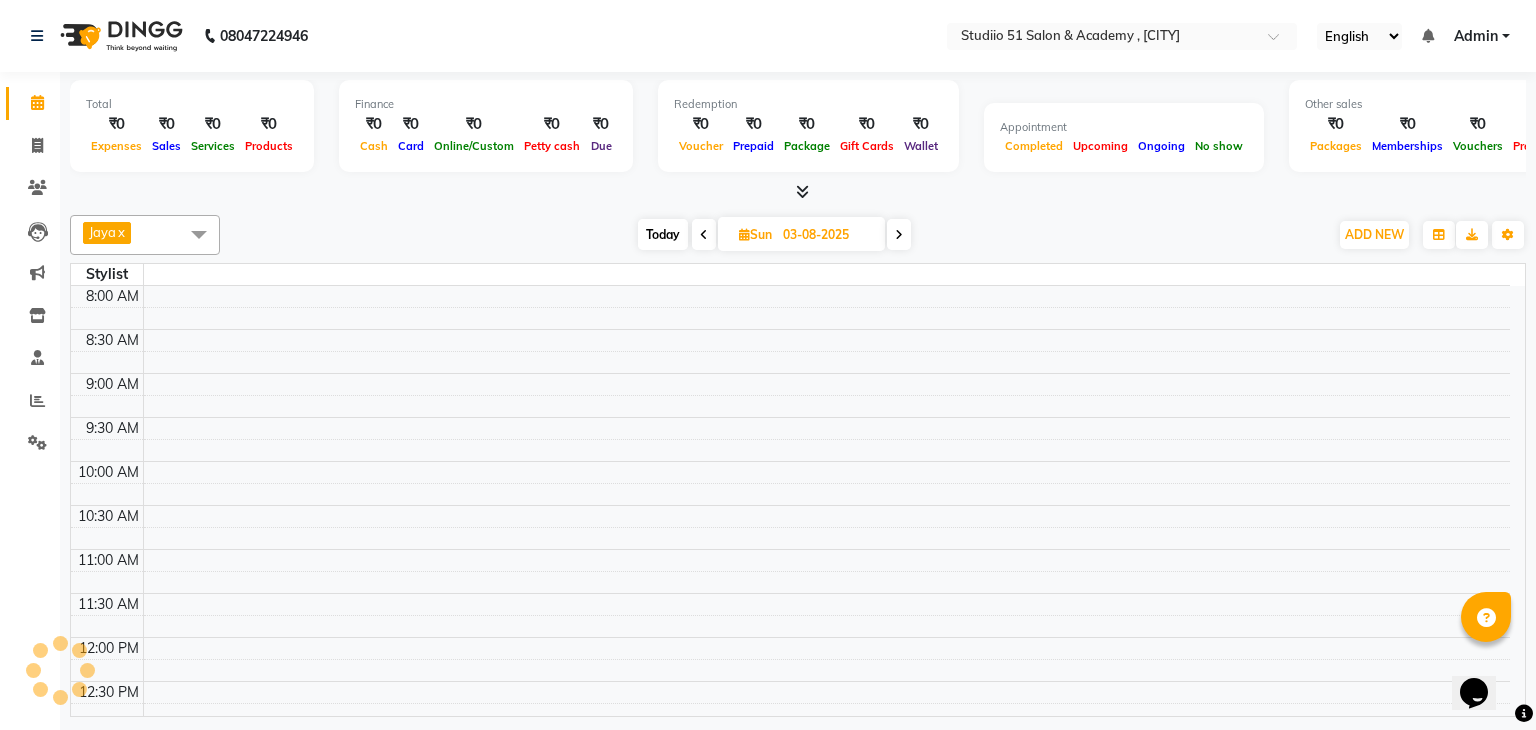 click on "03-08-2025" at bounding box center (827, 235) 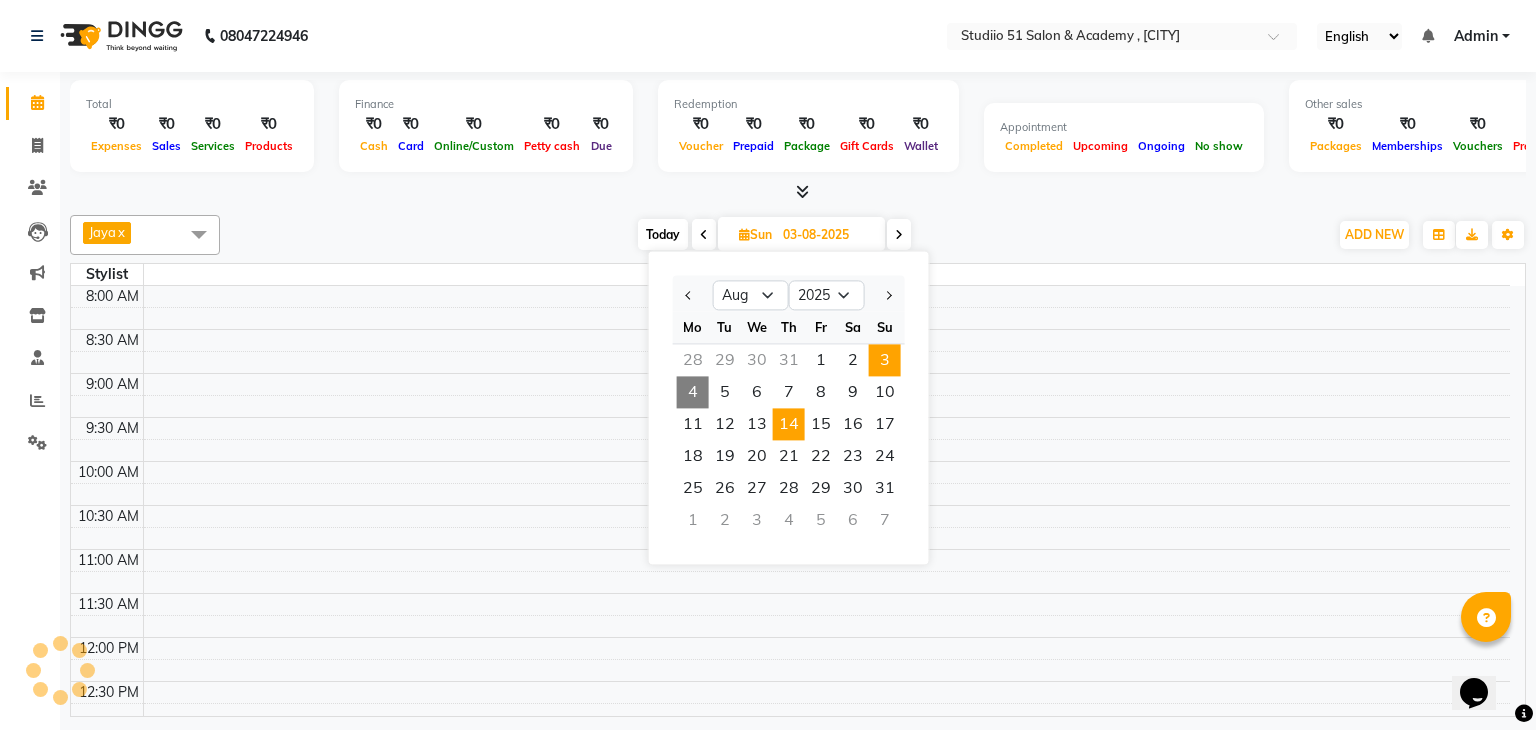 scroll, scrollTop: 0, scrollLeft: 0, axis: both 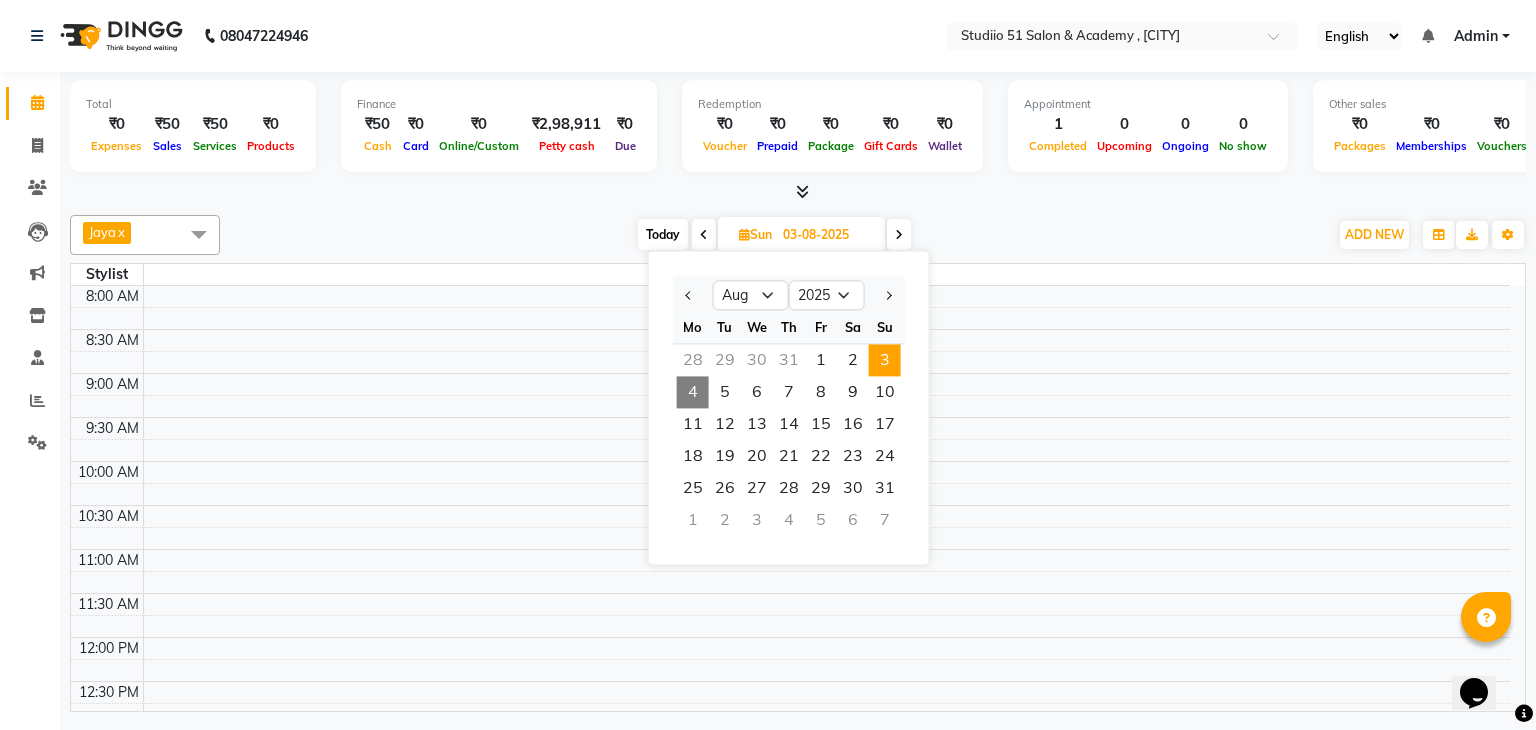click on "4" at bounding box center (693, 392) 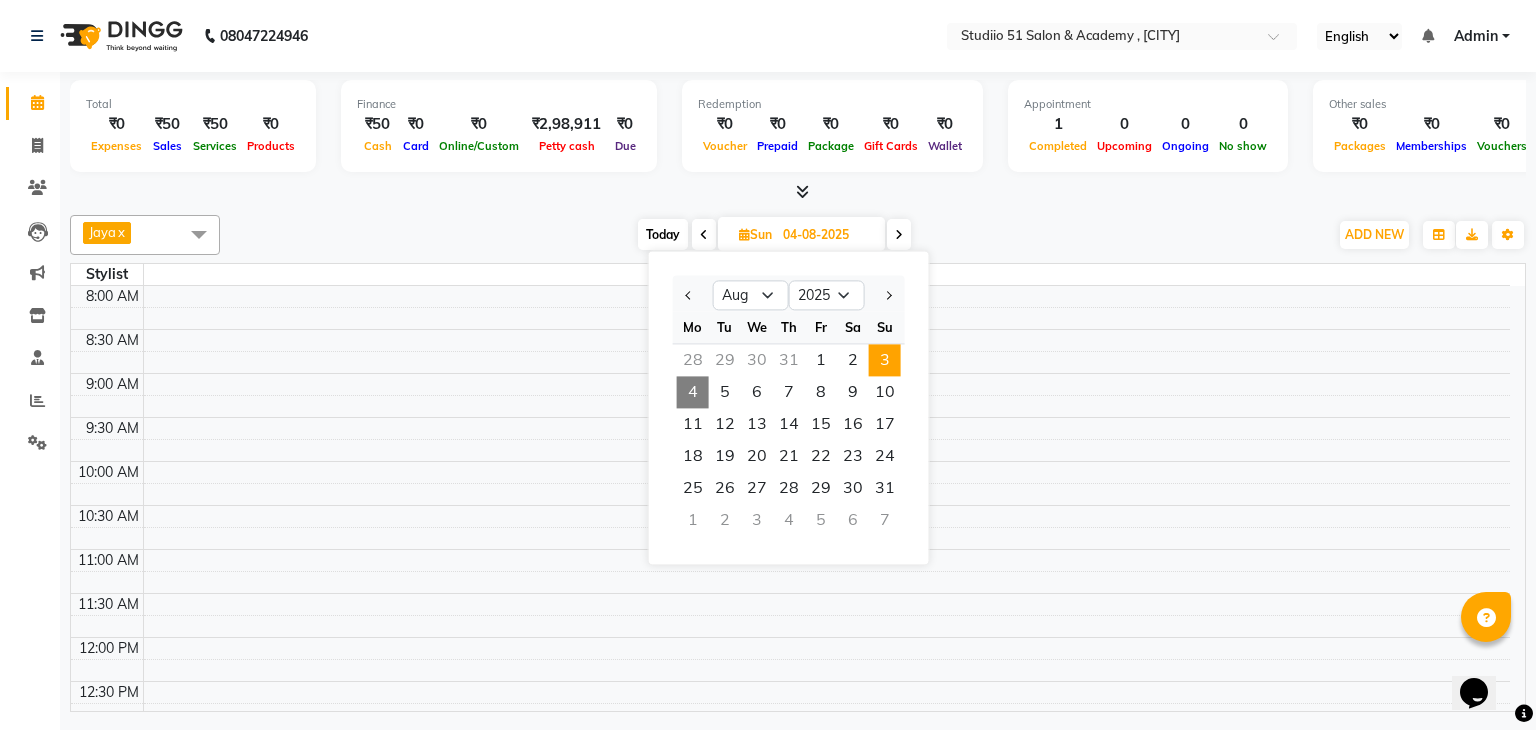 scroll, scrollTop: 707, scrollLeft: 0, axis: vertical 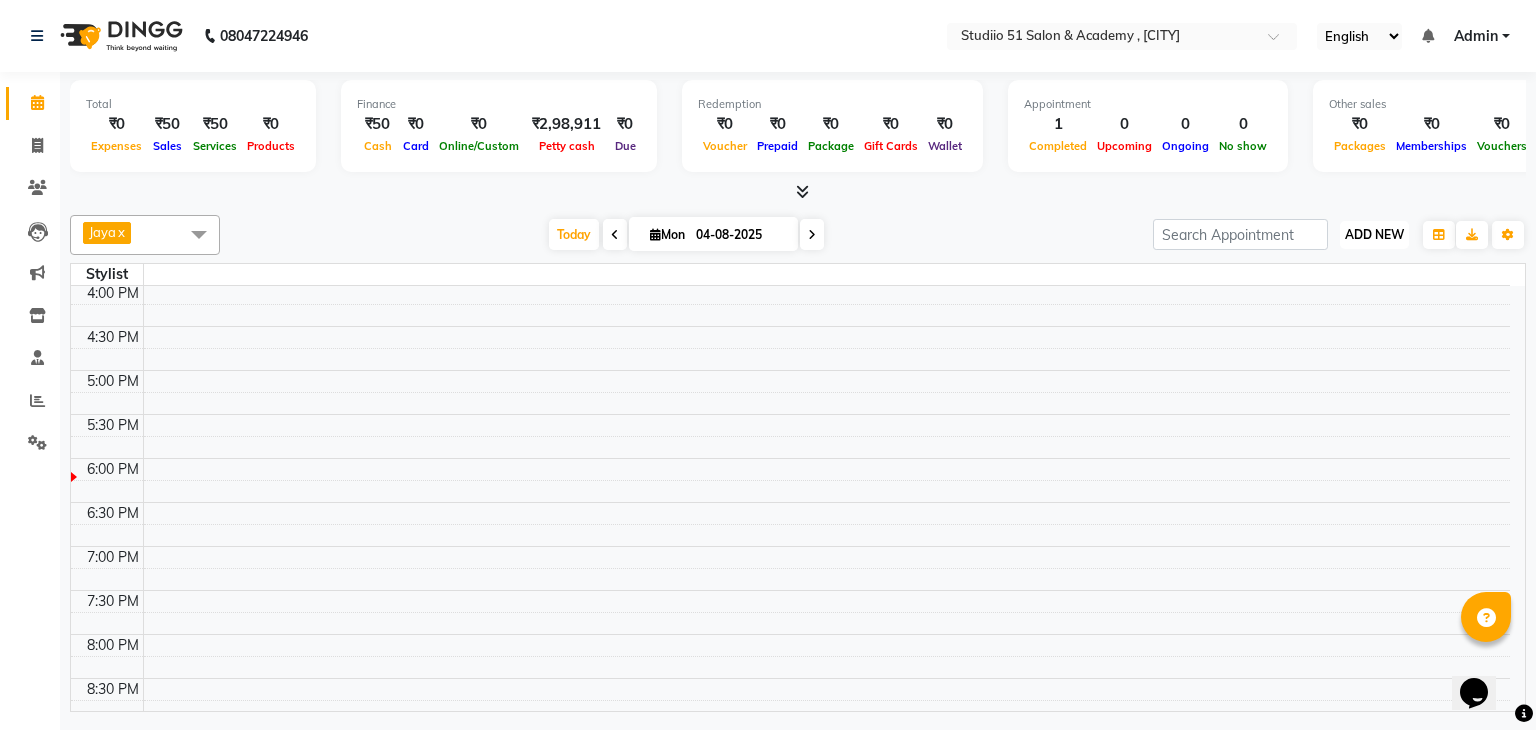 click on "ADD NEW Toggle Dropdown" at bounding box center (1374, 235) 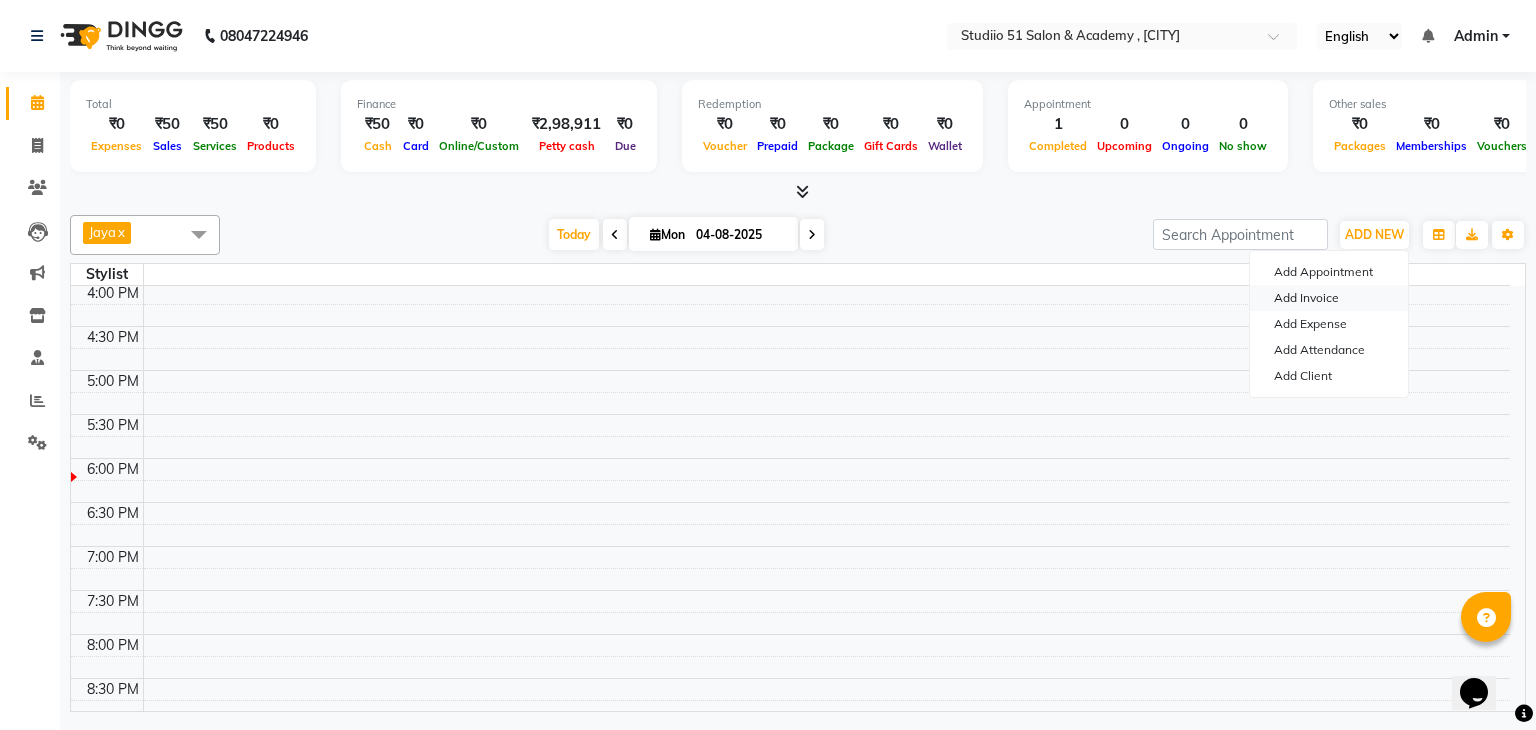 click on "Add Invoice" at bounding box center (1329, 298) 